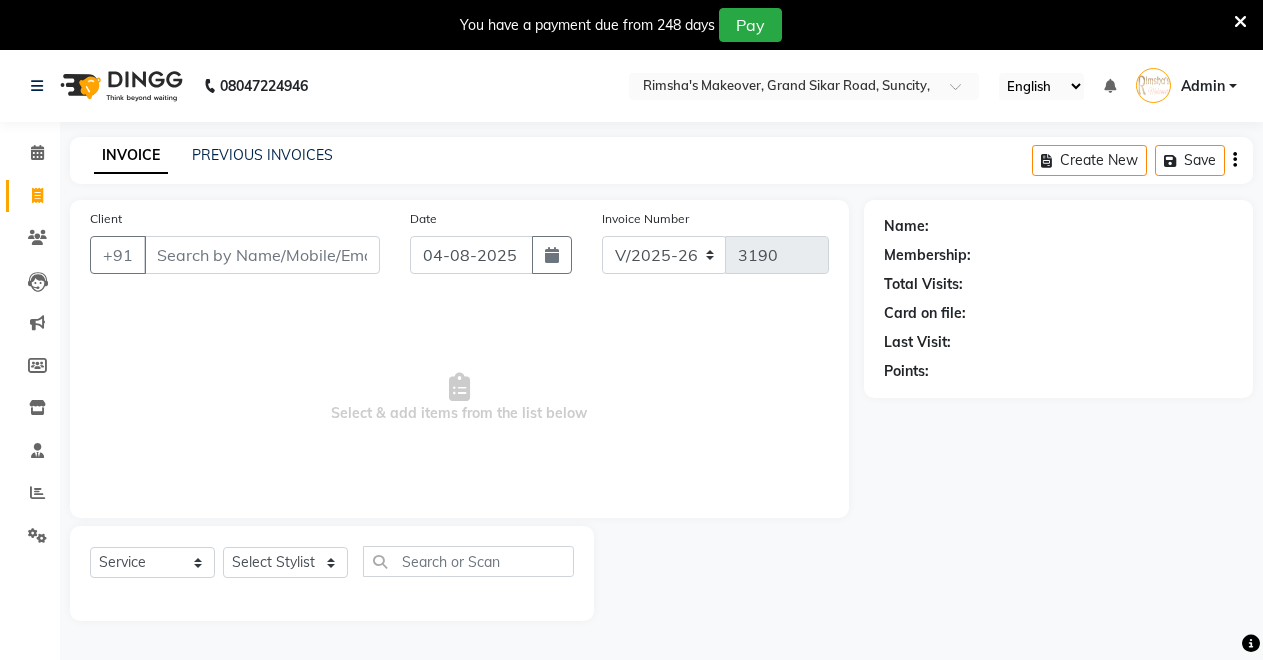 select on "7317" 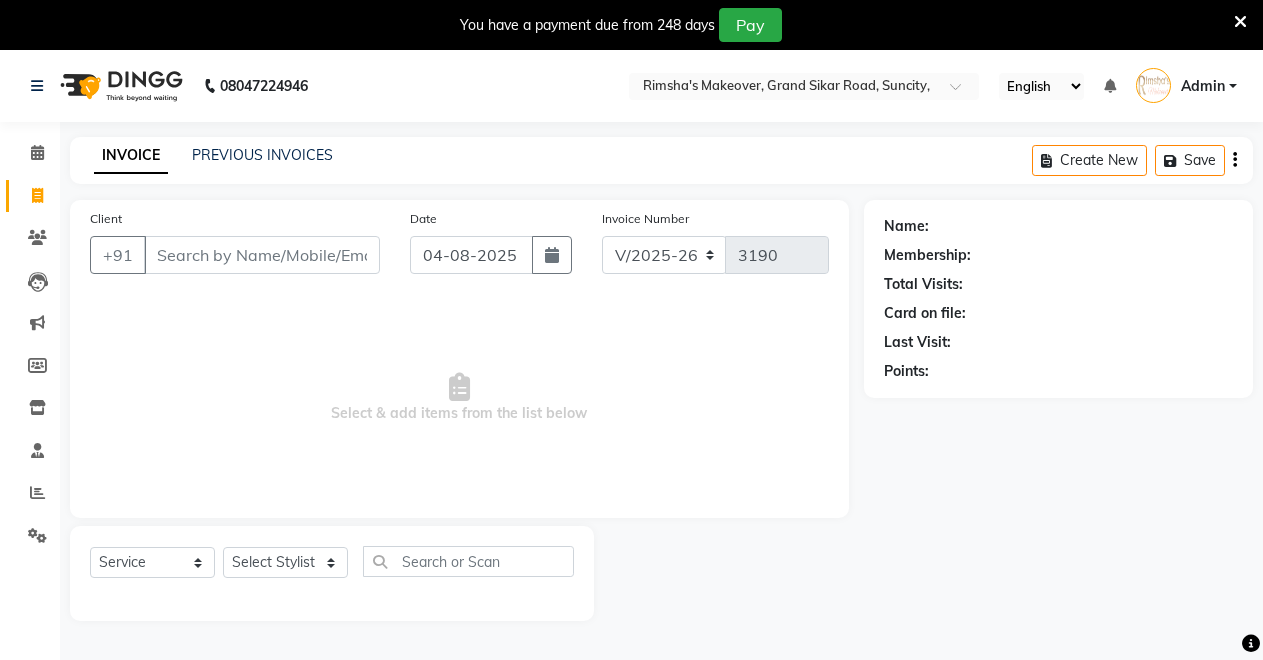 scroll, scrollTop: 49, scrollLeft: 0, axis: vertical 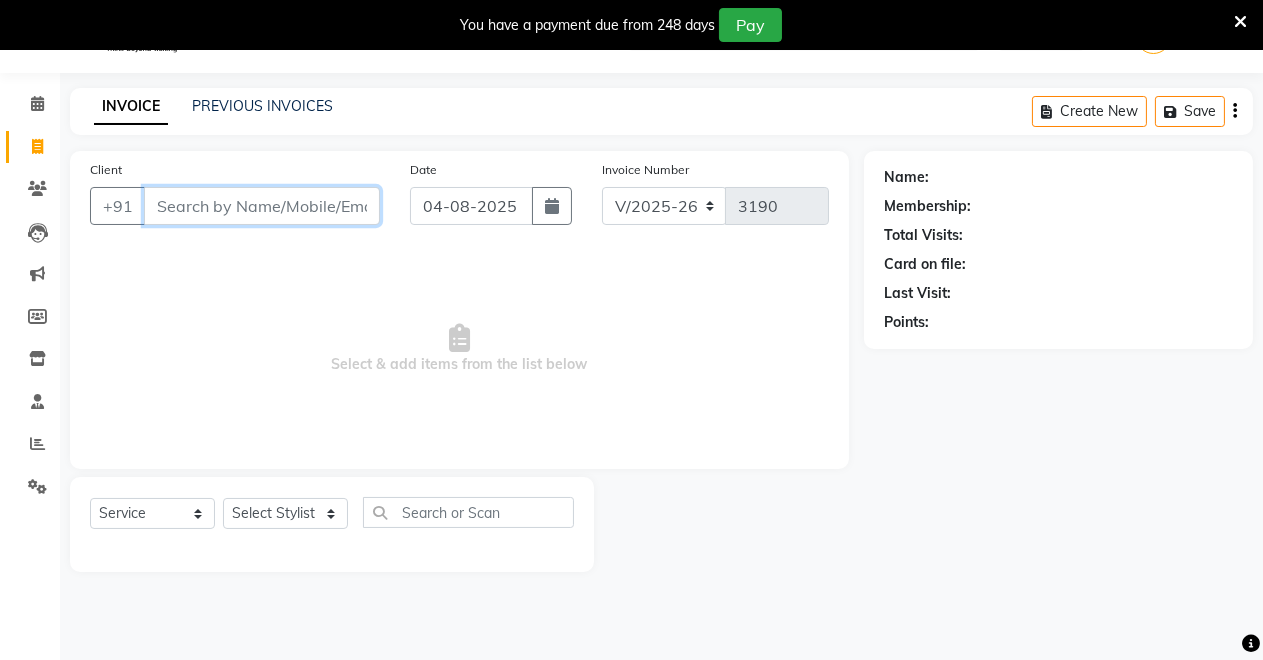 click on "Client" at bounding box center (262, 206) 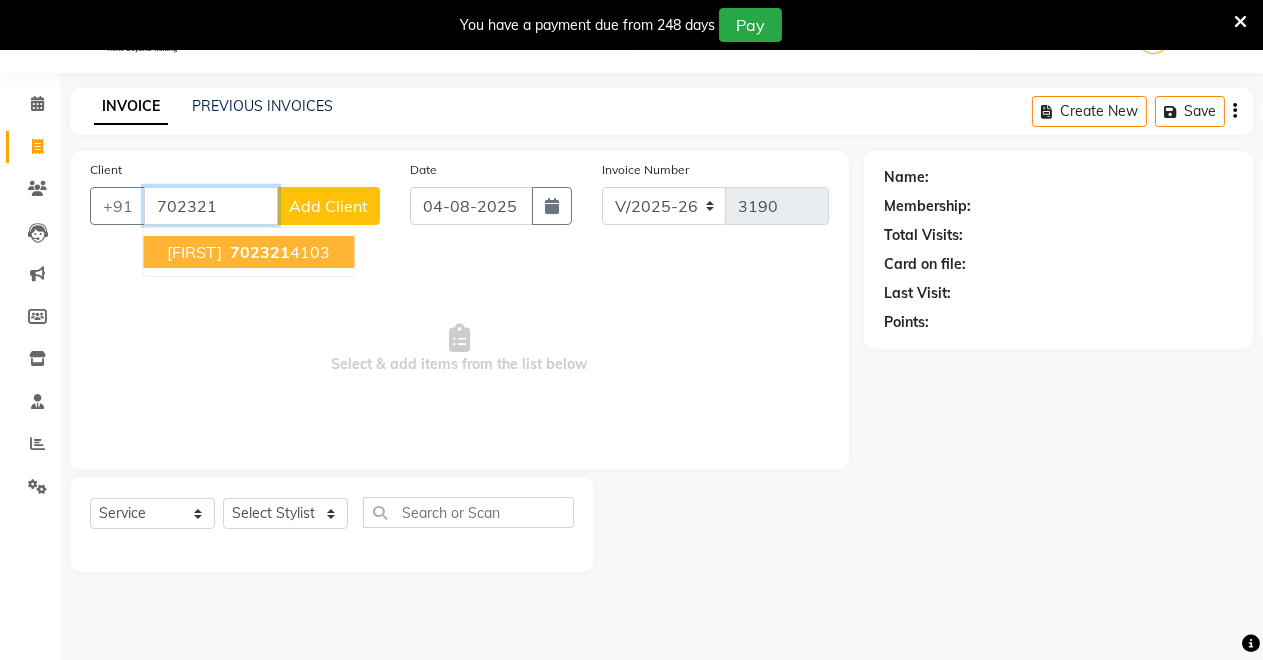 click on "[FIRST]" at bounding box center (194, 252) 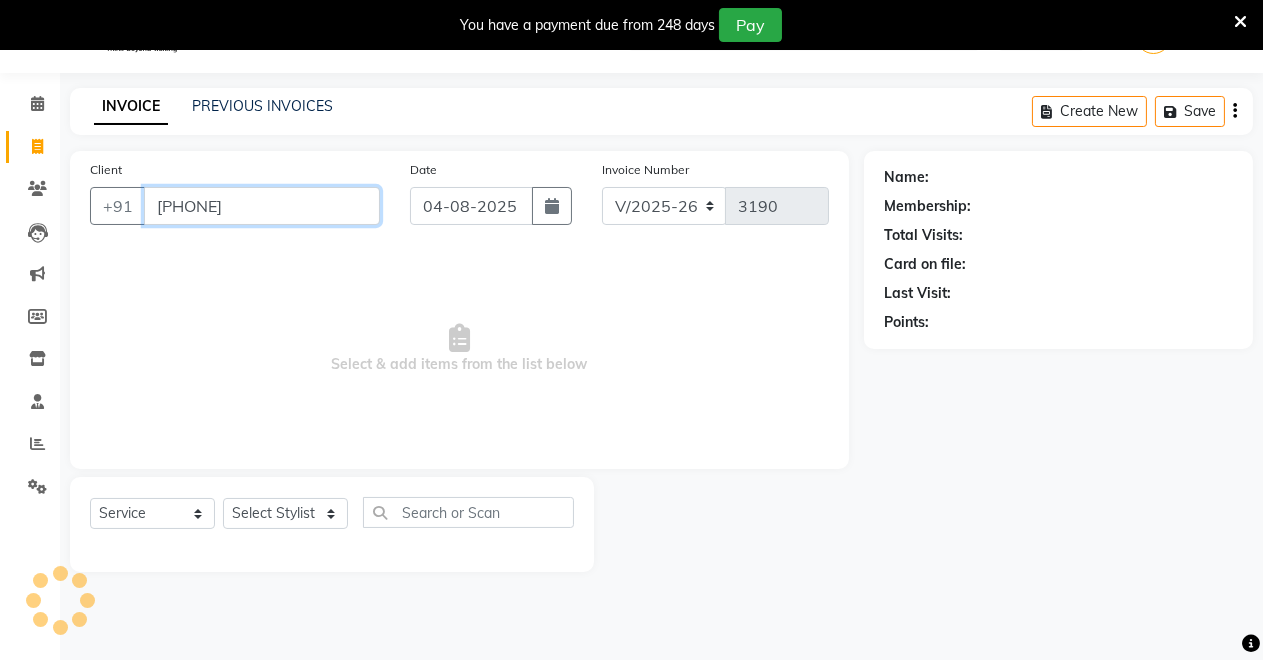 type on "[PHONE]" 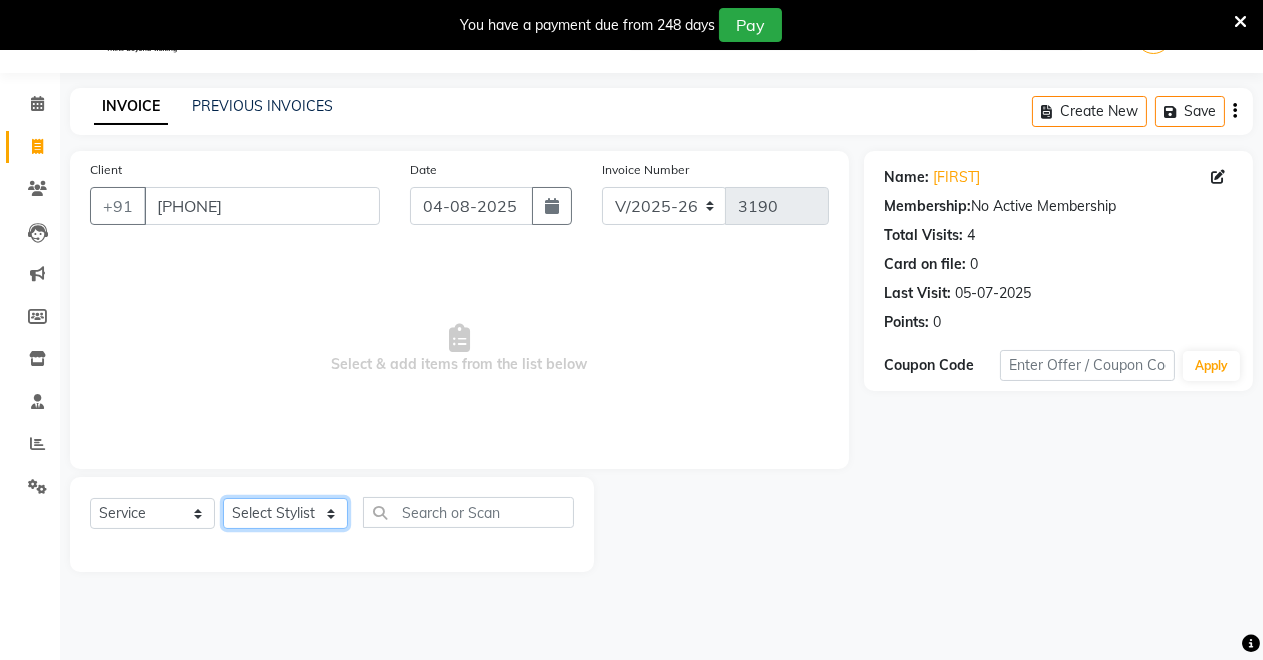 click on "Select Stylist Badal kumar Jeetu Kushal Nikita Rahul Sachin Dangoriya Shikha Suman Verma" 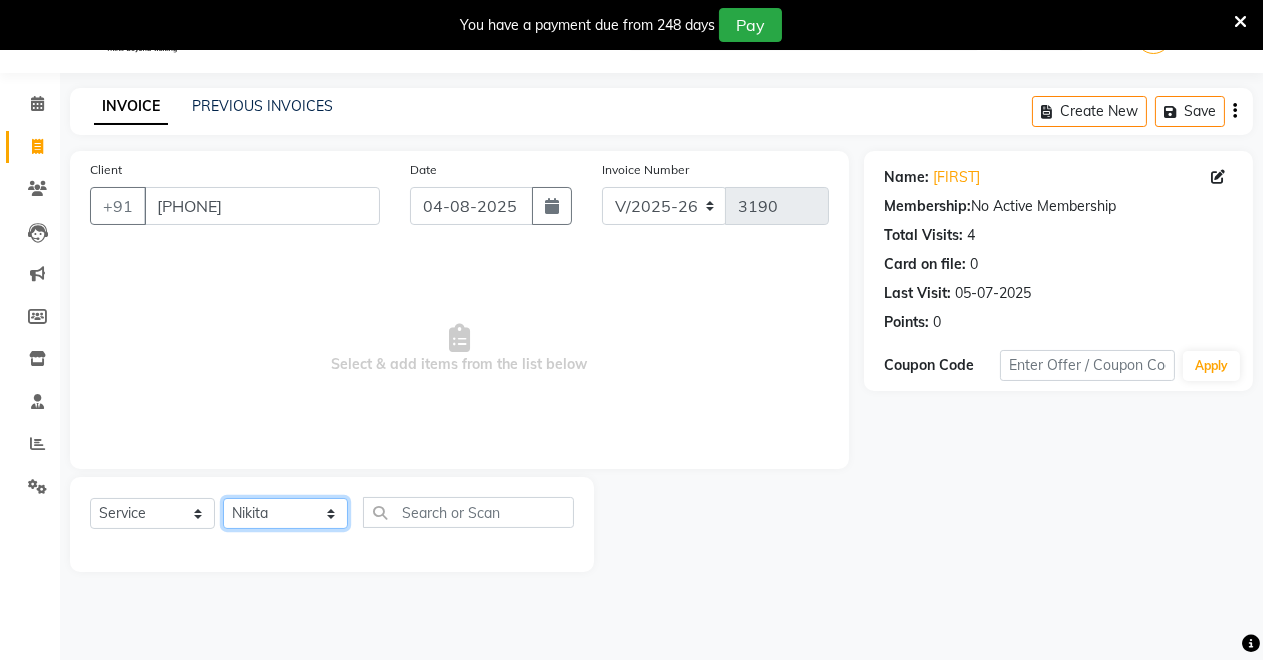 click on "Select Stylist Badal kumar Jeetu Kushal Nikita Rahul Sachin Dangoriya Shikha Suman Verma" 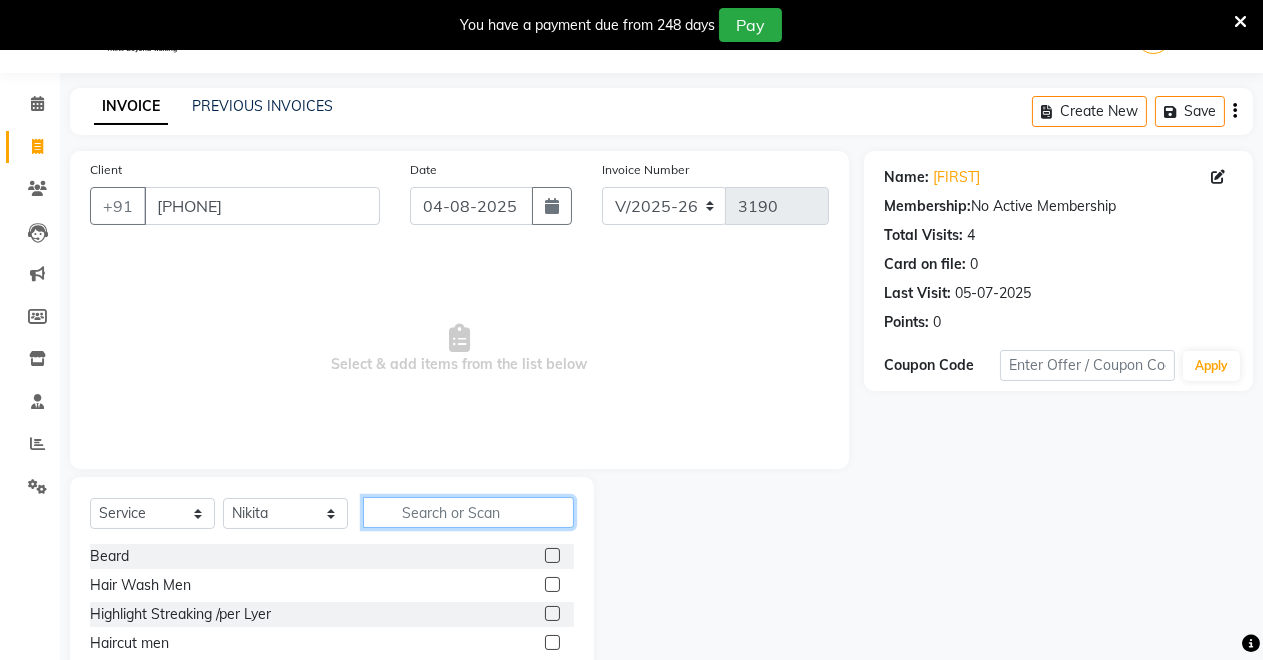 click 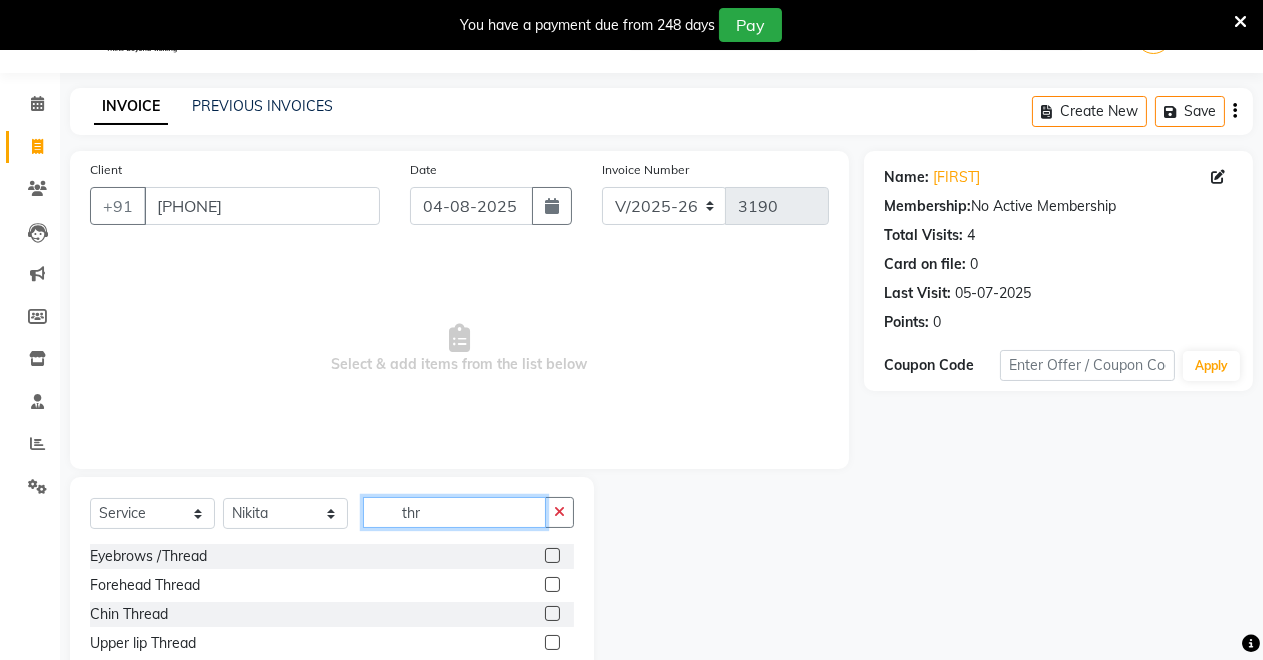 type on "thr" 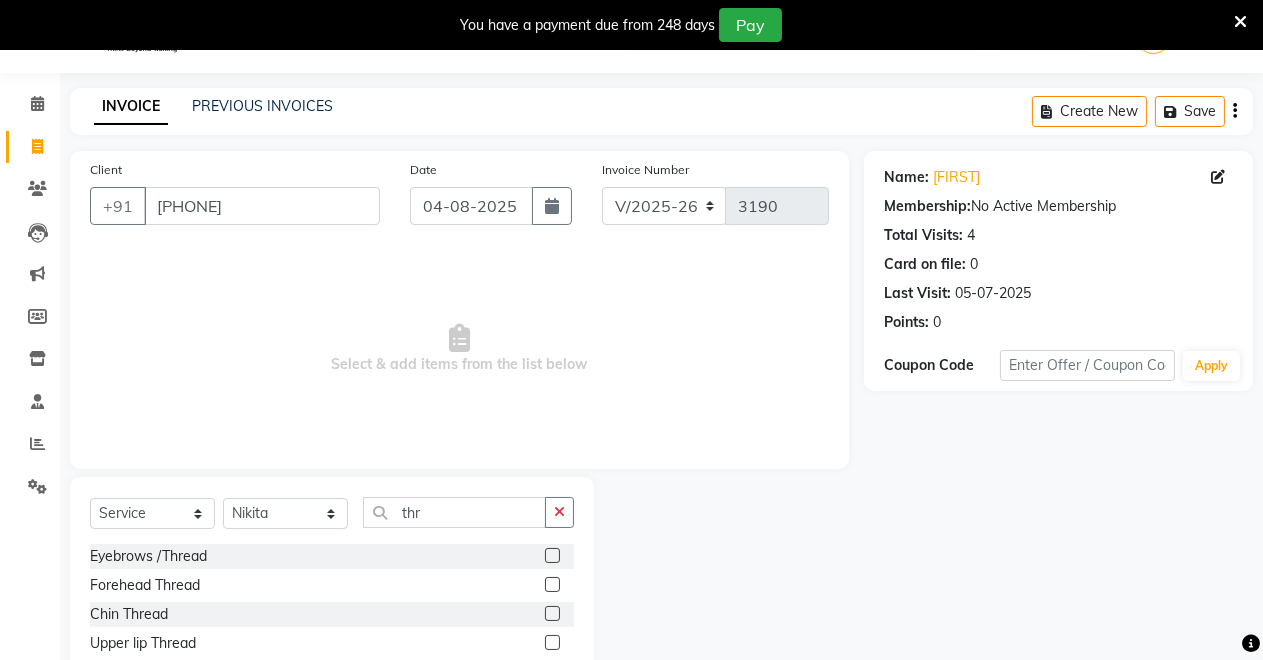 click 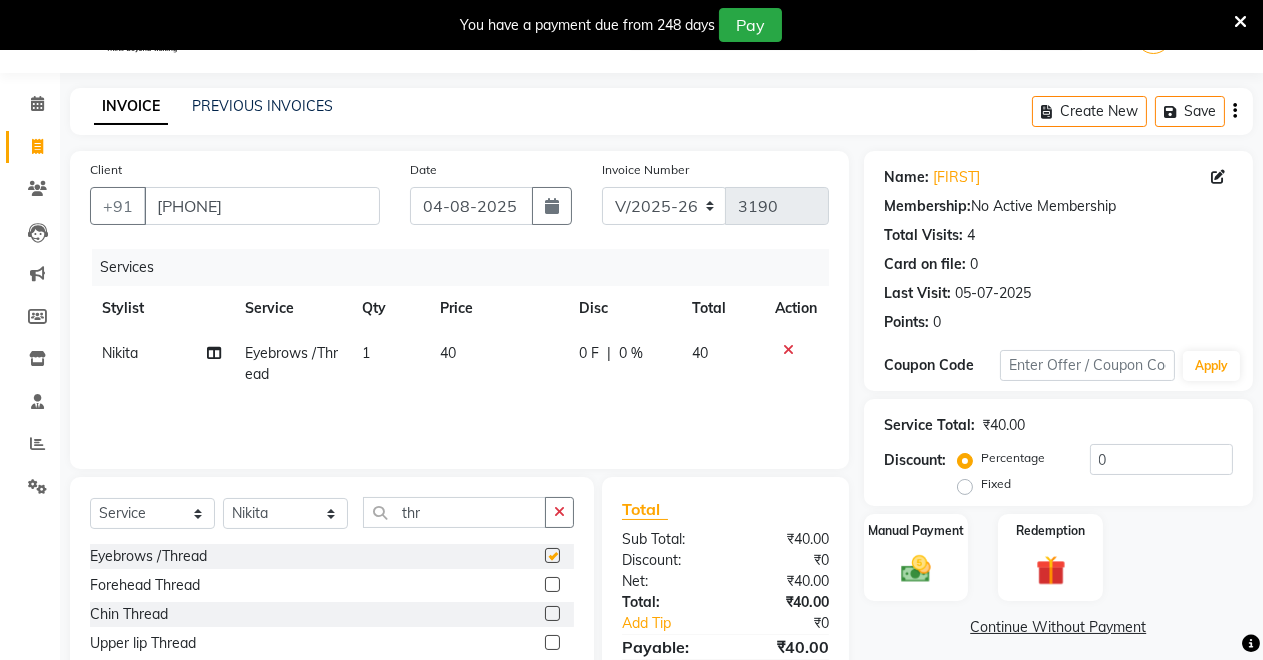 checkbox on "false" 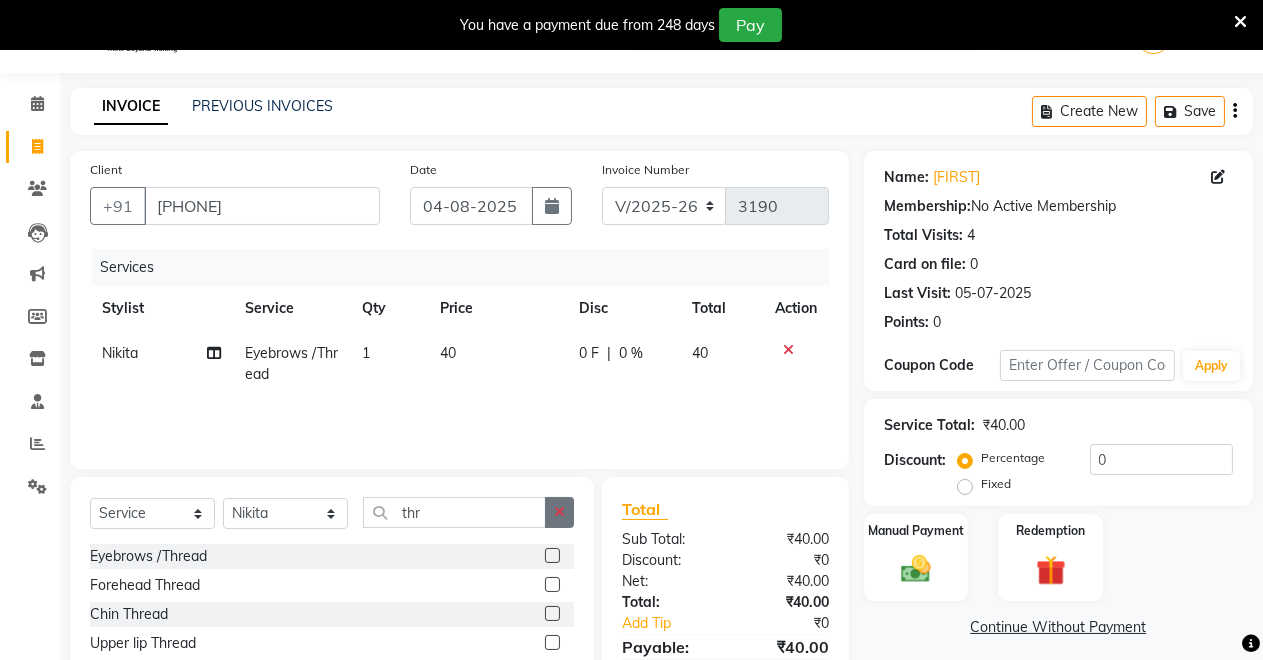 click 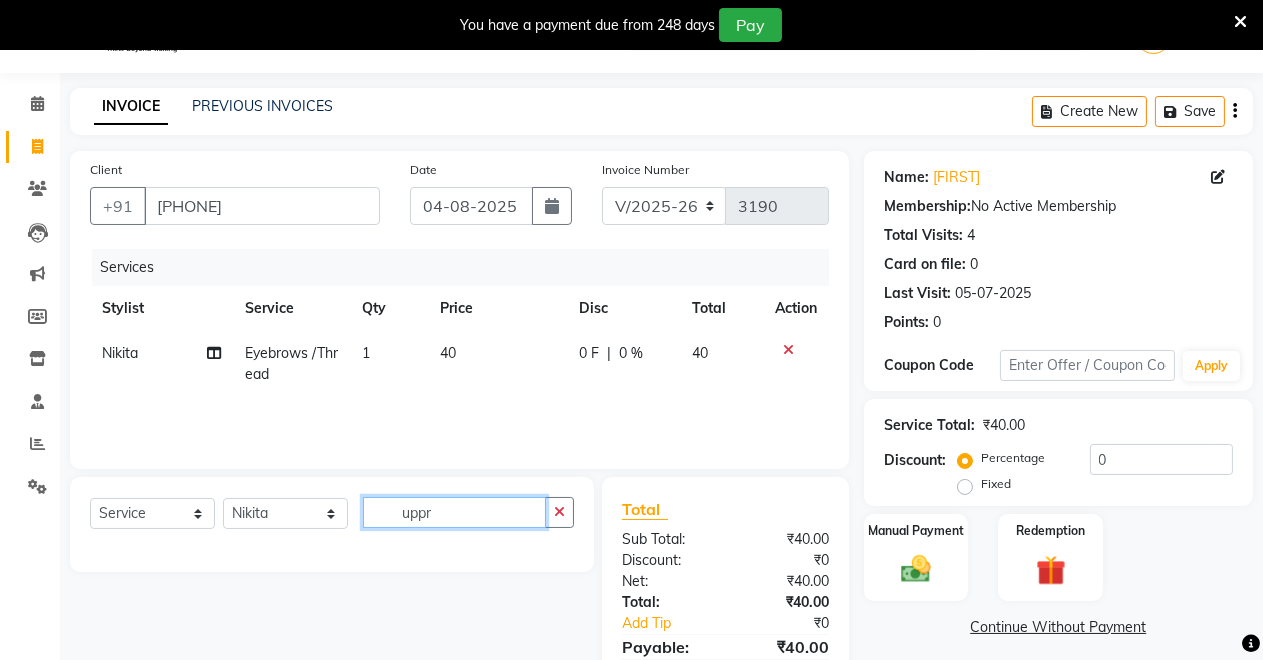 type on "uppr" 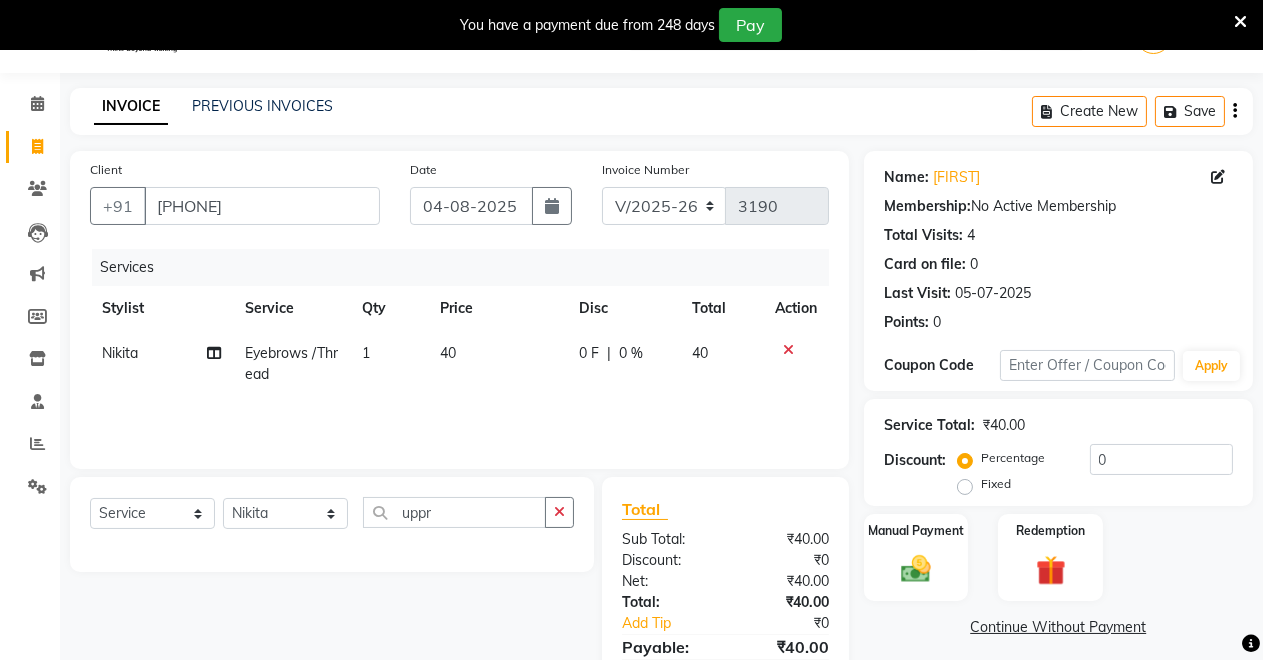 click 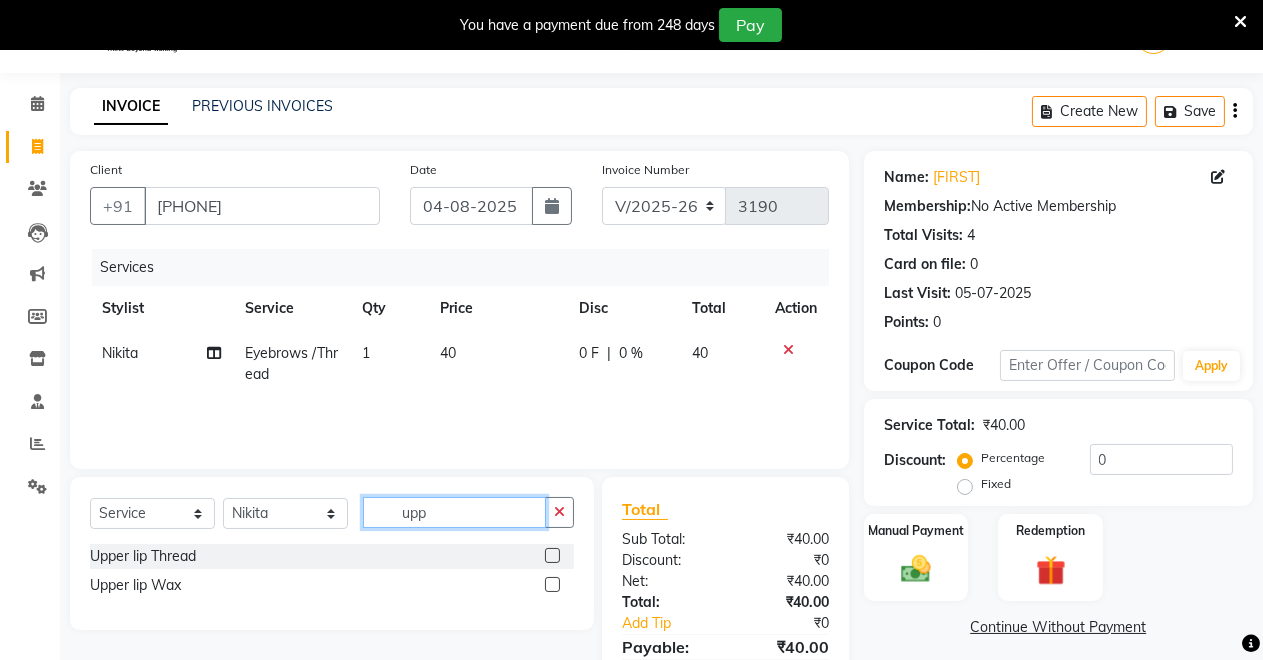 type on "upp" 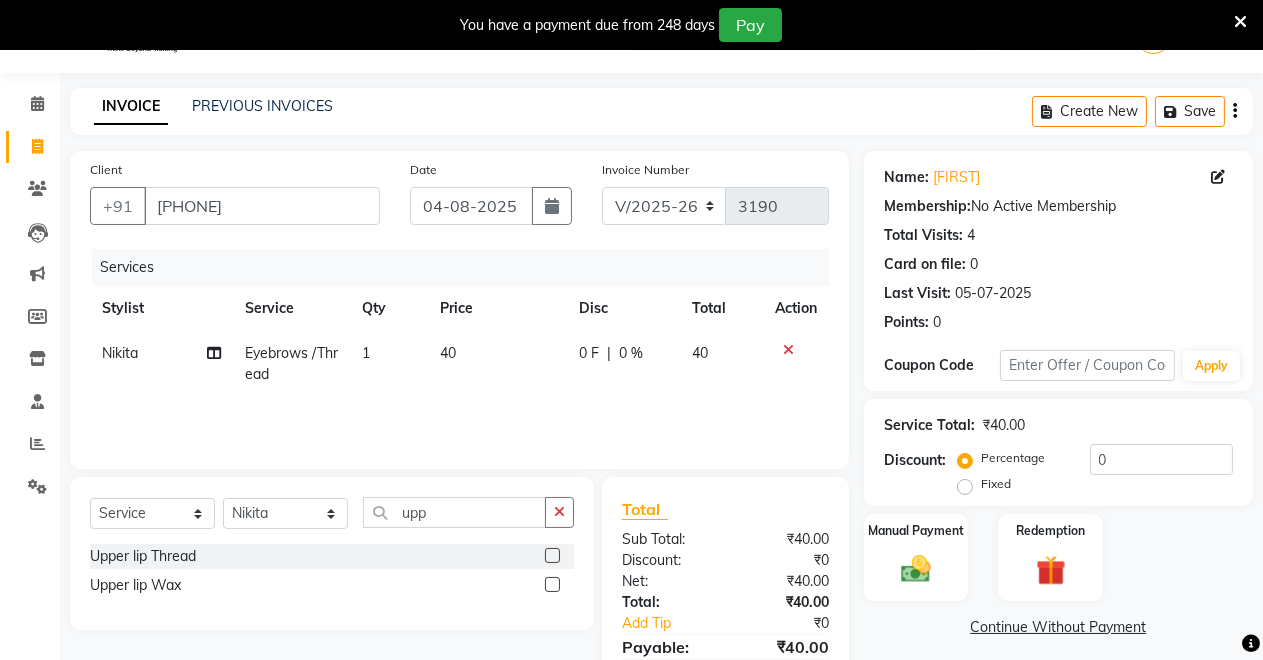 click 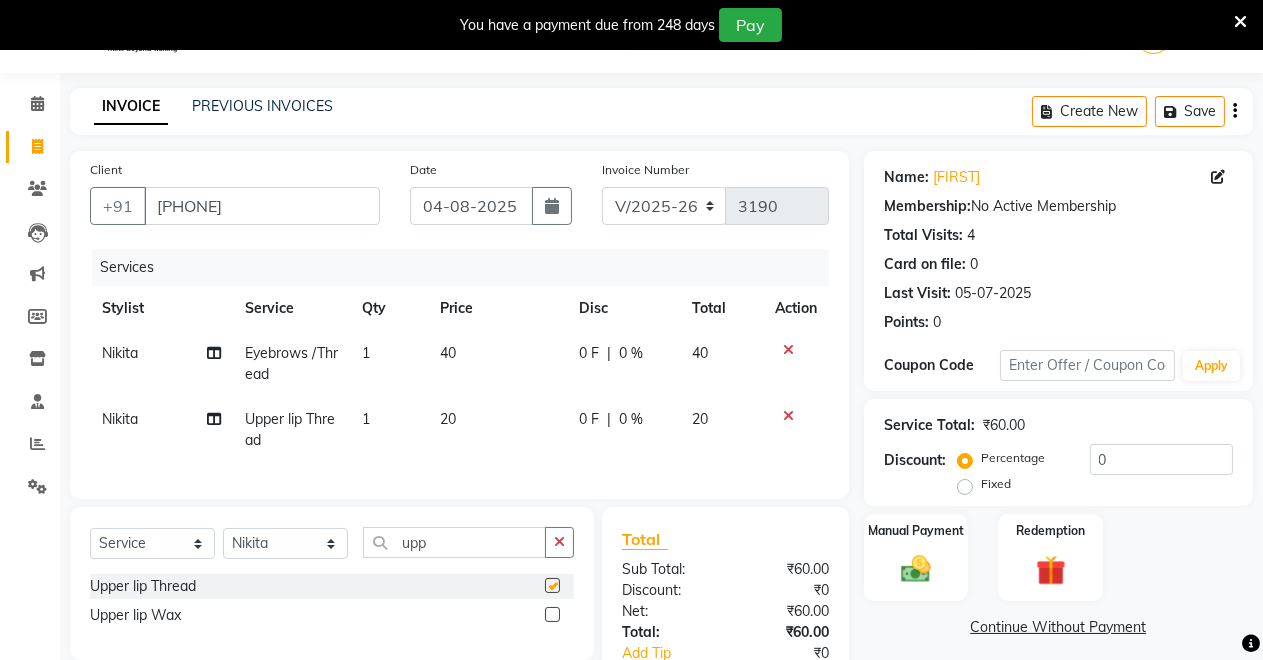 checkbox on "false" 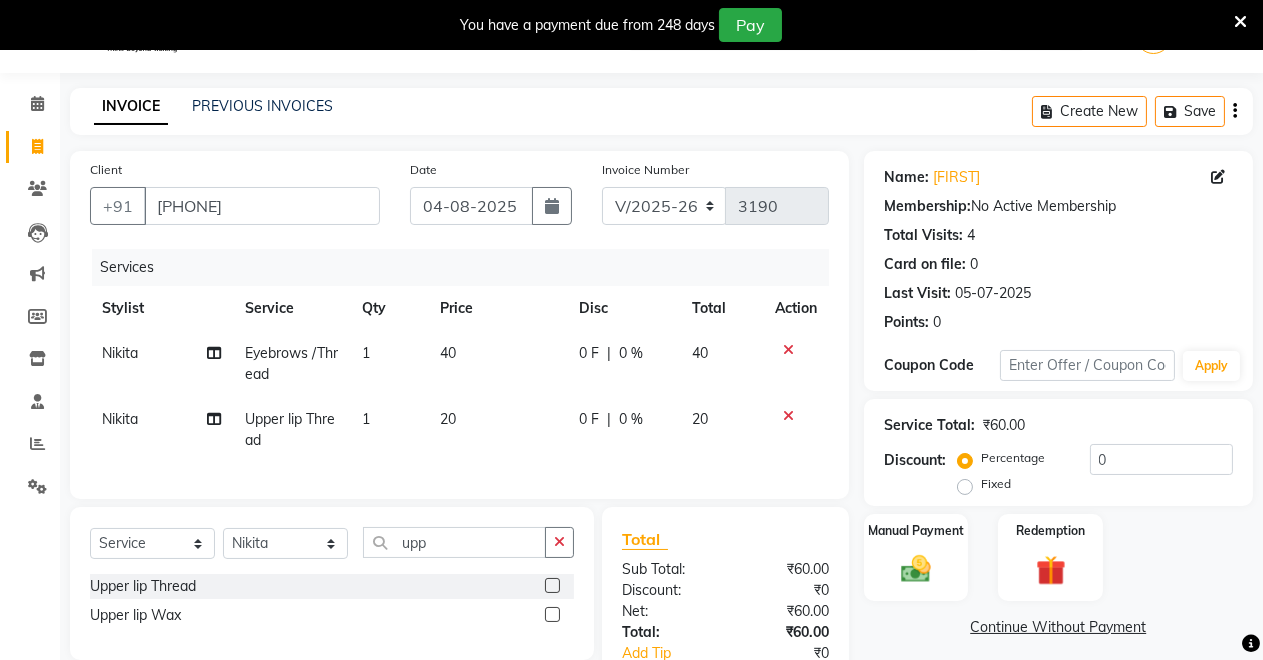 click on "Fixed" 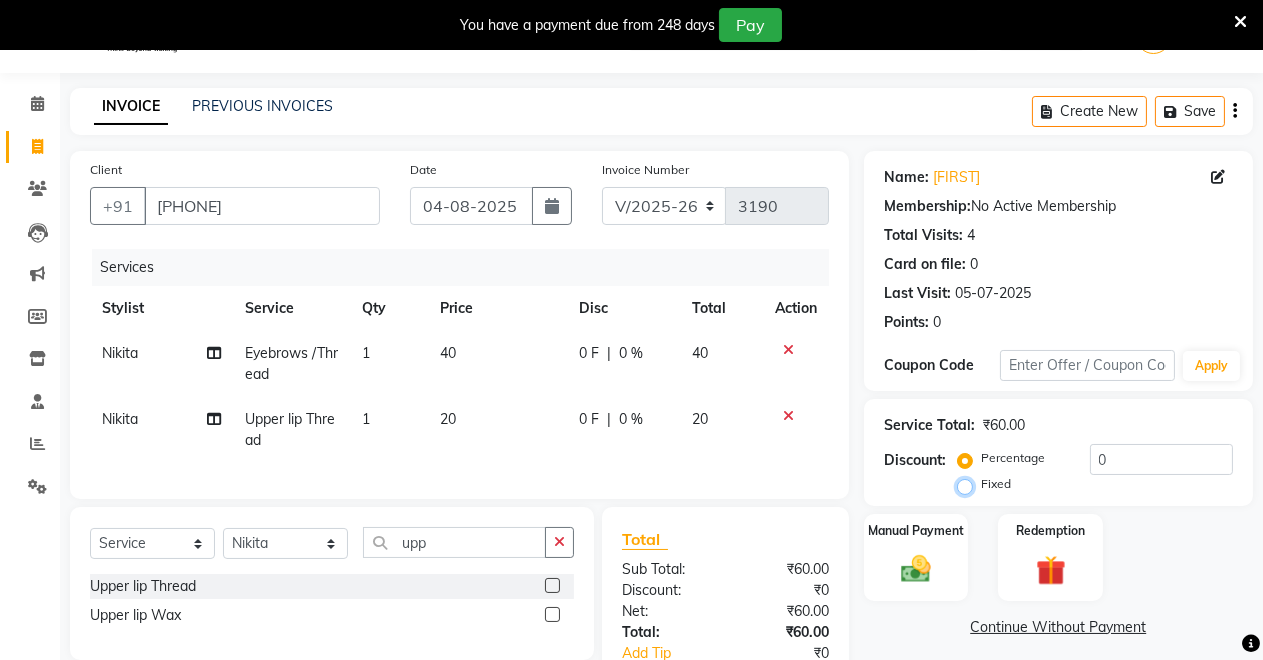 click on "Fixed" at bounding box center [969, 484] 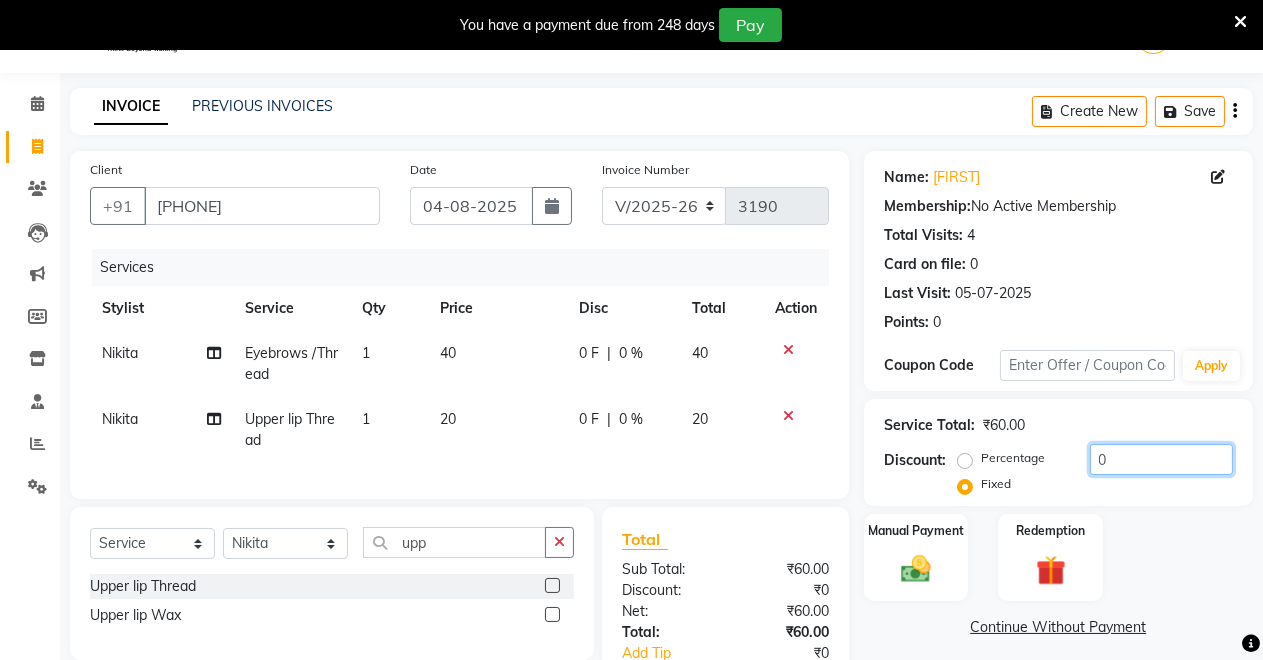 click on "0" 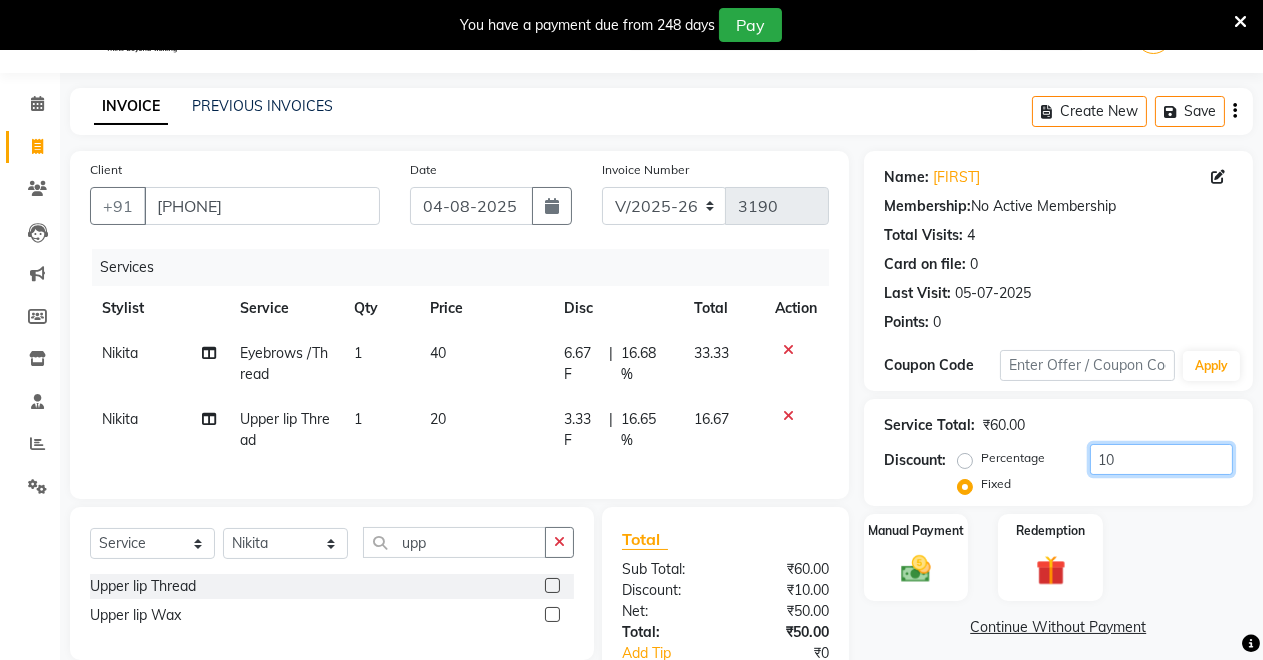 scroll, scrollTop: 194, scrollLeft: 0, axis: vertical 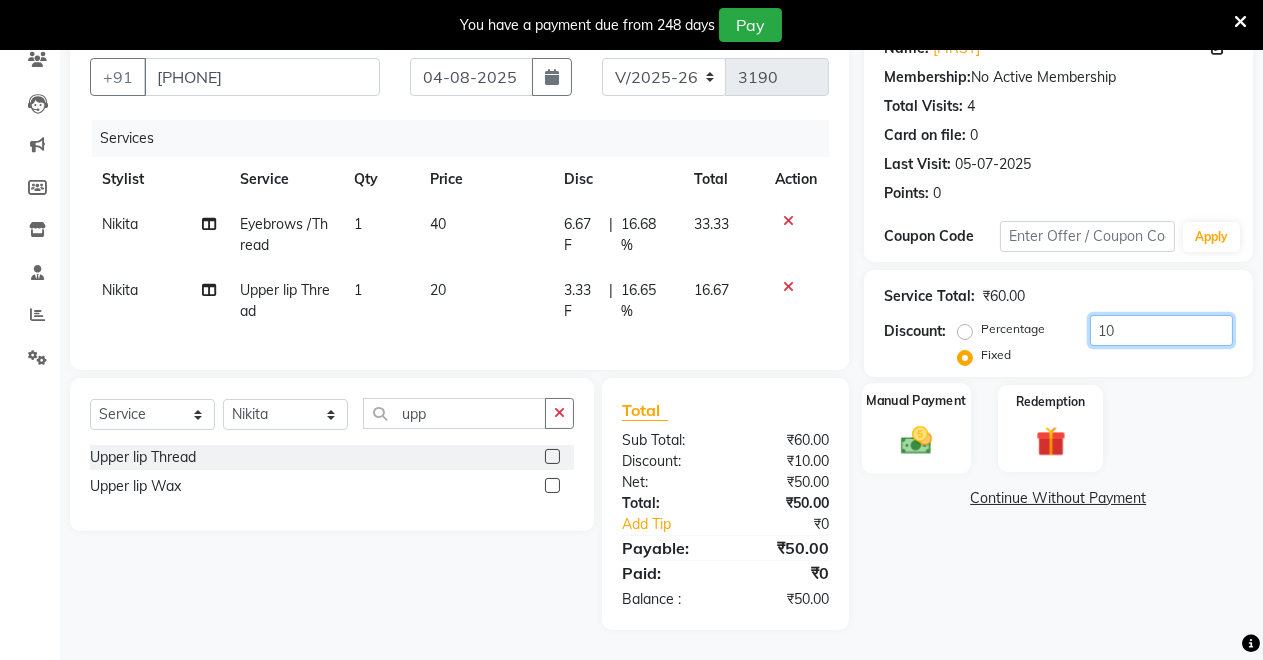 type on "10" 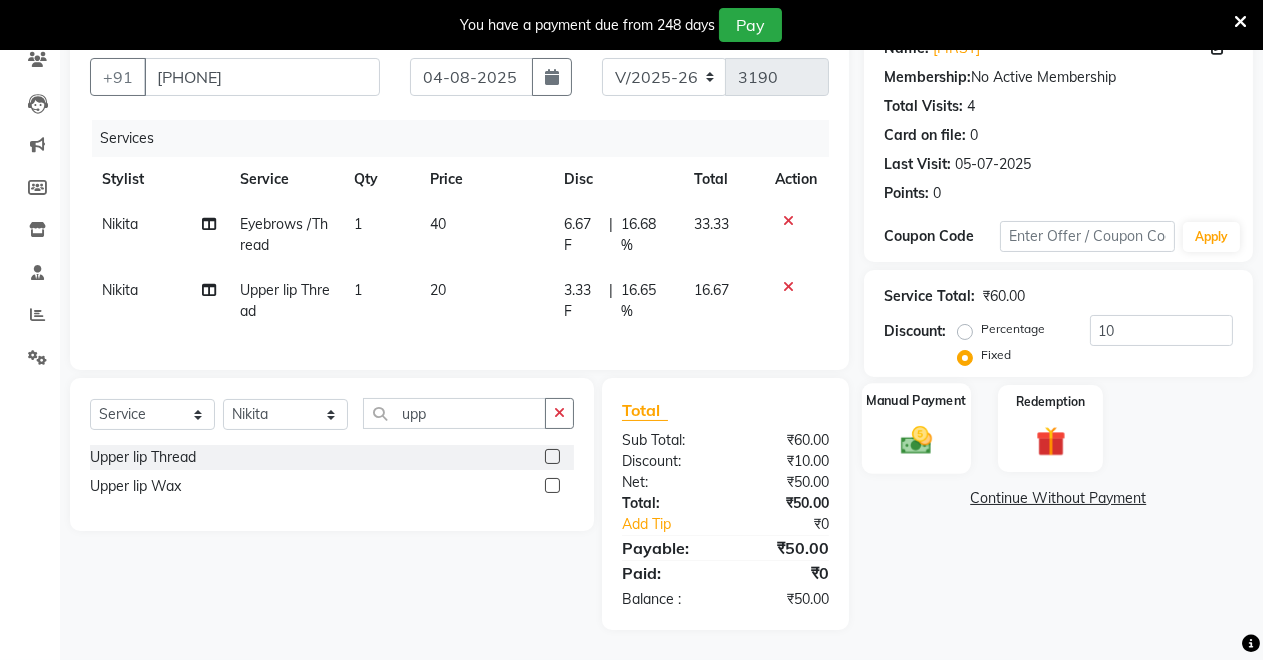 click 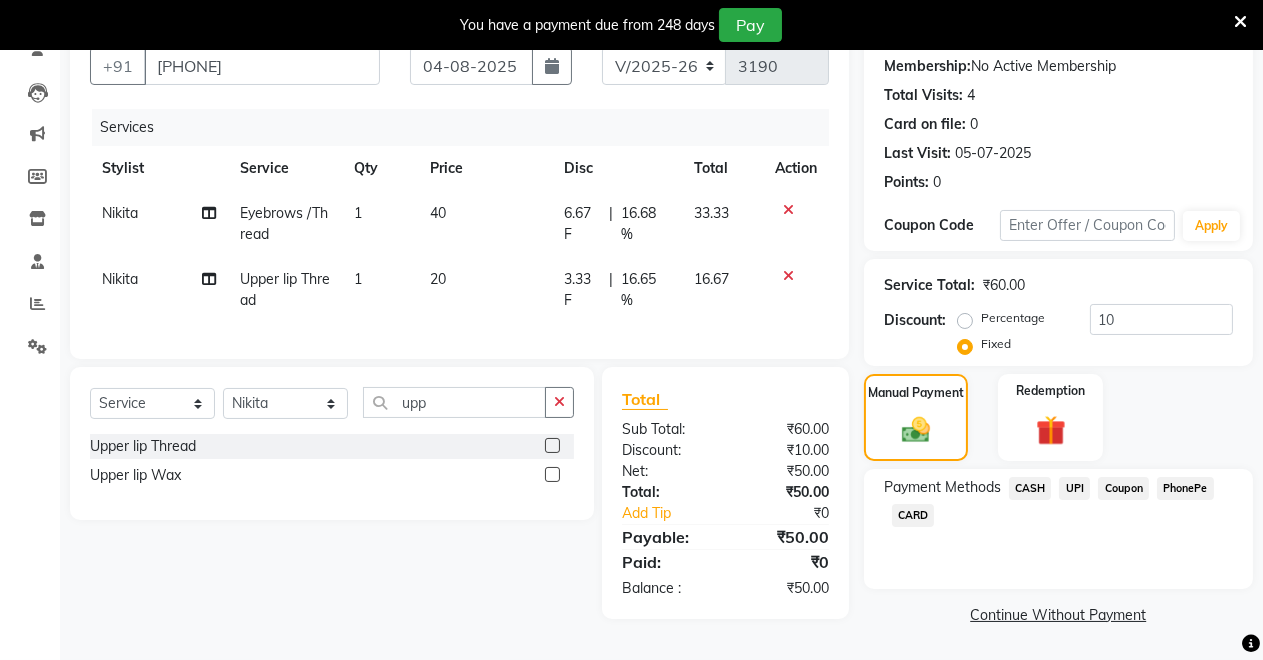 click on "CASH" 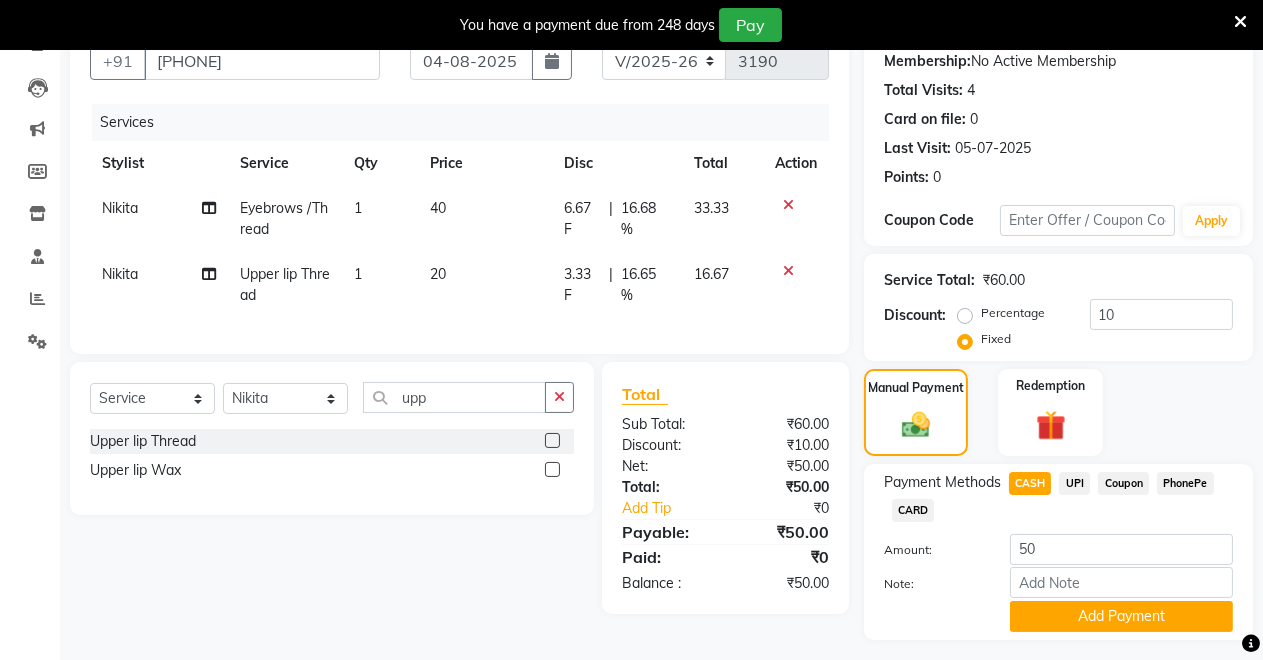 scroll, scrollTop: 245, scrollLeft: 0, axis: vertical 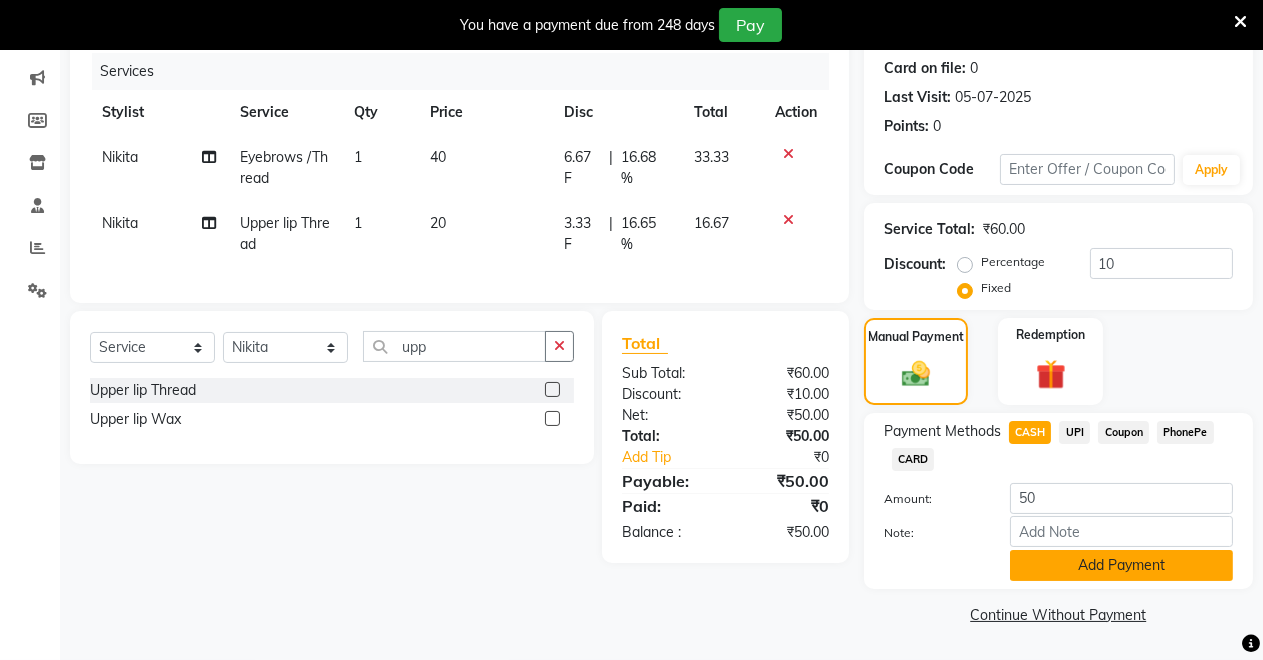 click on "Add Payment" 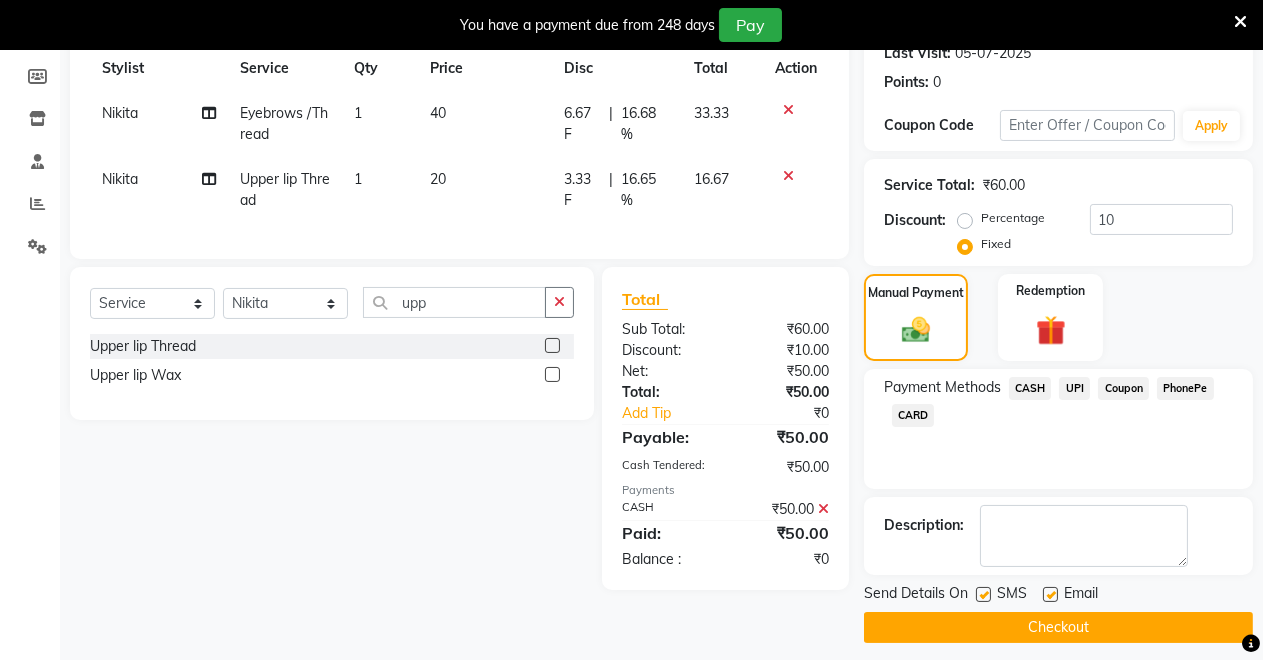 scroll, scrollTop: 302, scrollLeft: 0, axis: vertical 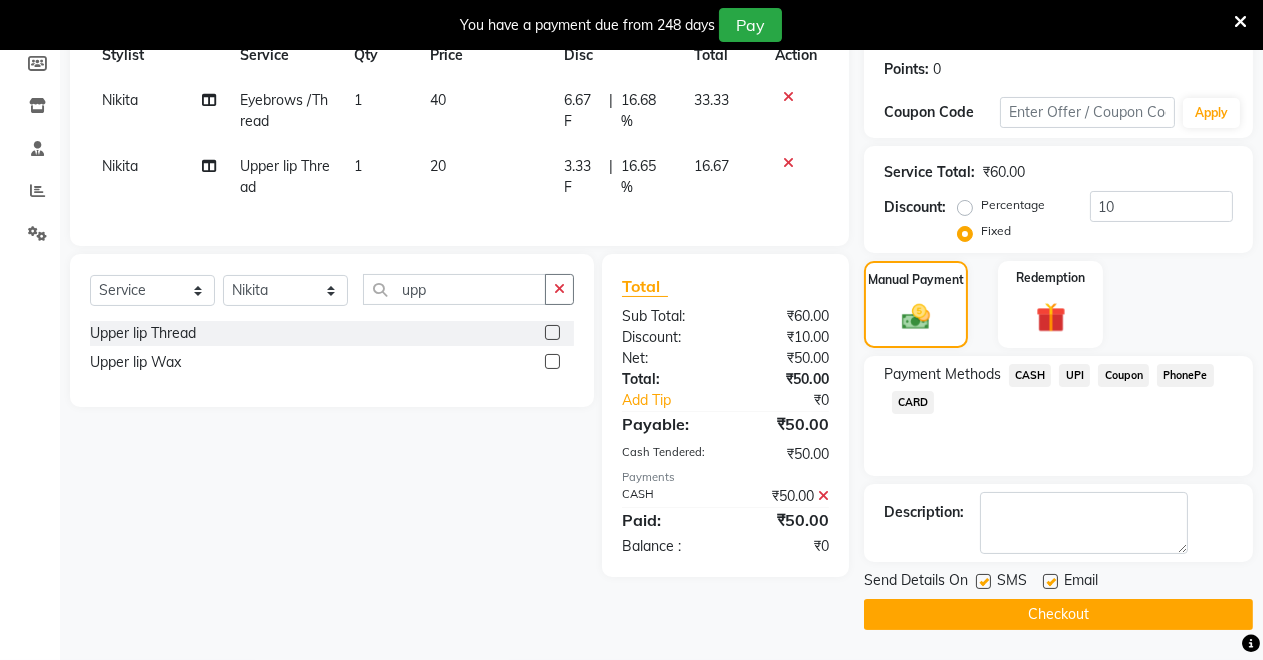 click on "Checkout" 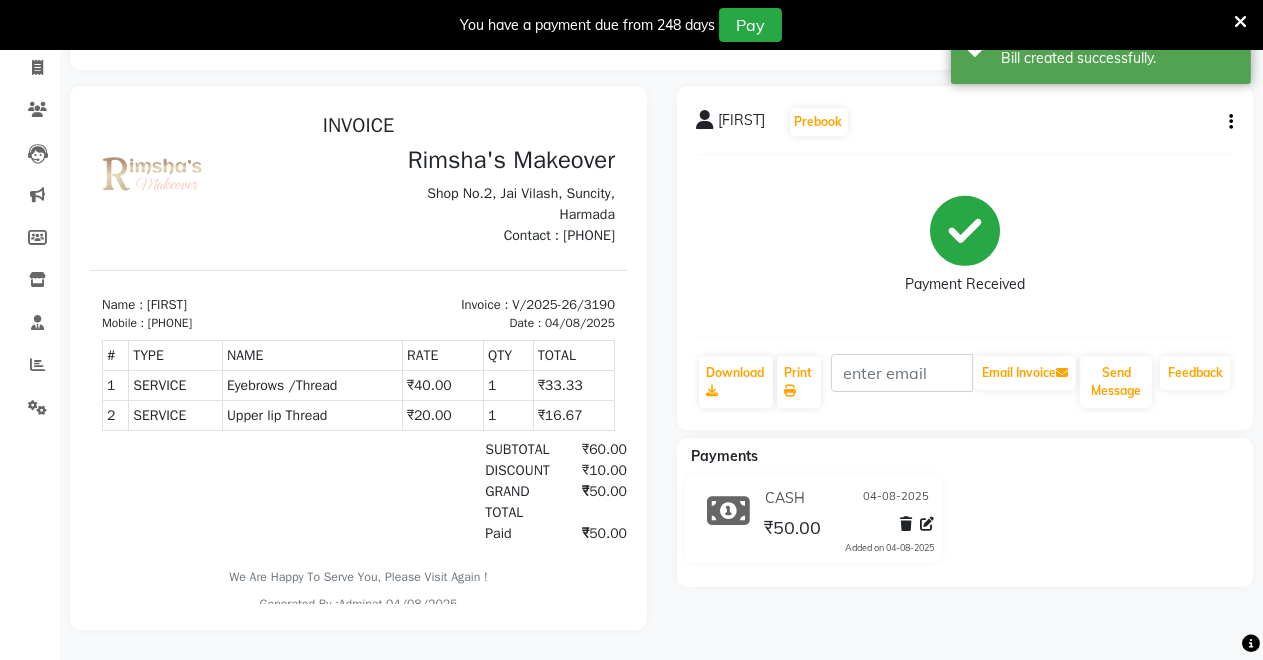 scroll, scrollTop: 0, scrollLeft: 0, axis: both 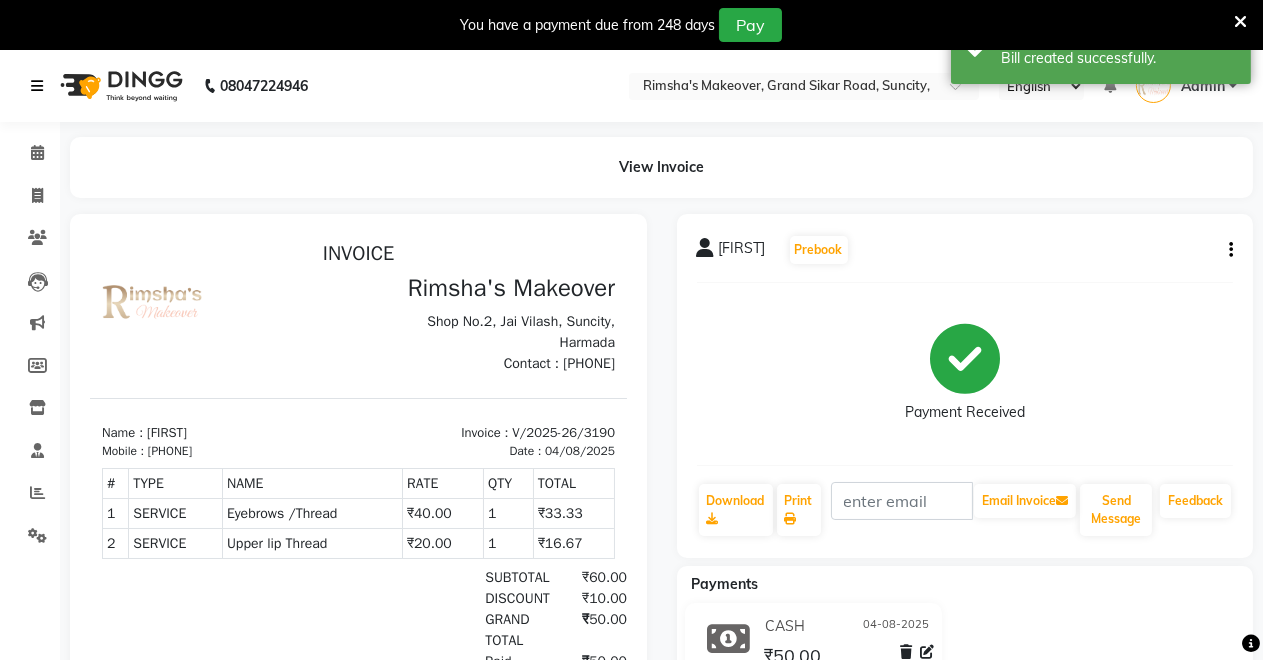 click at bounding box center [37, 86] 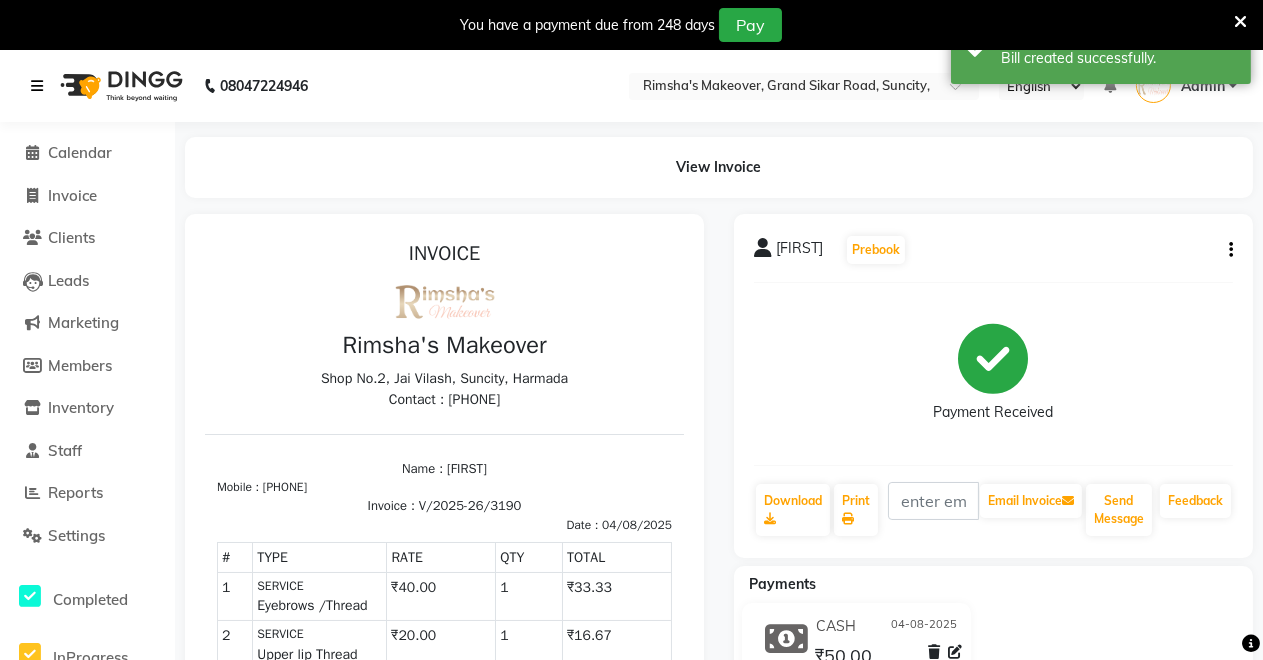 click at bounding box center [41, 86] 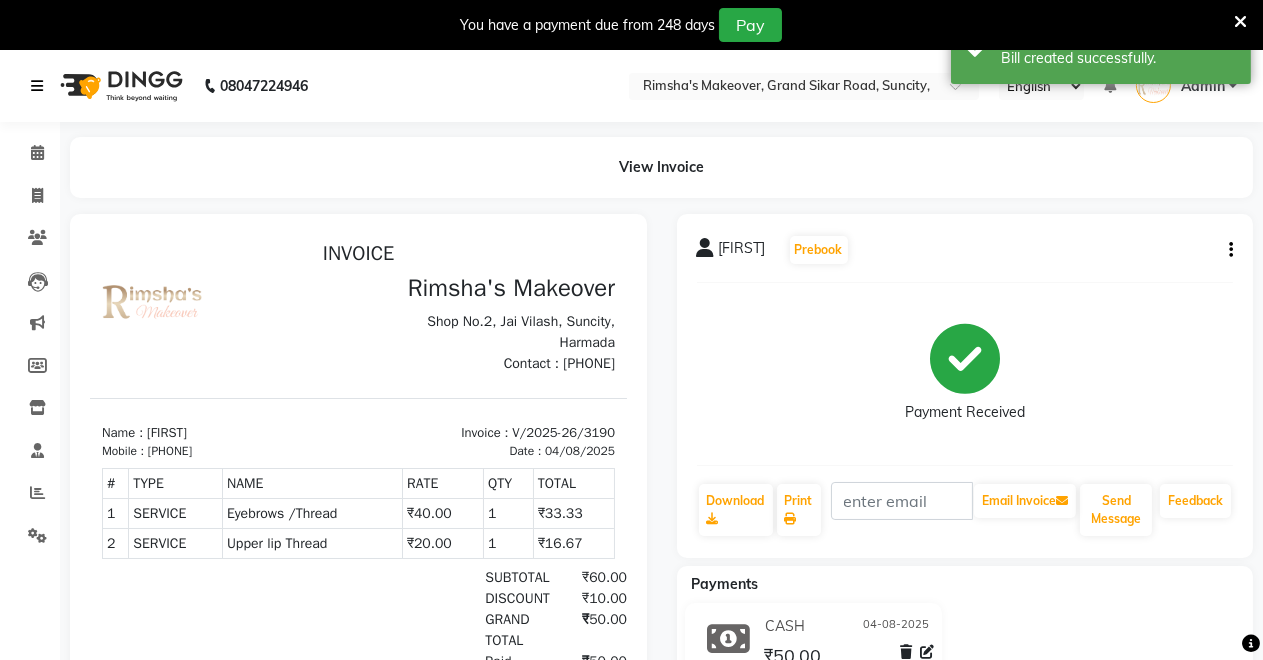 click at bounding box center (37, 86) 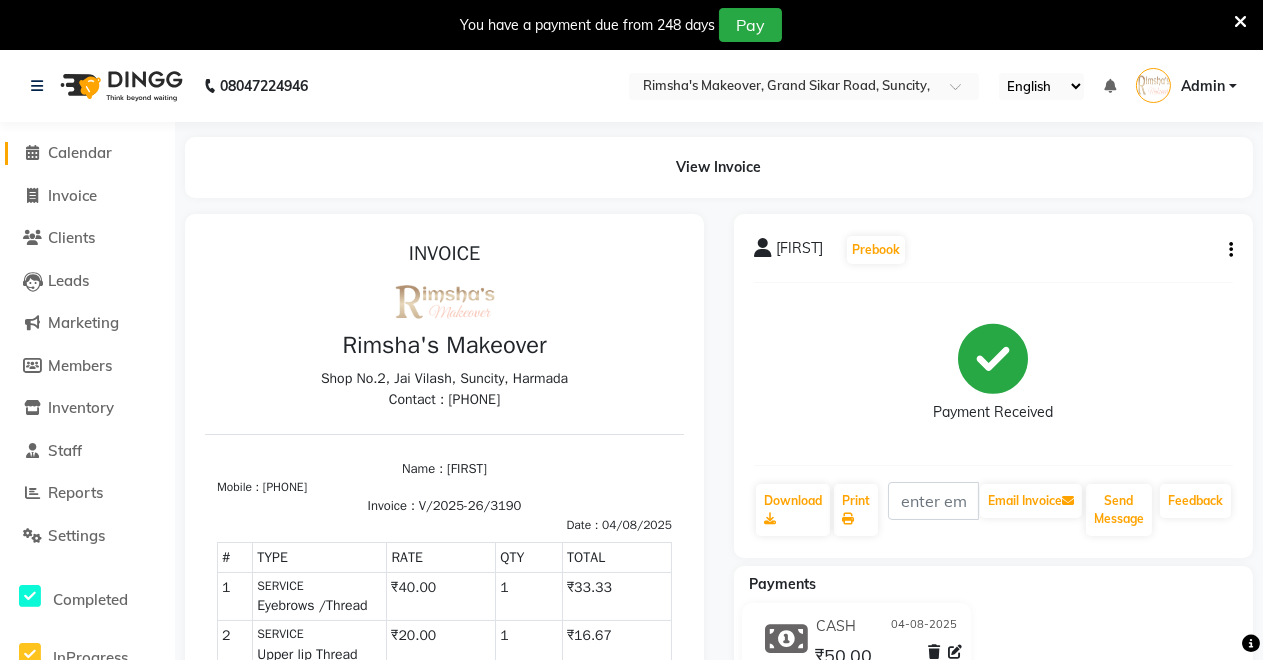 click 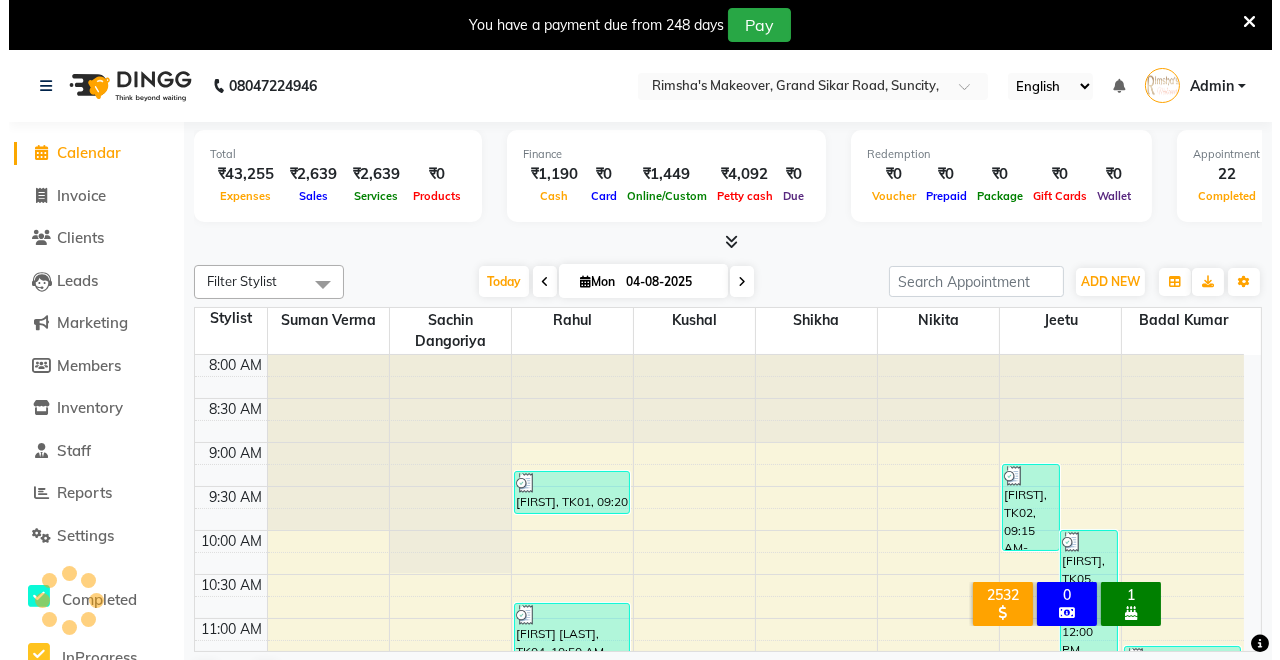 scroll, scrollTop: 789, scrollLeft: 0, axis: vertical 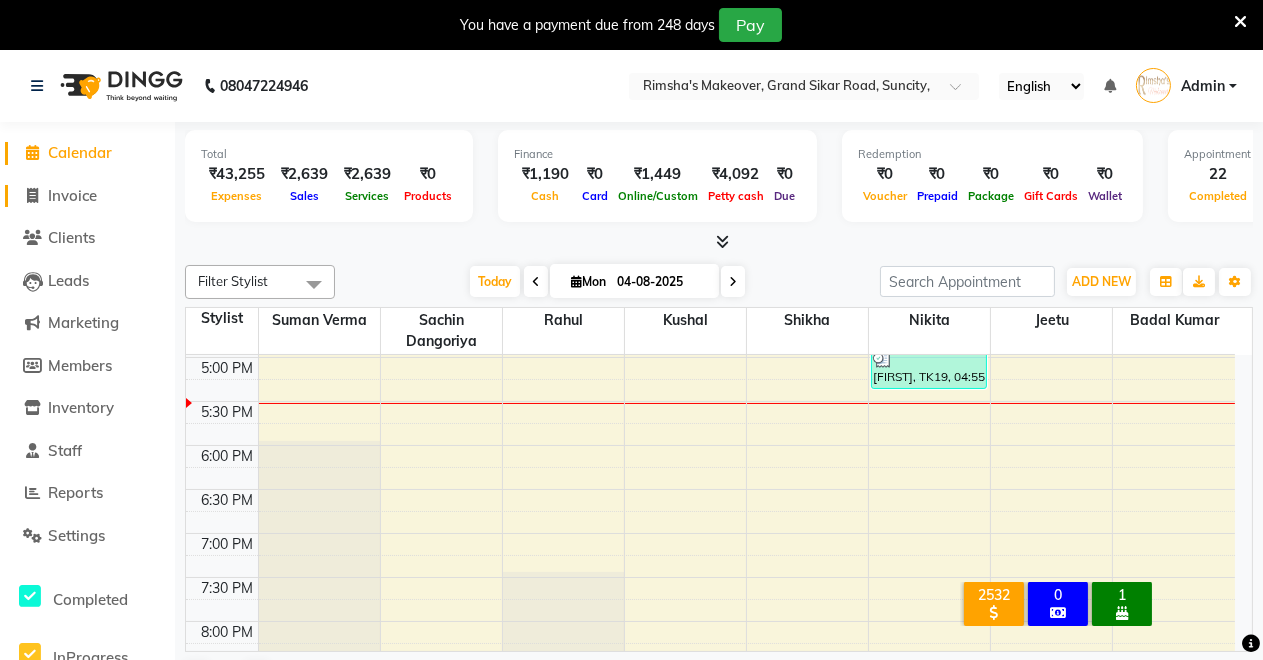 click 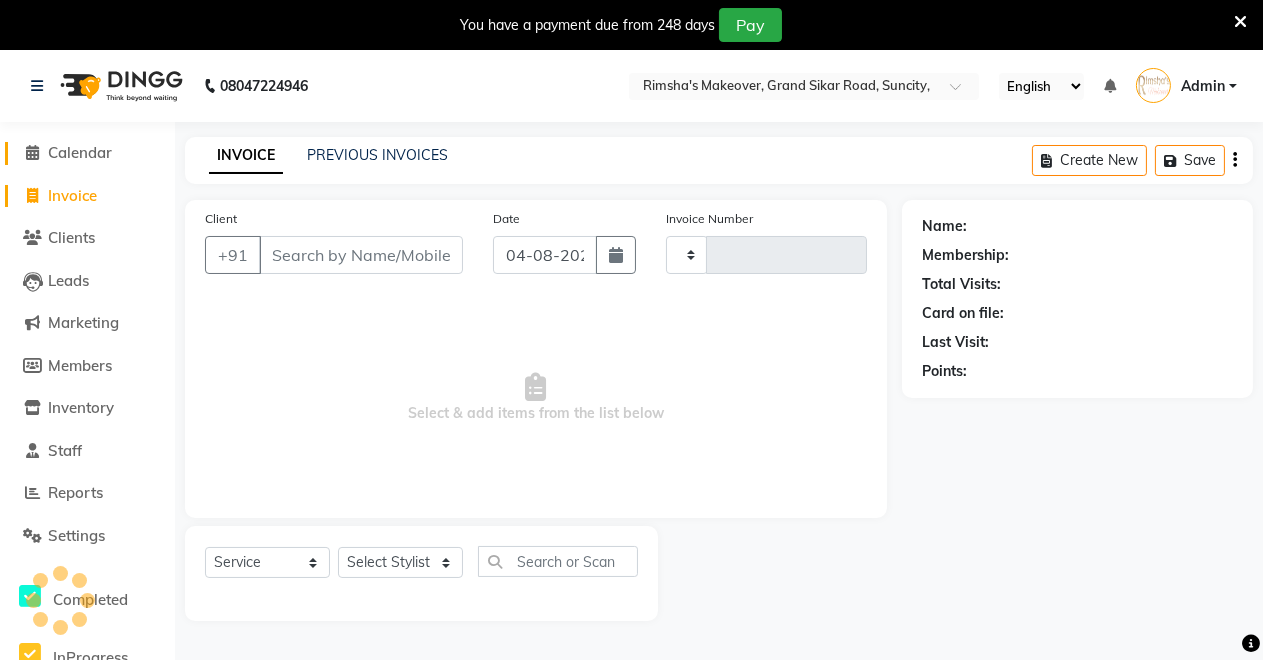 type on "3191" 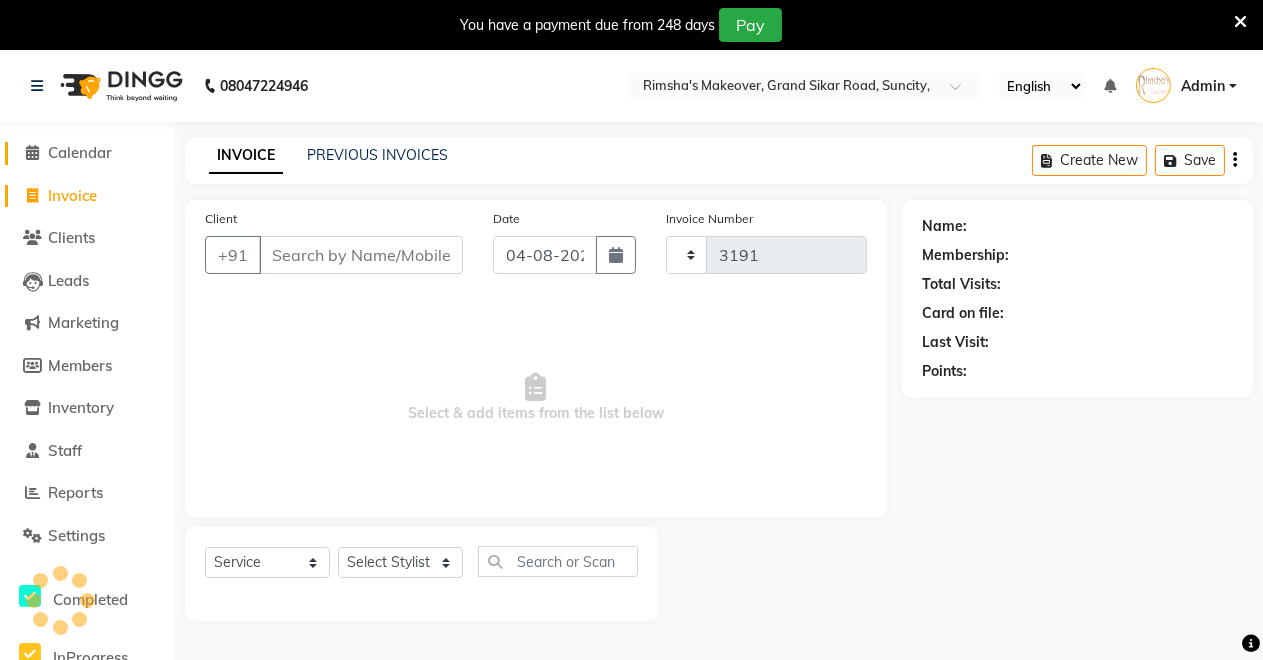 select on "7317" 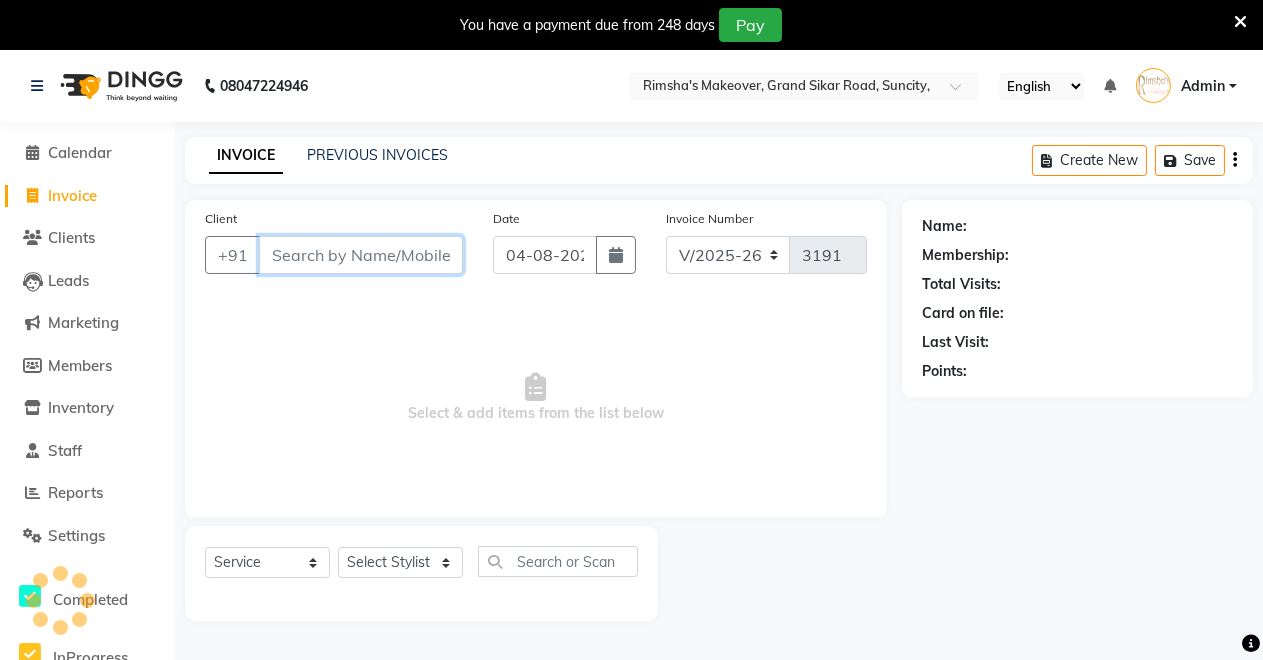 click on "Client" at bounding box center [361, 255] 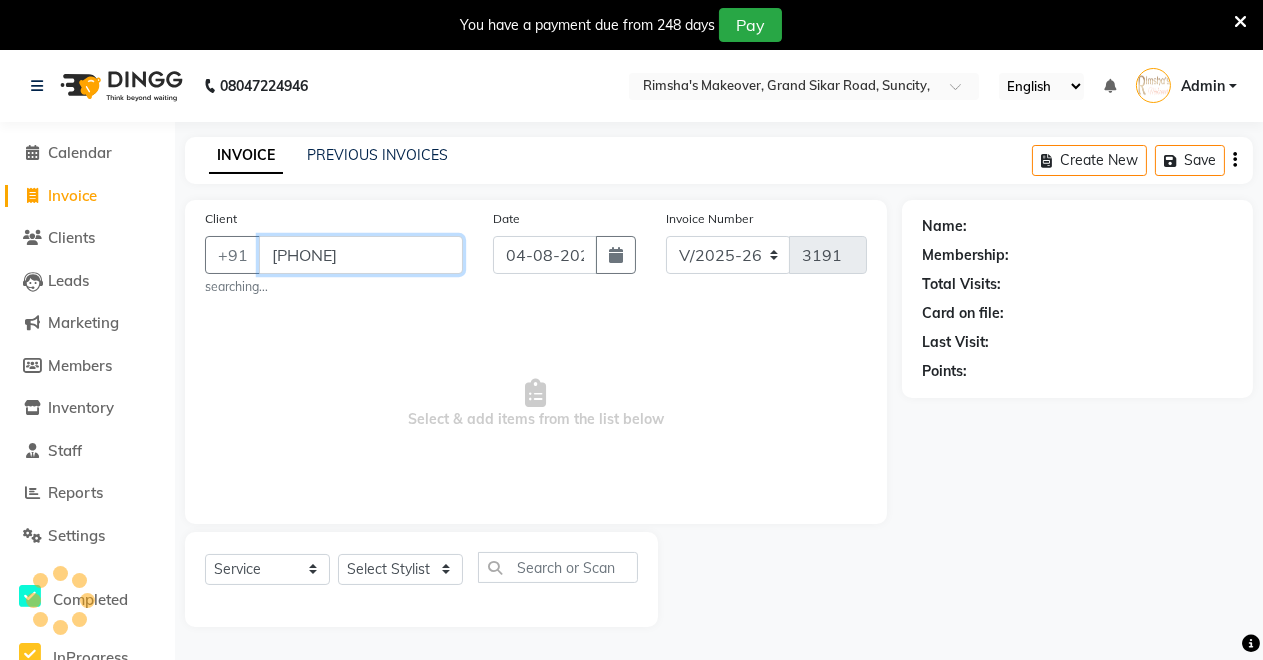 click on "[PHONE]" 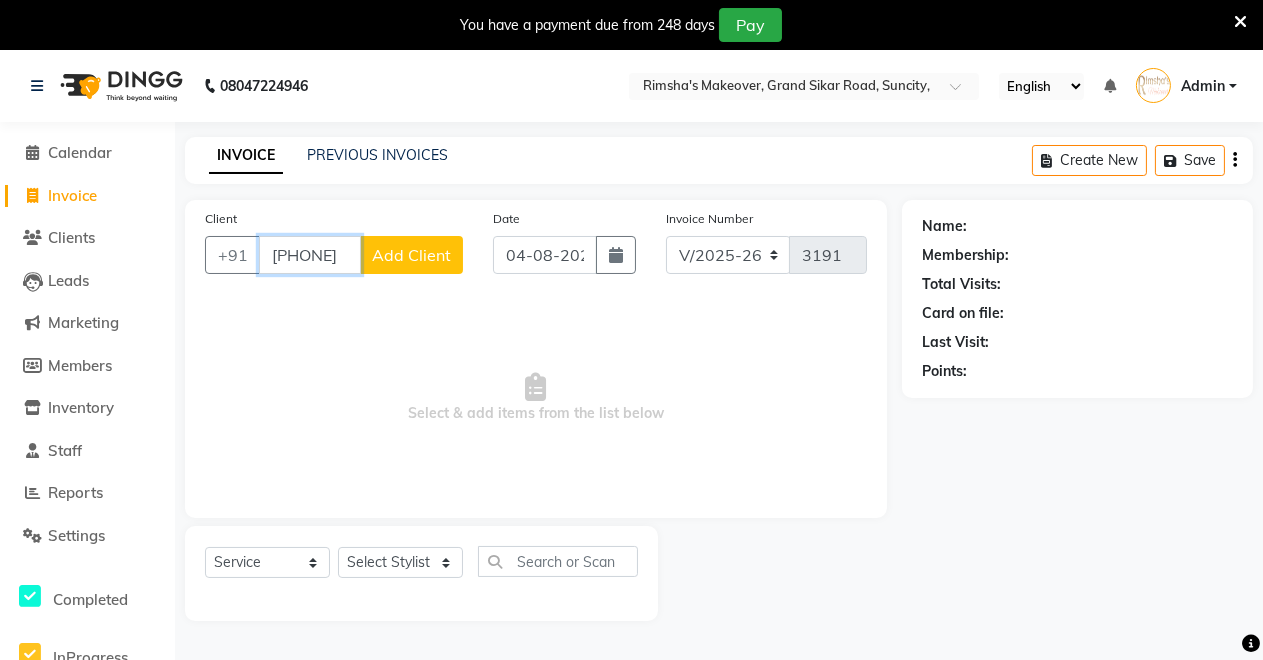 type on "[PHONE]" 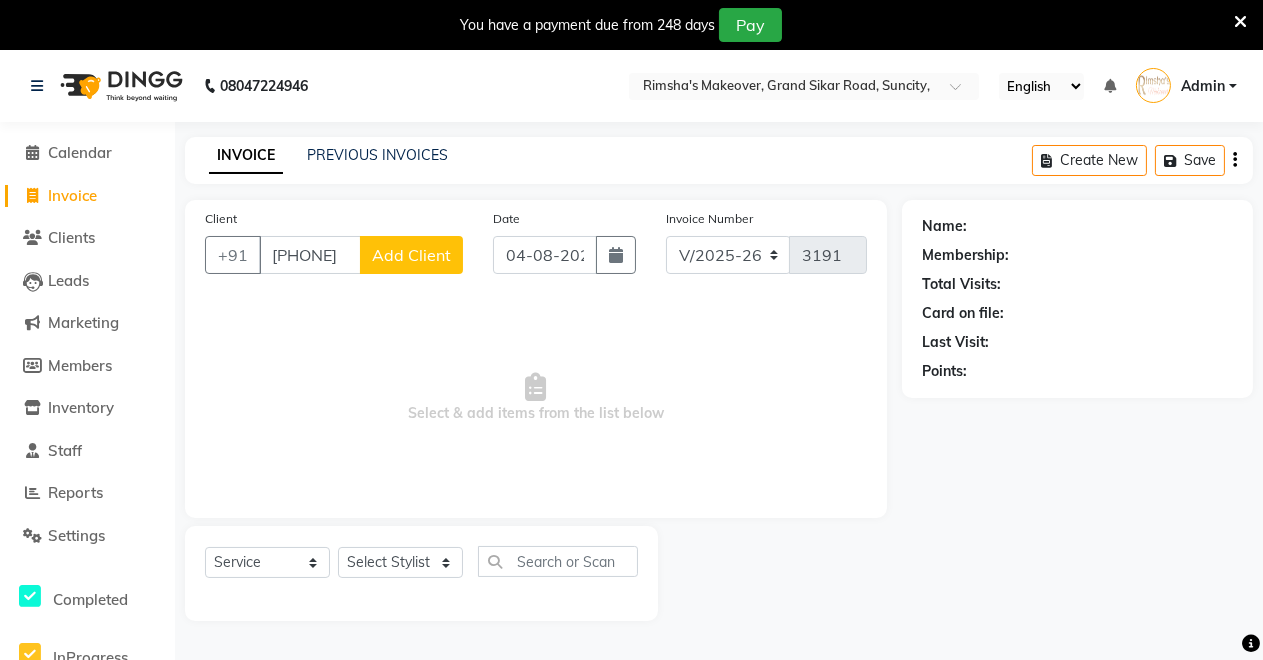 click on "Add Client" 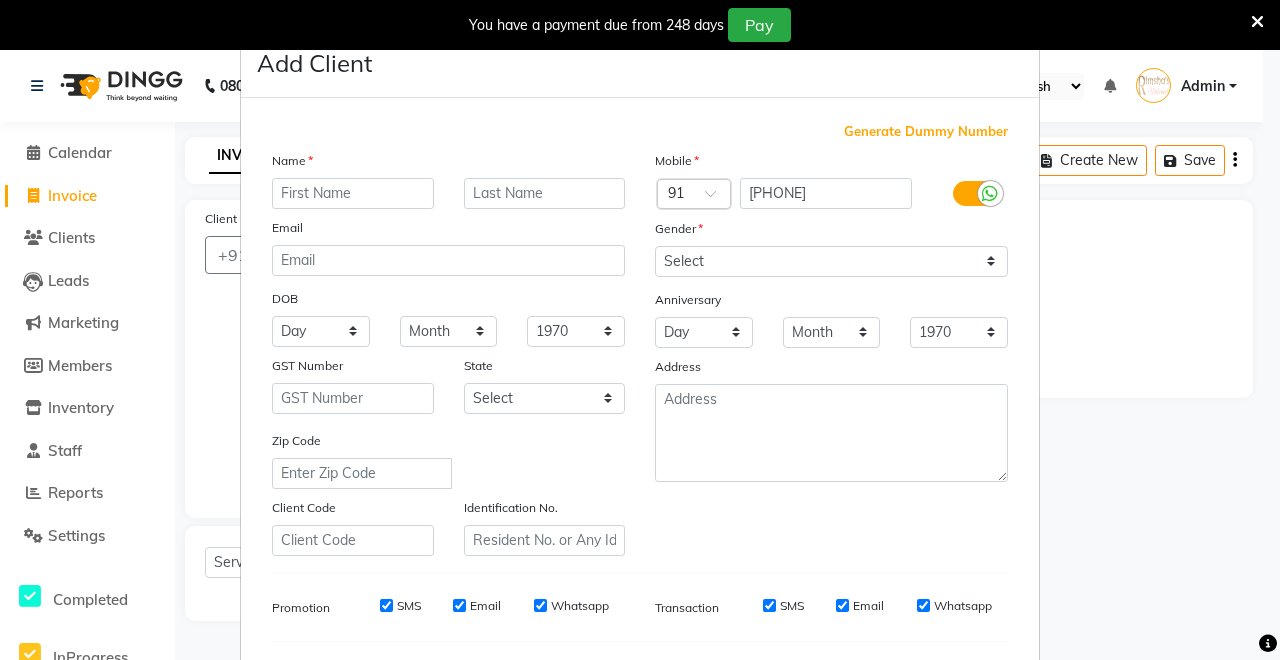 click at bounding box center (353, 193) 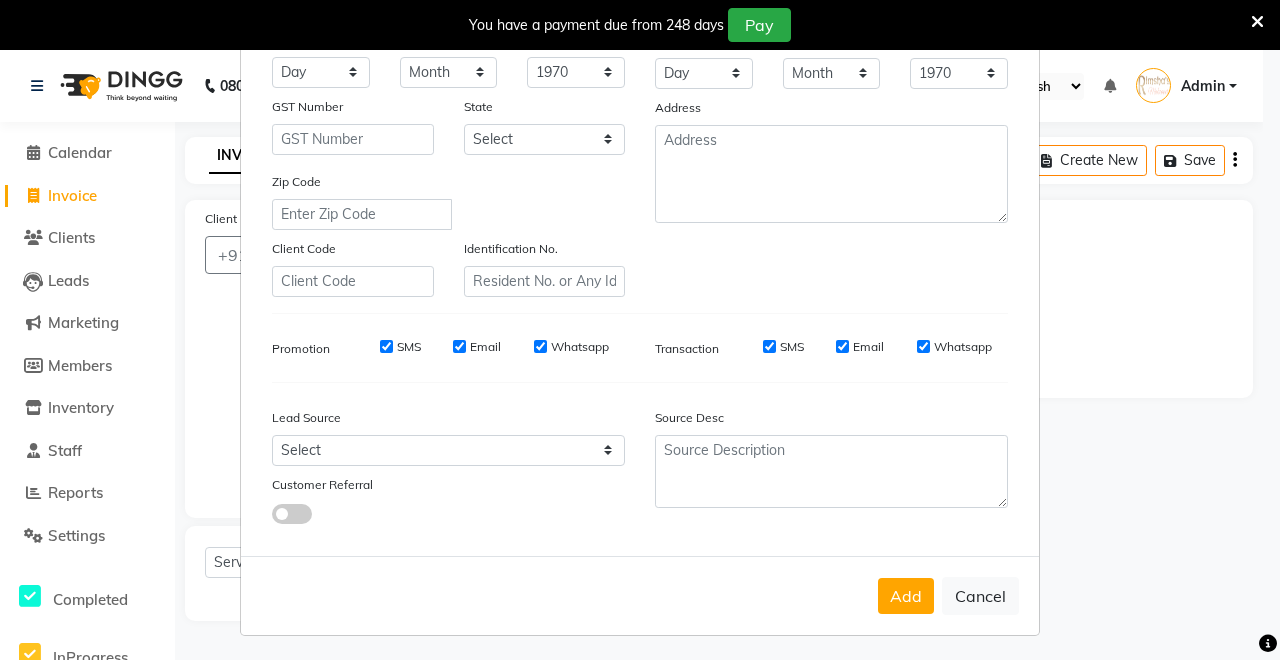 scroll, scrollTop: 0, scrollLeft: 0, axis: both 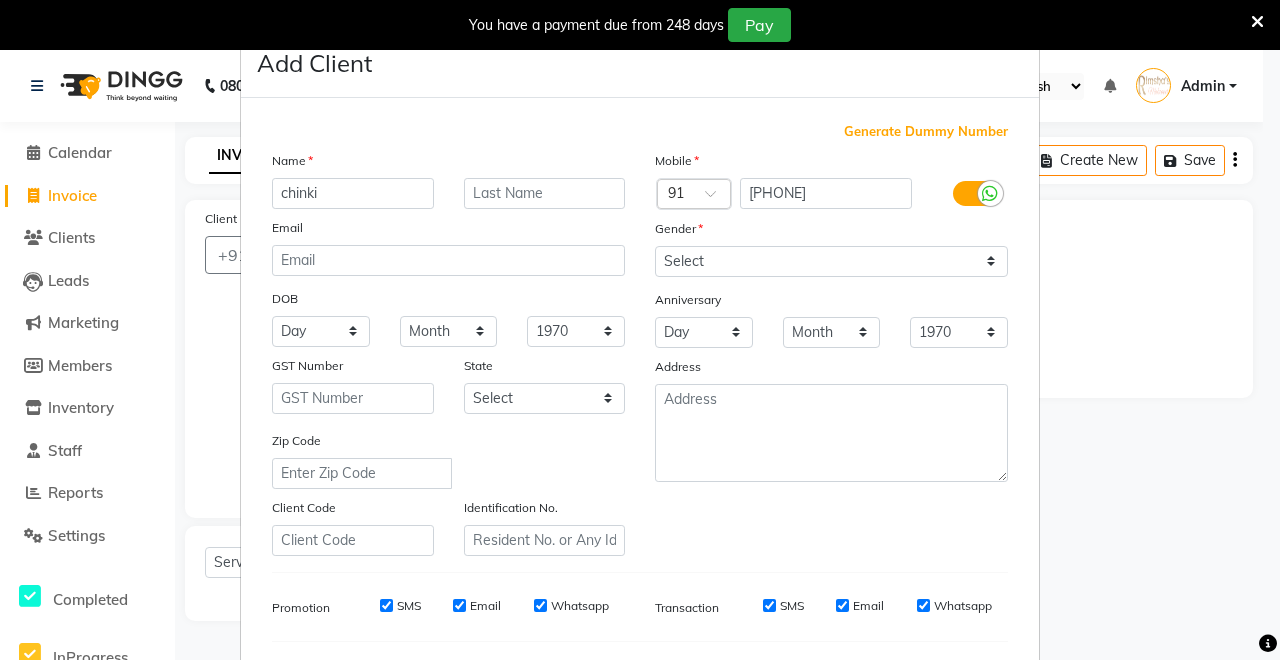 type on "chinki" 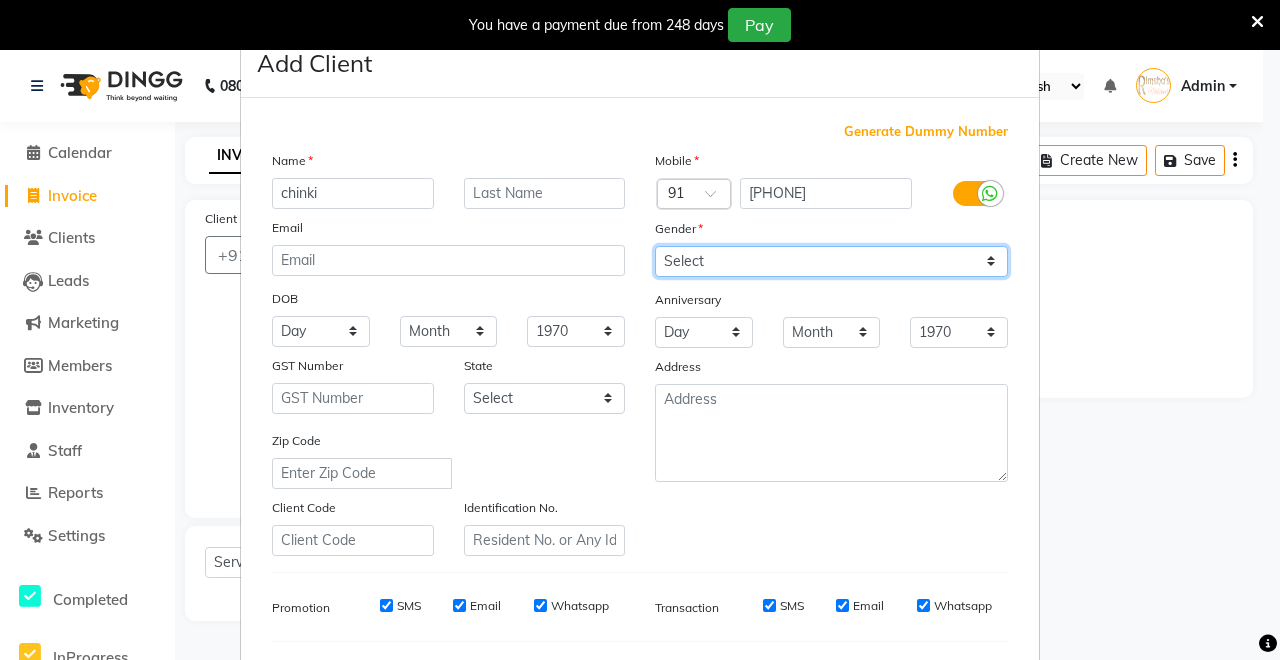 click on "Select Male Female Other Prefer Not To Say" at bounding box center (831, 261) 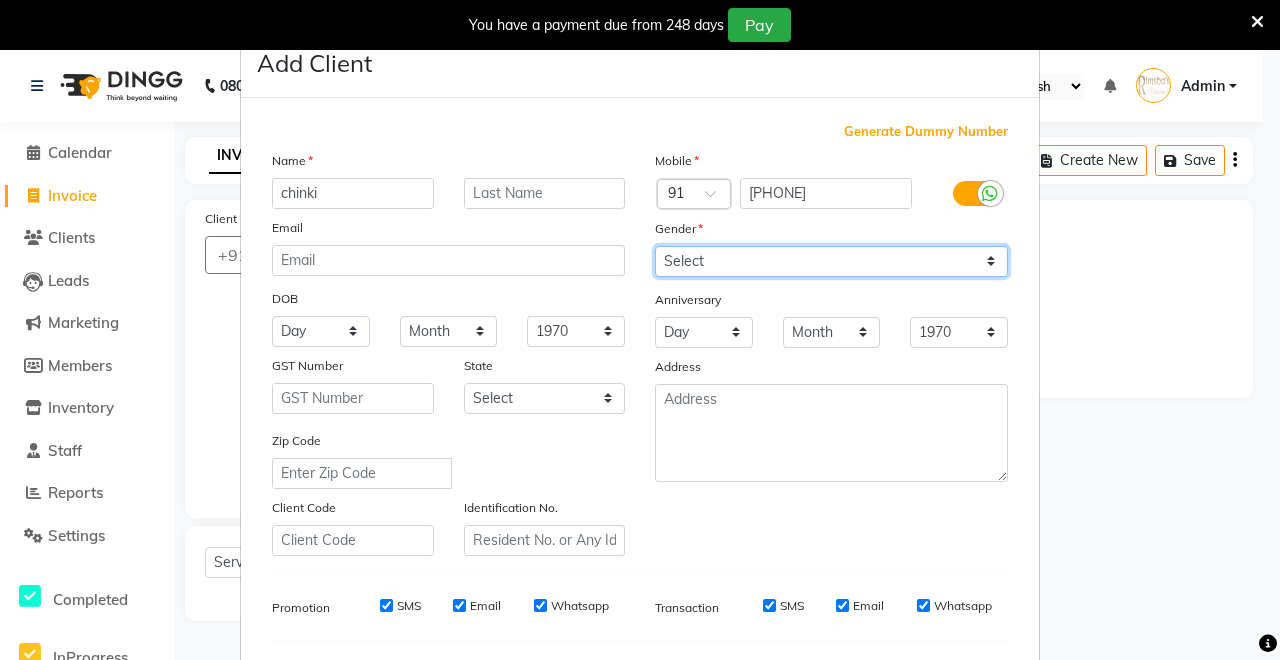 select on "female" 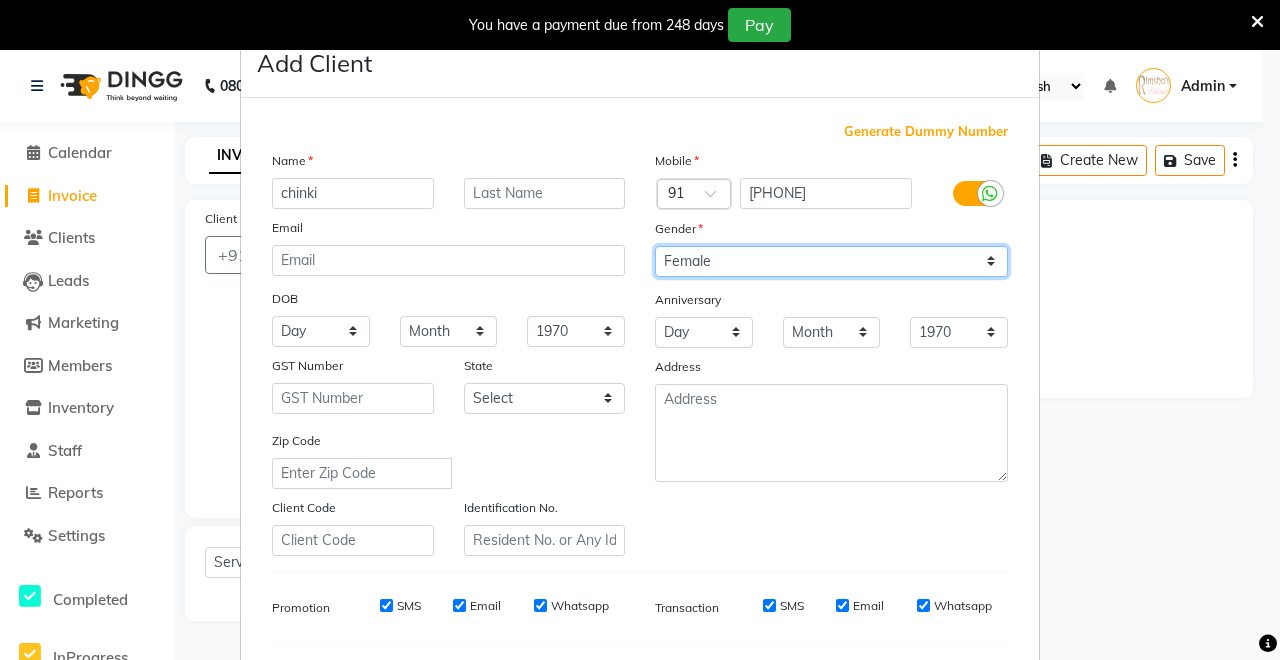 click on "Select Male Female Other Prefer Not To Say" at bounding box center [831, 261] 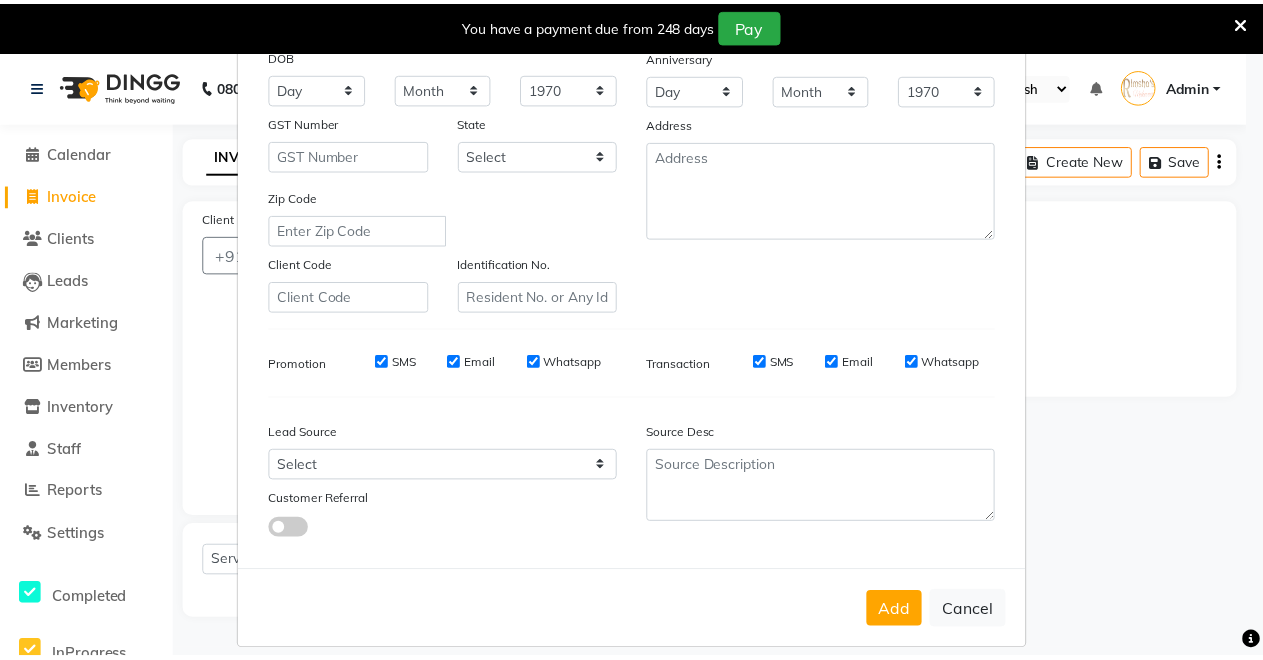 scroll, scrollTop: 259, scrollLeft: 0, axis: vertical 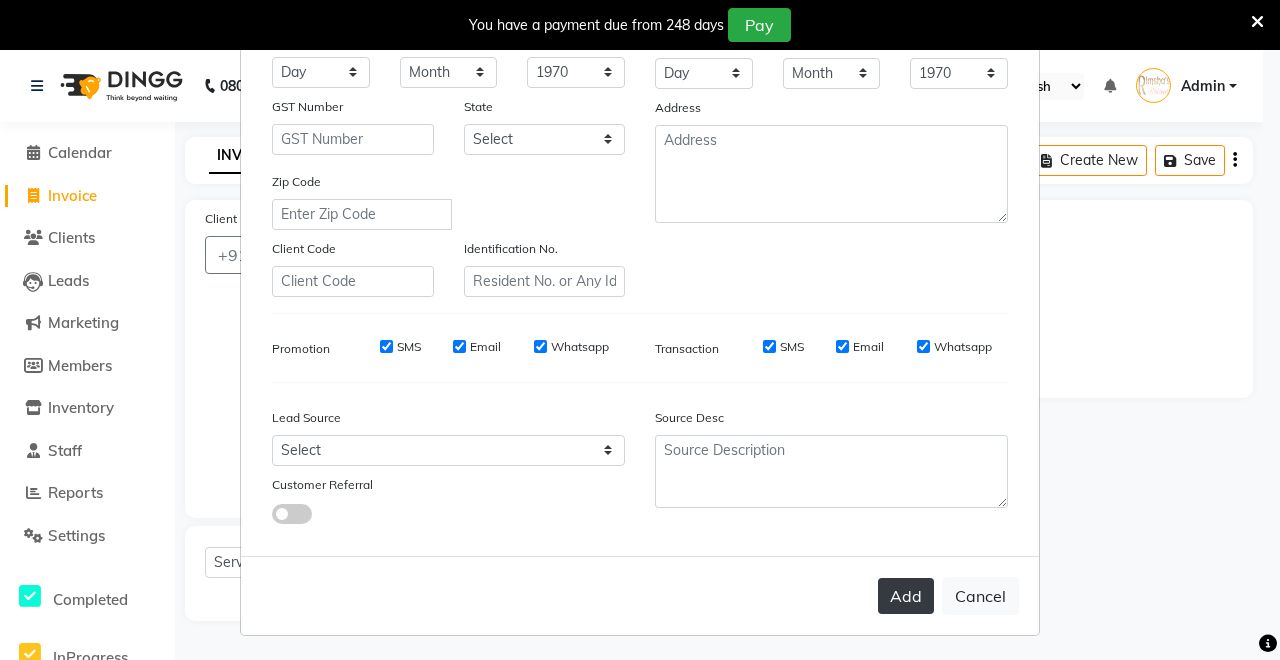 click on "Add" at bounding box center [906, 596] 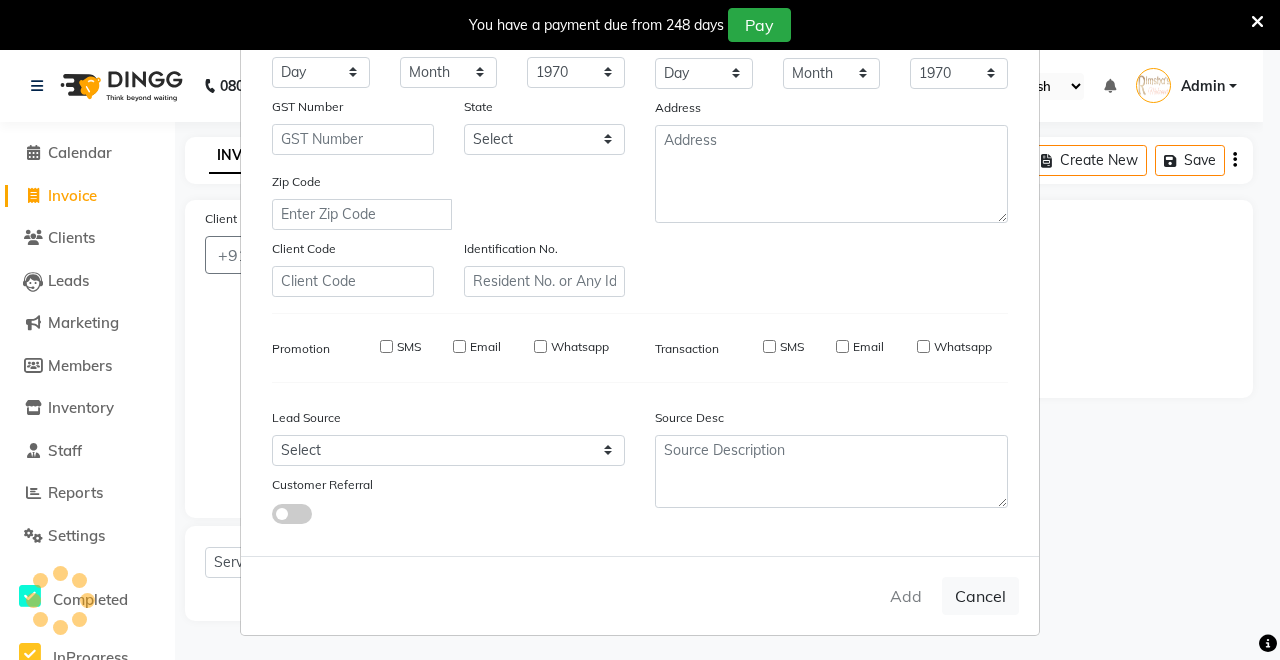 type 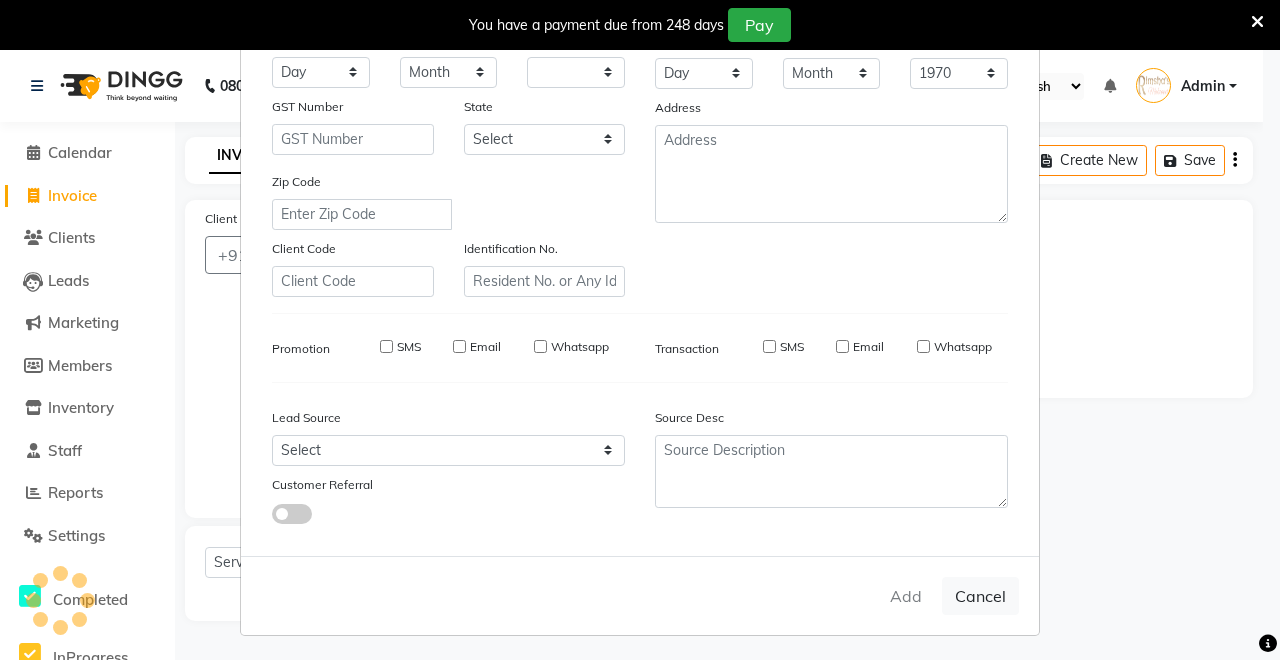 select 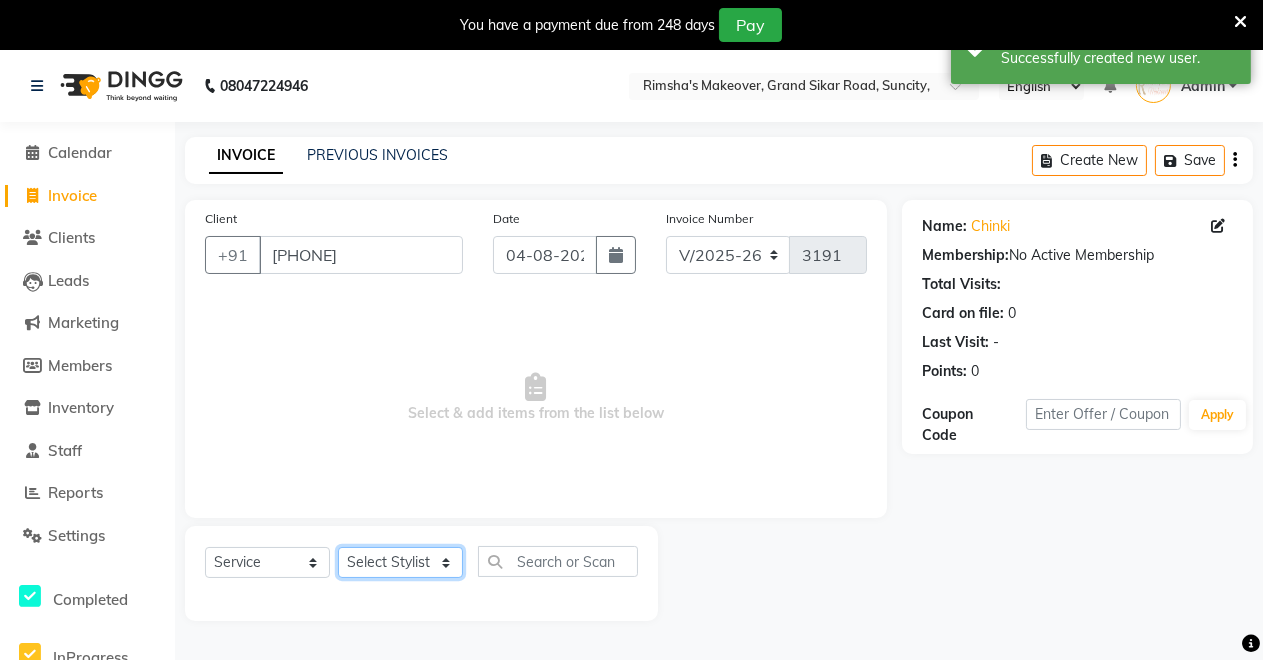 click on "Select Stylist Badal kumar Jeetu Kushal Nikita Rahul Sachin Dangoriya Shikha Suman Verma" 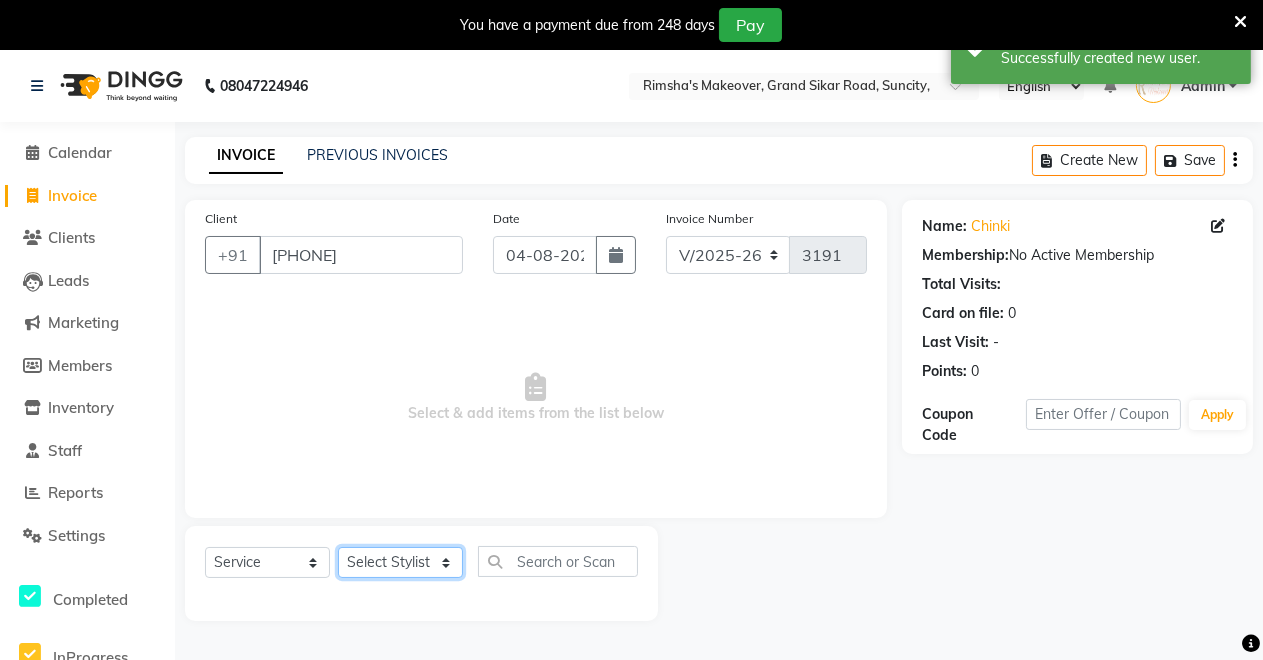 select on "75199" 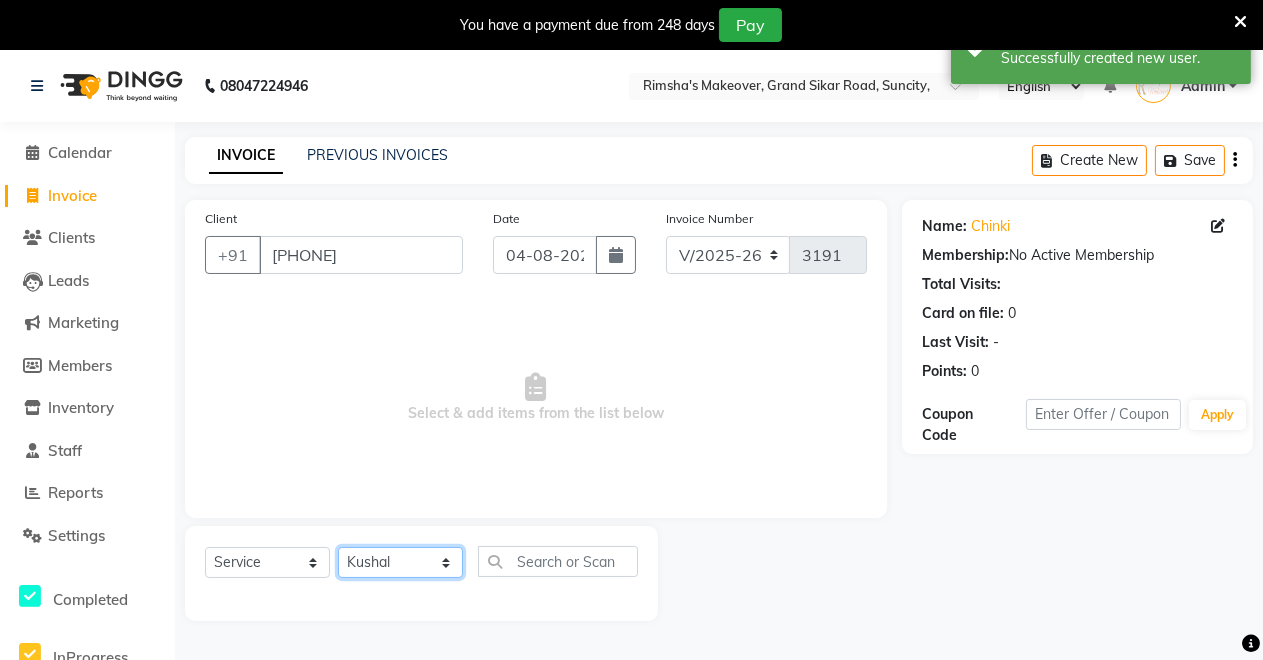 click on "Select Stylist Badal kumar Jeetu Kushal Nikita Rahul Sachin Dangoriya Shikha Suman Verma" 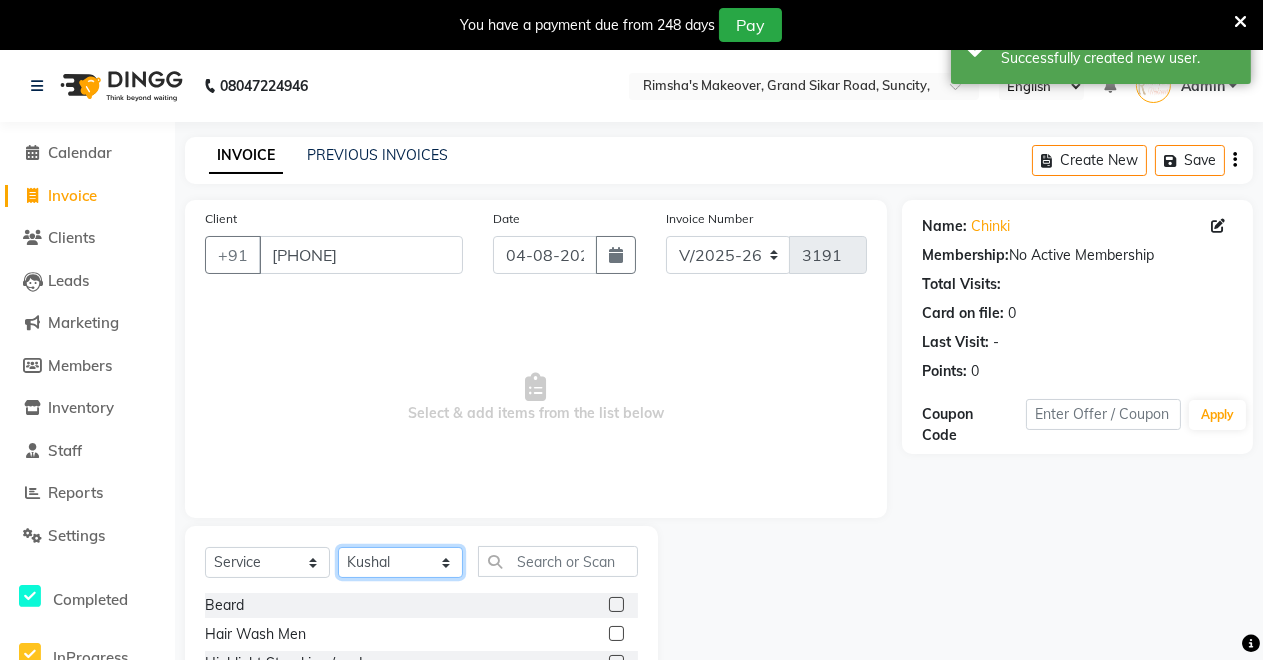 scroll, scrollTop: 191, scrollLeft: 0, axis: vertical 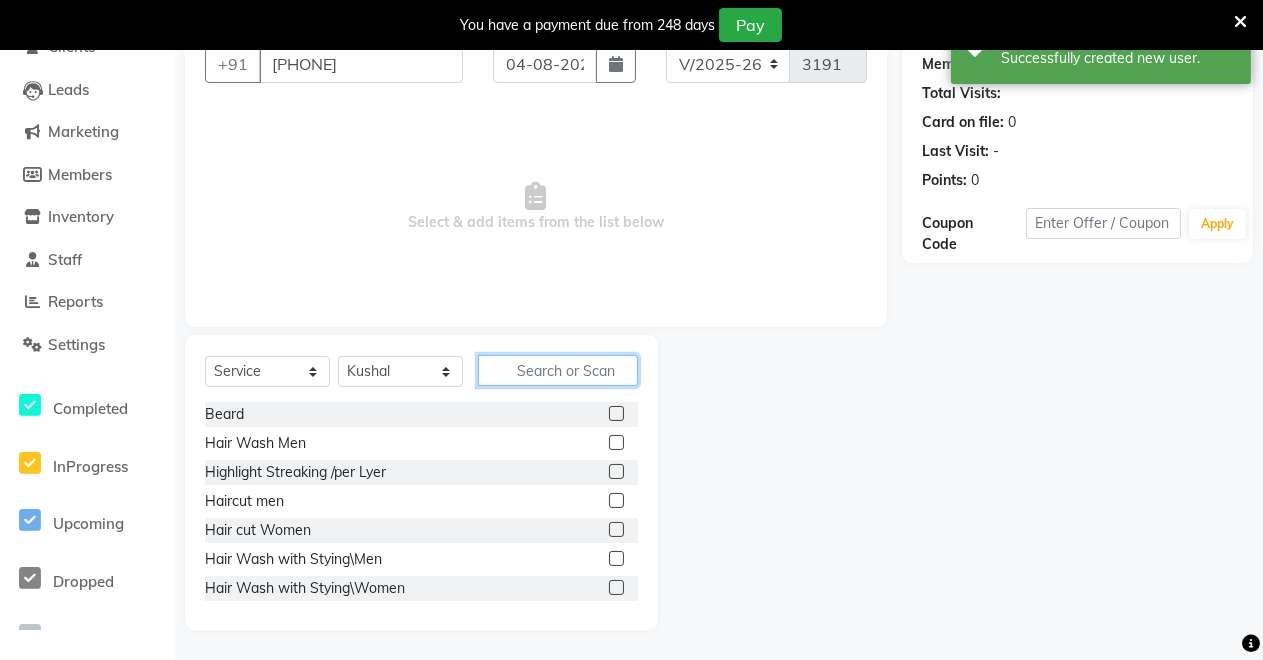 click 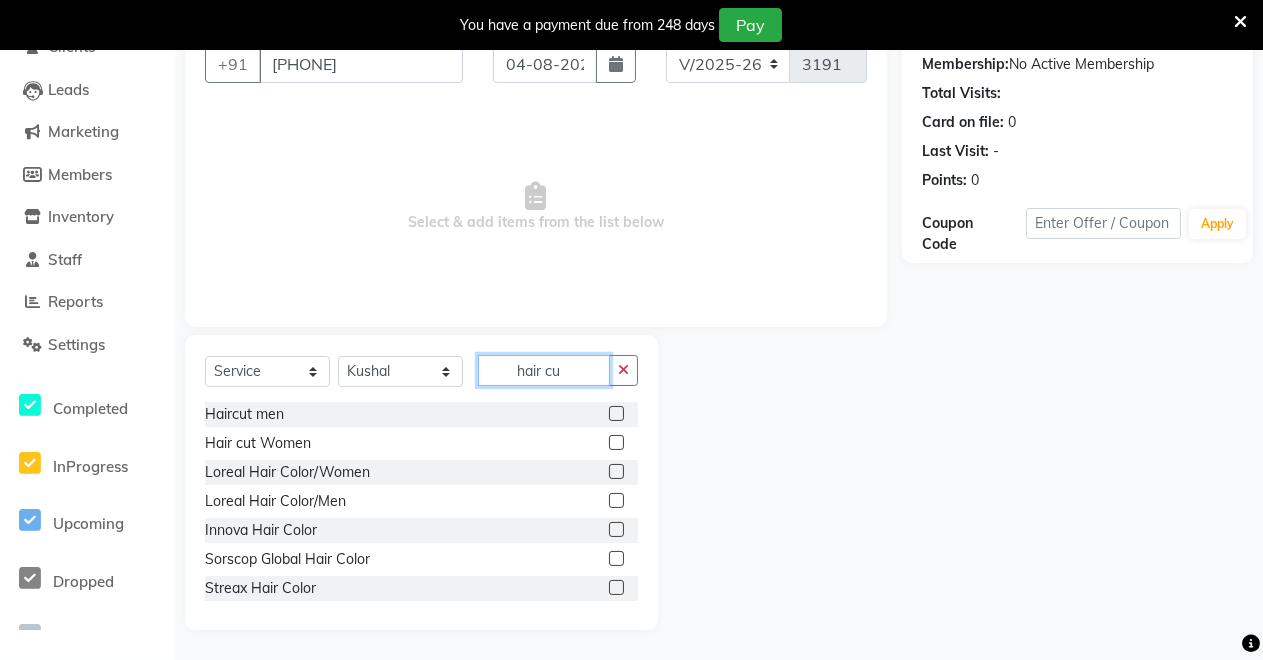 scroll, scrollTop: 49, scrollLeft: 0, axis: vertical 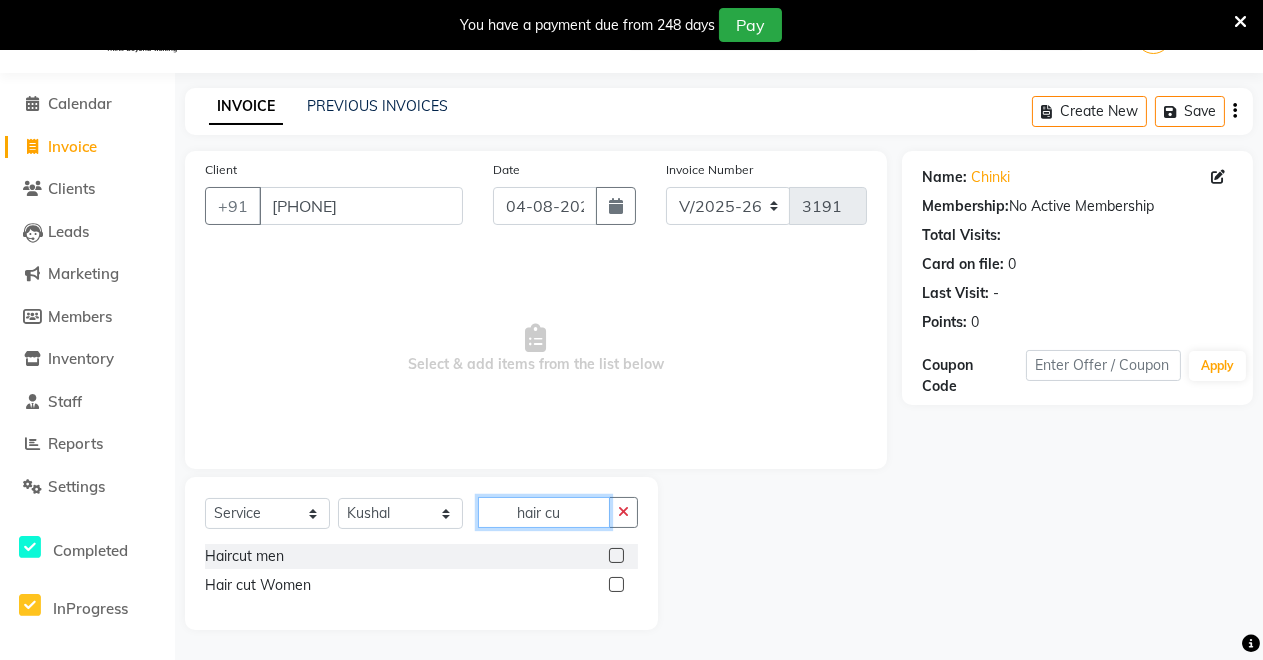 type on "hair cu" 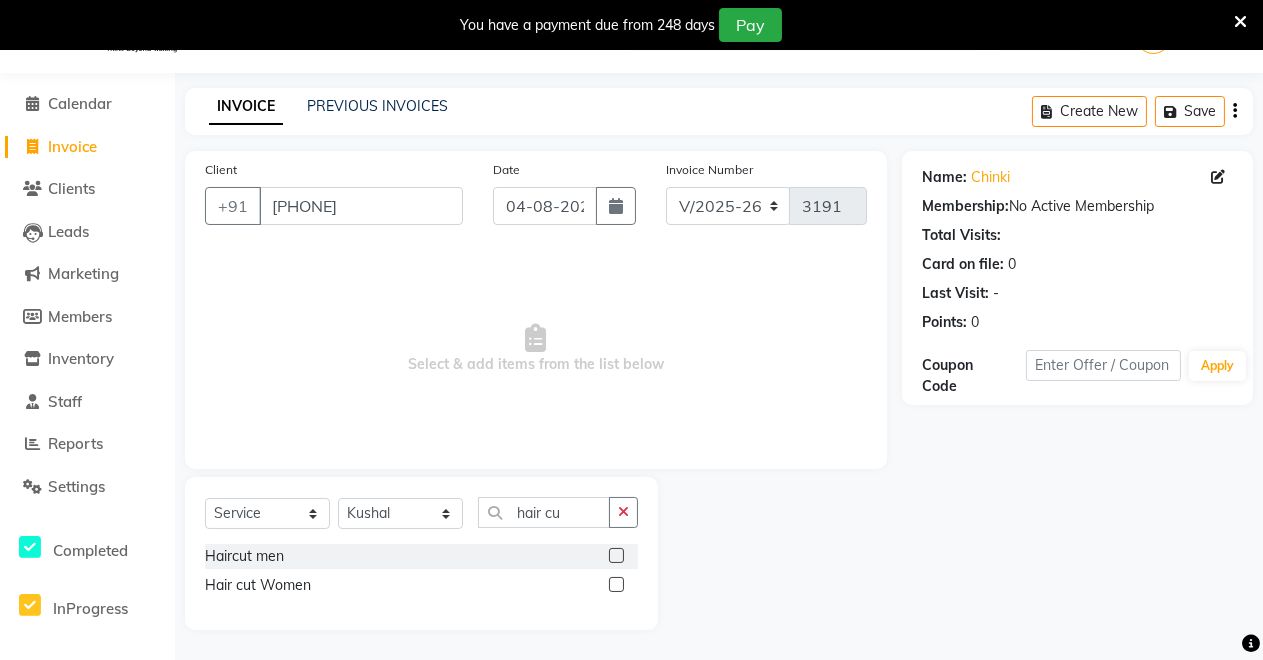 click 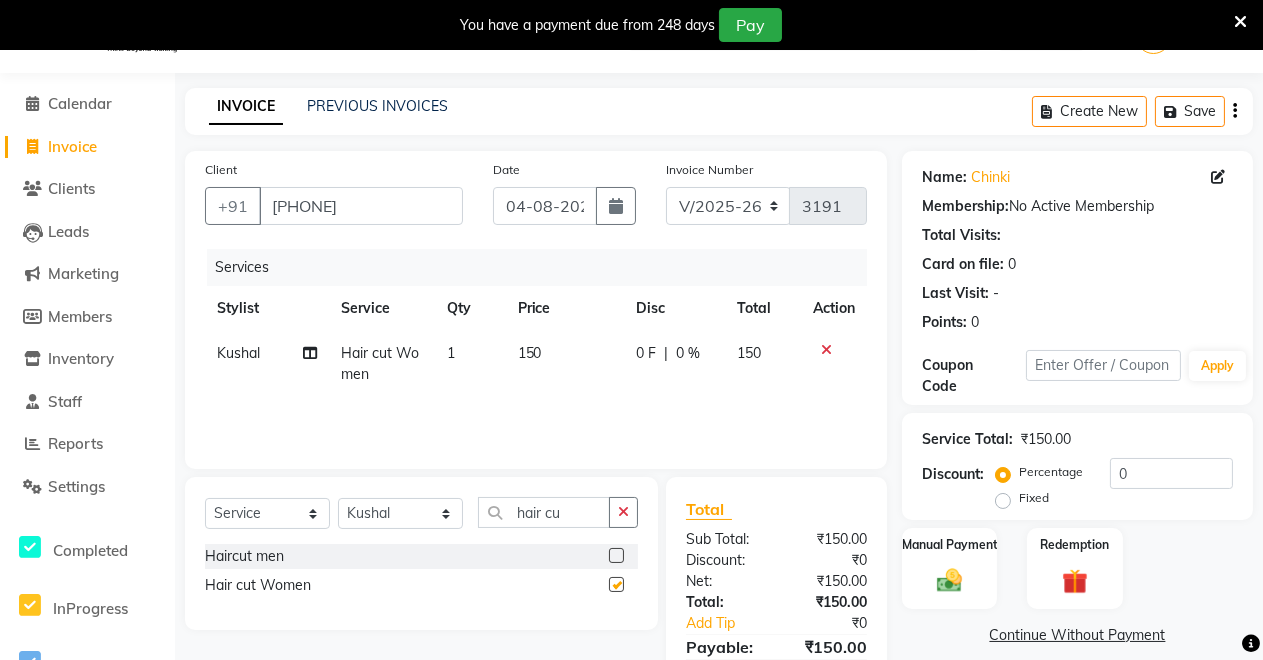 checkbox on "false" 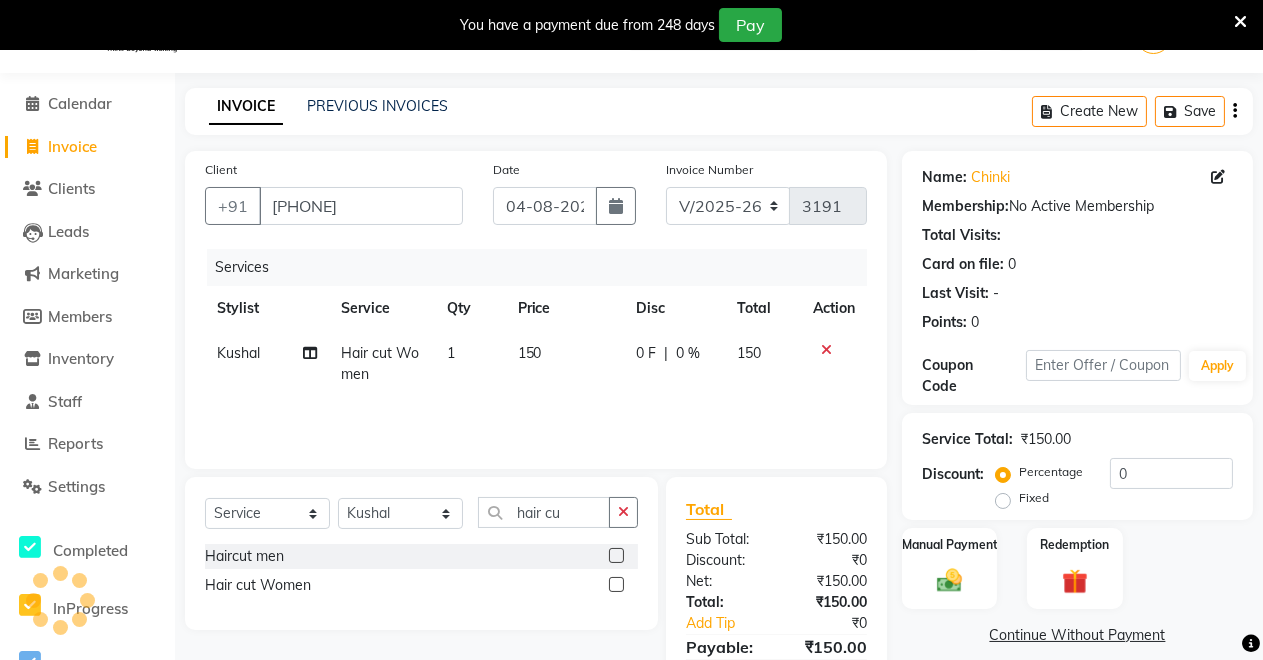 click on "Fixed" 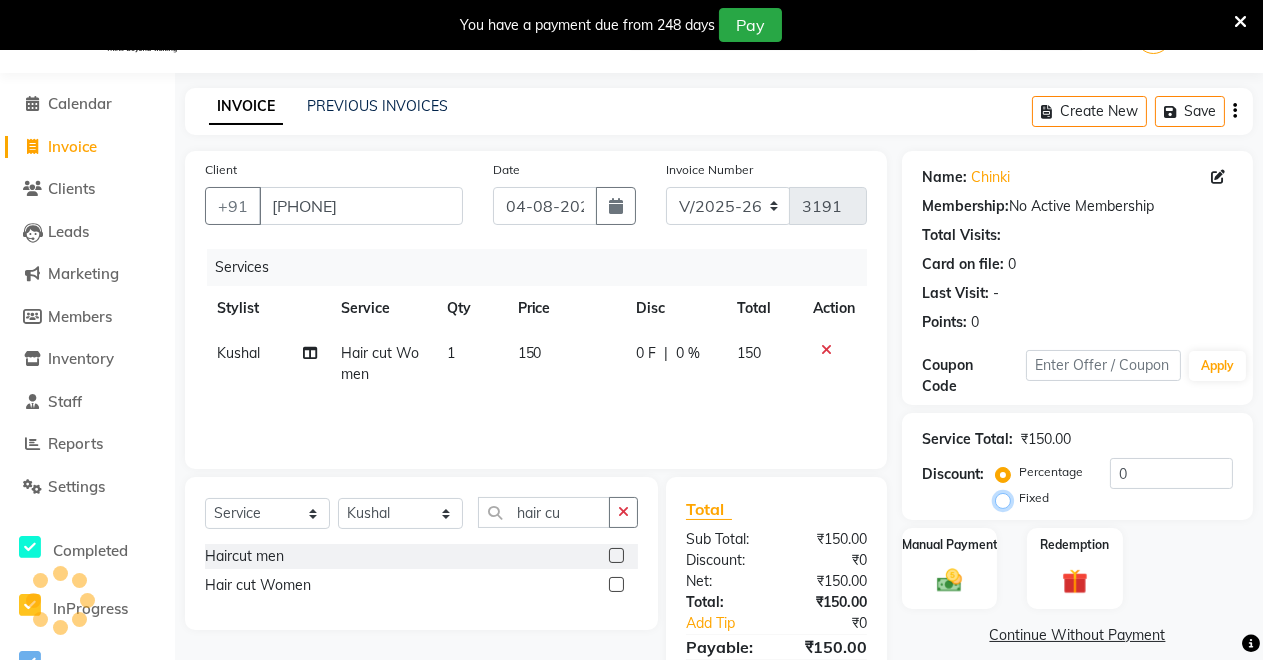 click on "Fixed" at bounding box center [1007, 498] 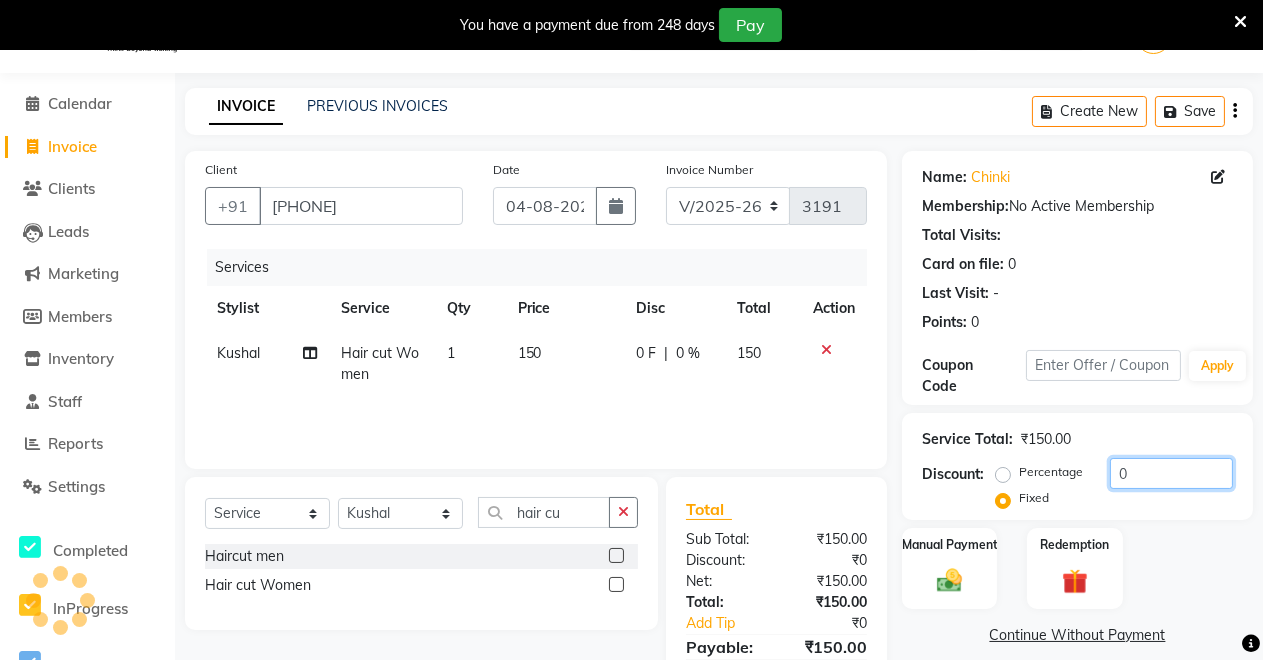 click on "0" 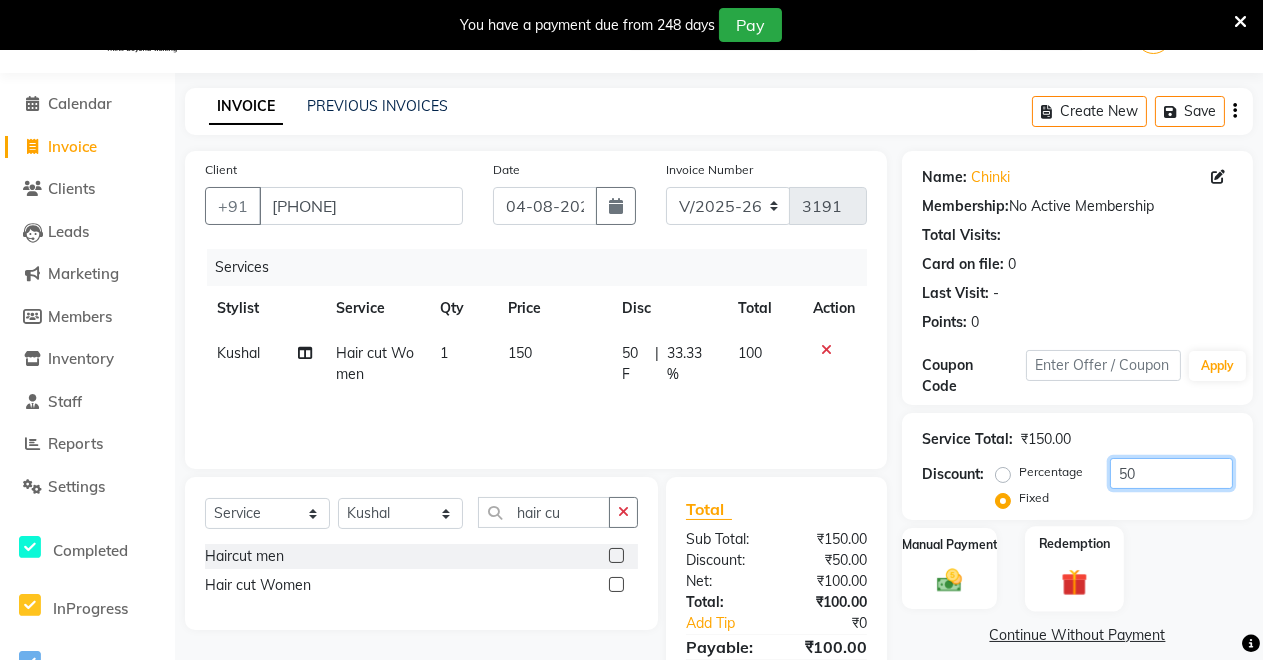 scroll, scrollTop: 147, scrollLeft: 0, axis: vertical 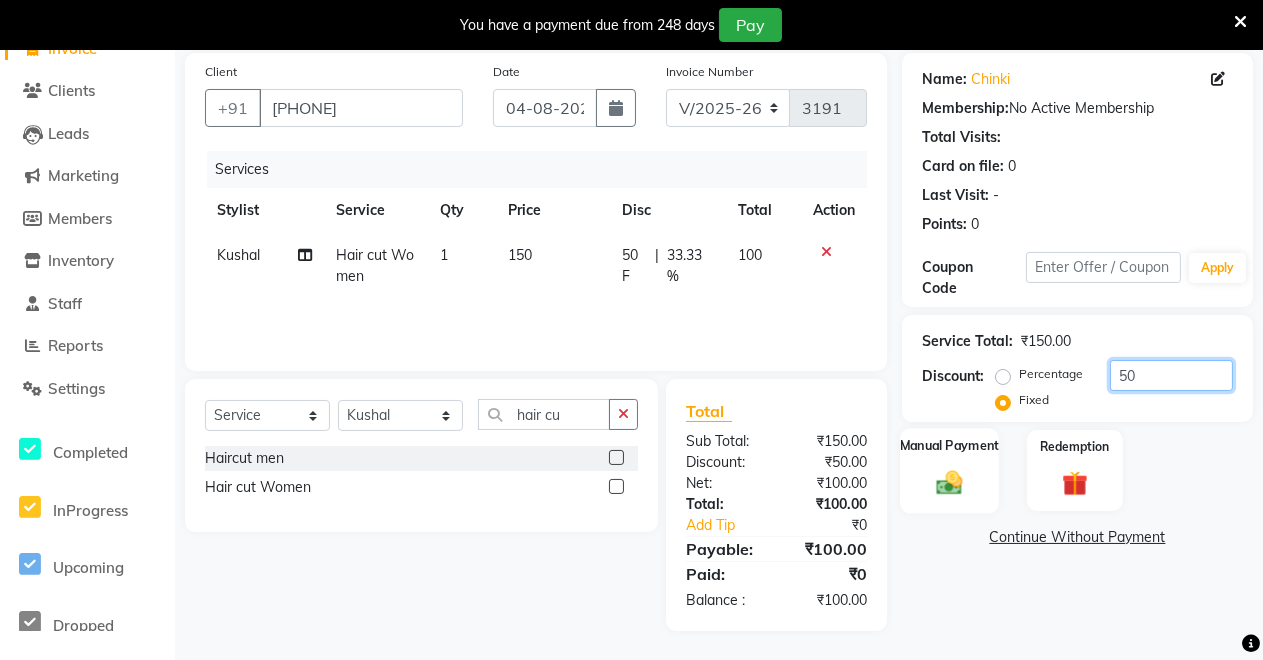 type on "50" 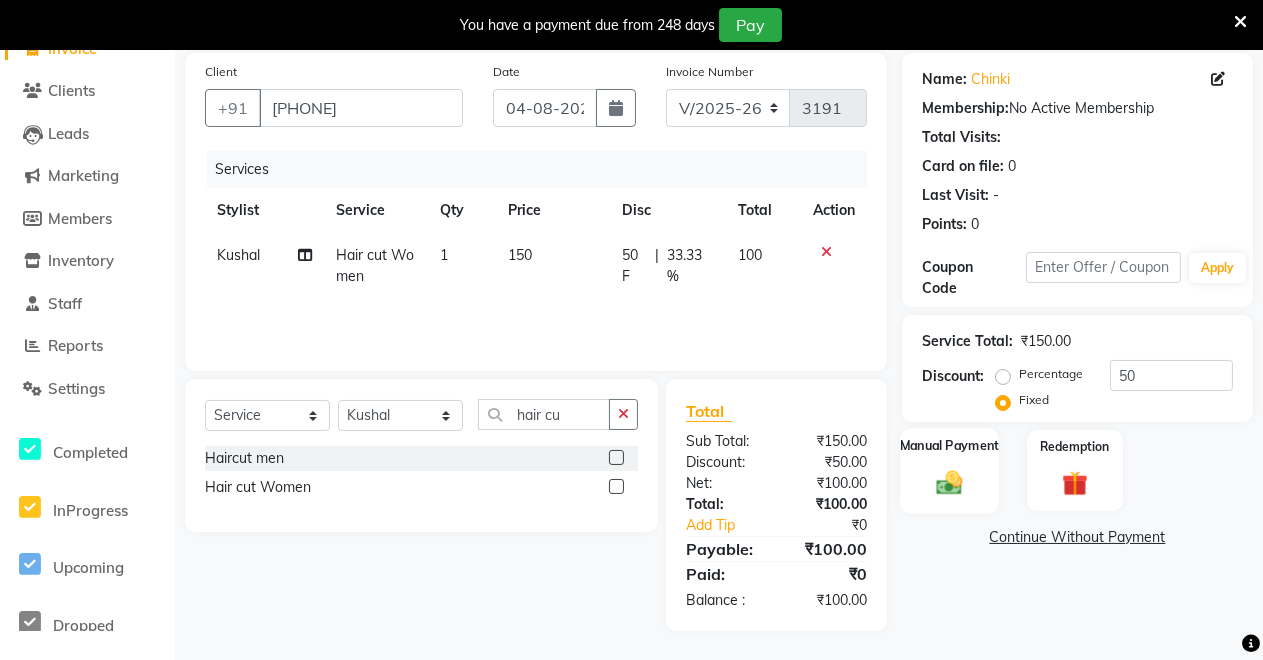 click 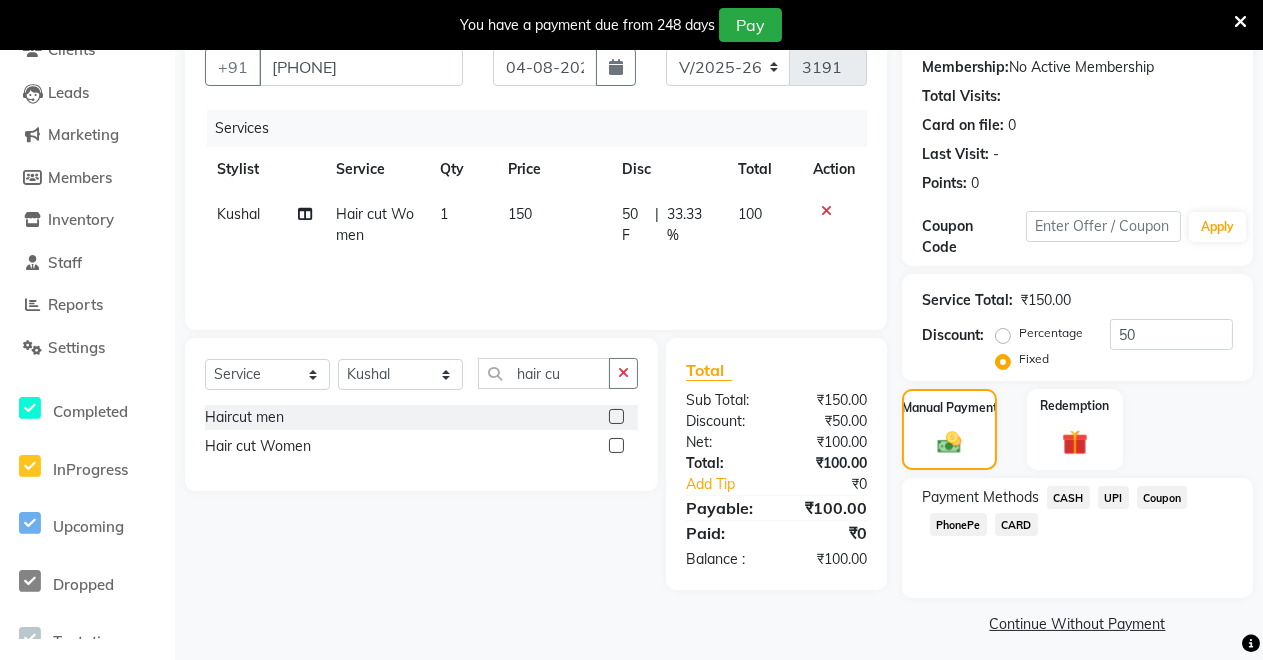 scroll, scrollTop: 198, scrollLeft: 0, axis: vertical 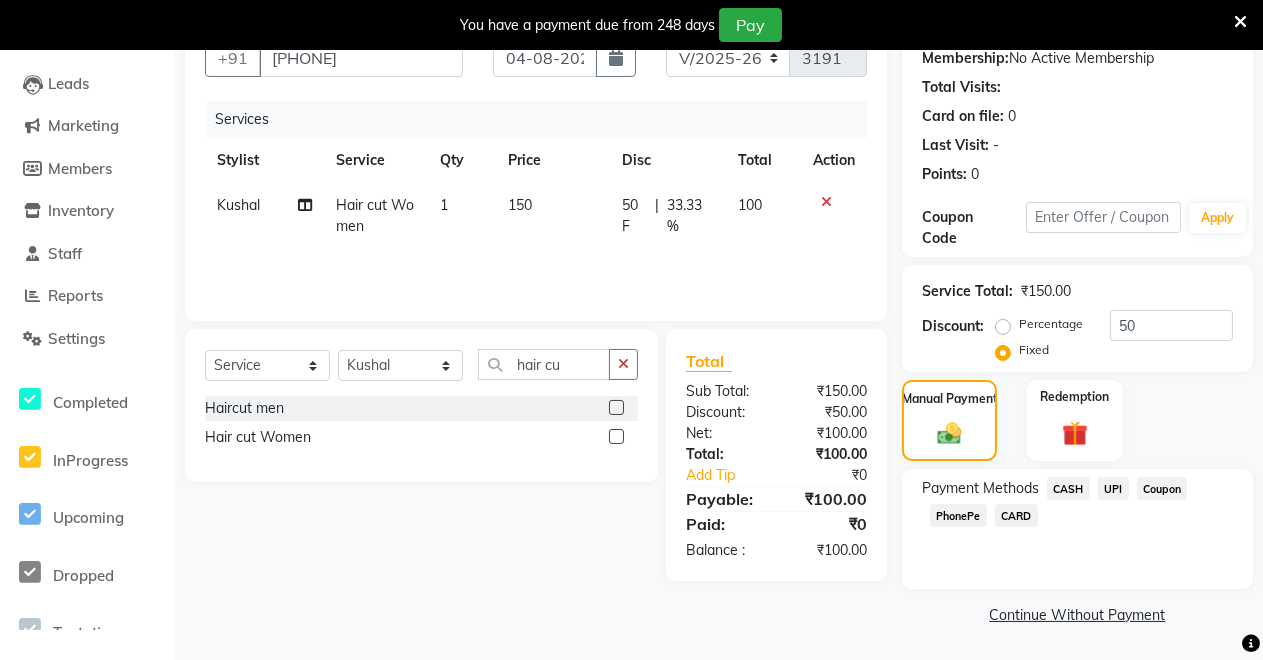 click on "UPI" 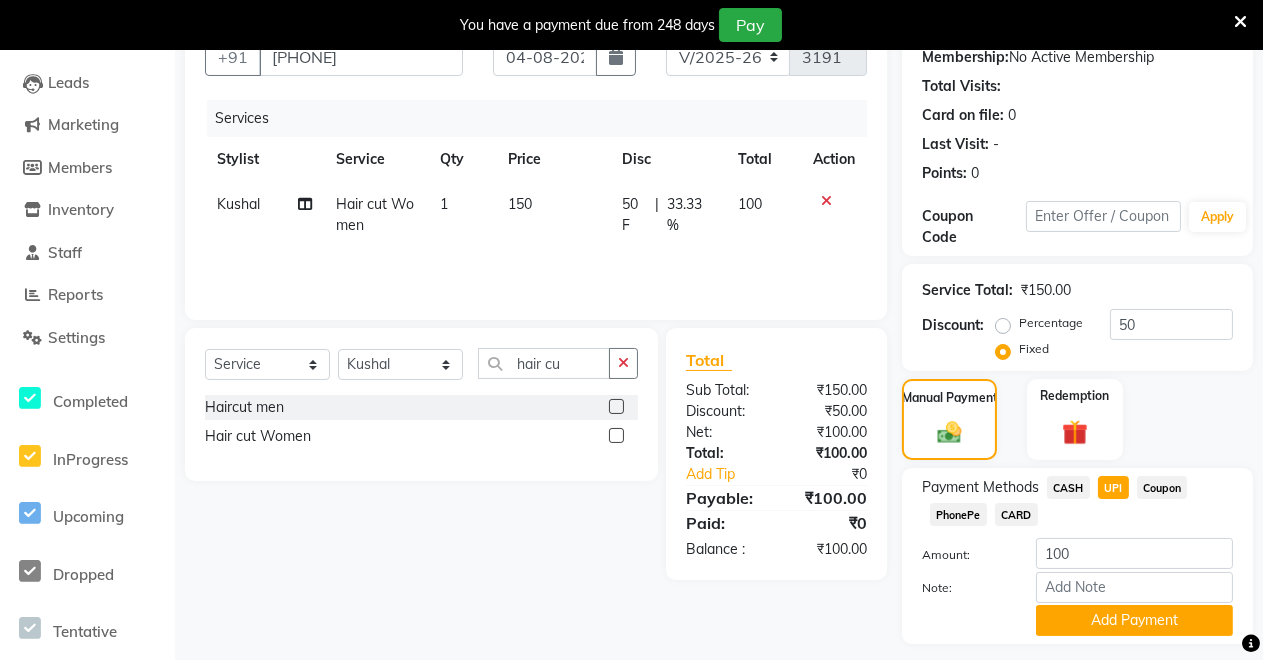 scroll, scrollTop: 253, scrollLeft: 0, axis: vertical 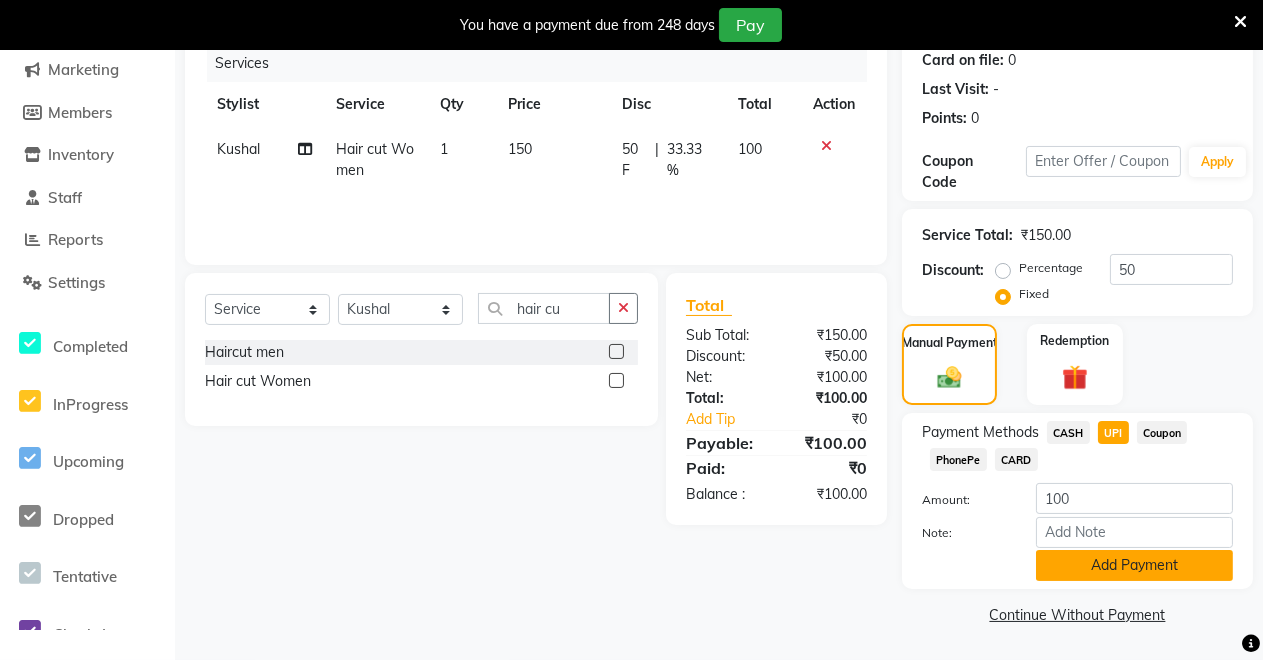 click on "Add Payment" 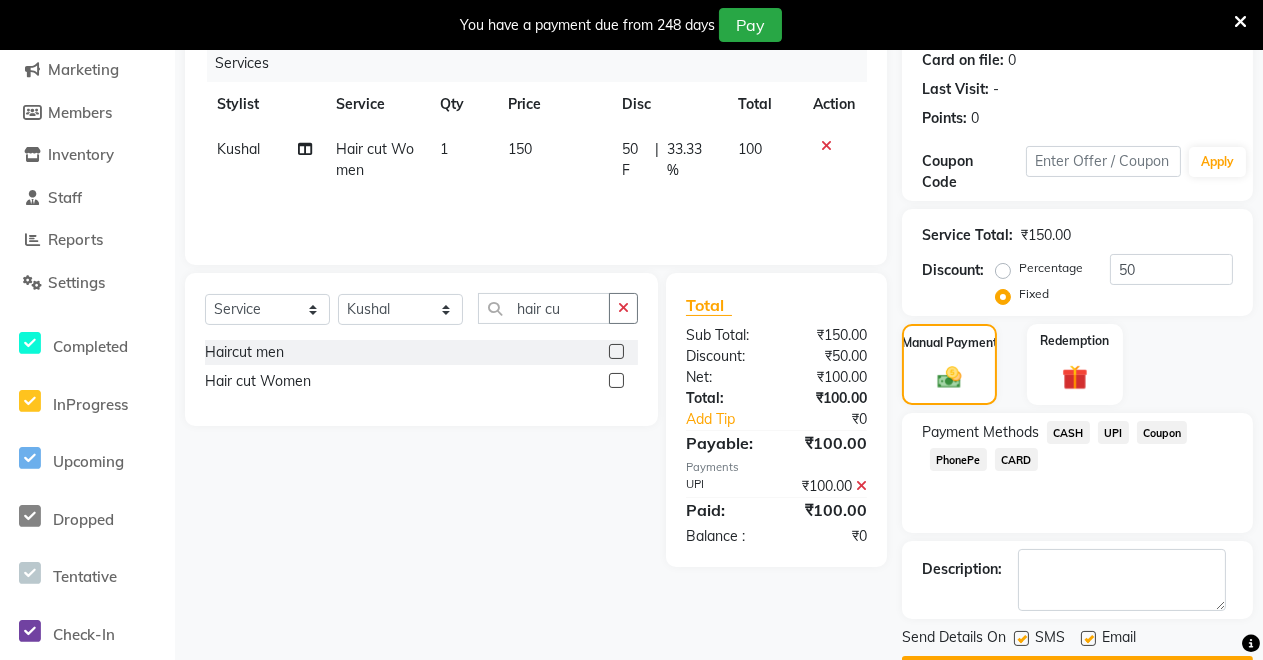 scroll, scrollTop: 310, scrollLeft: 0, axis: vertical 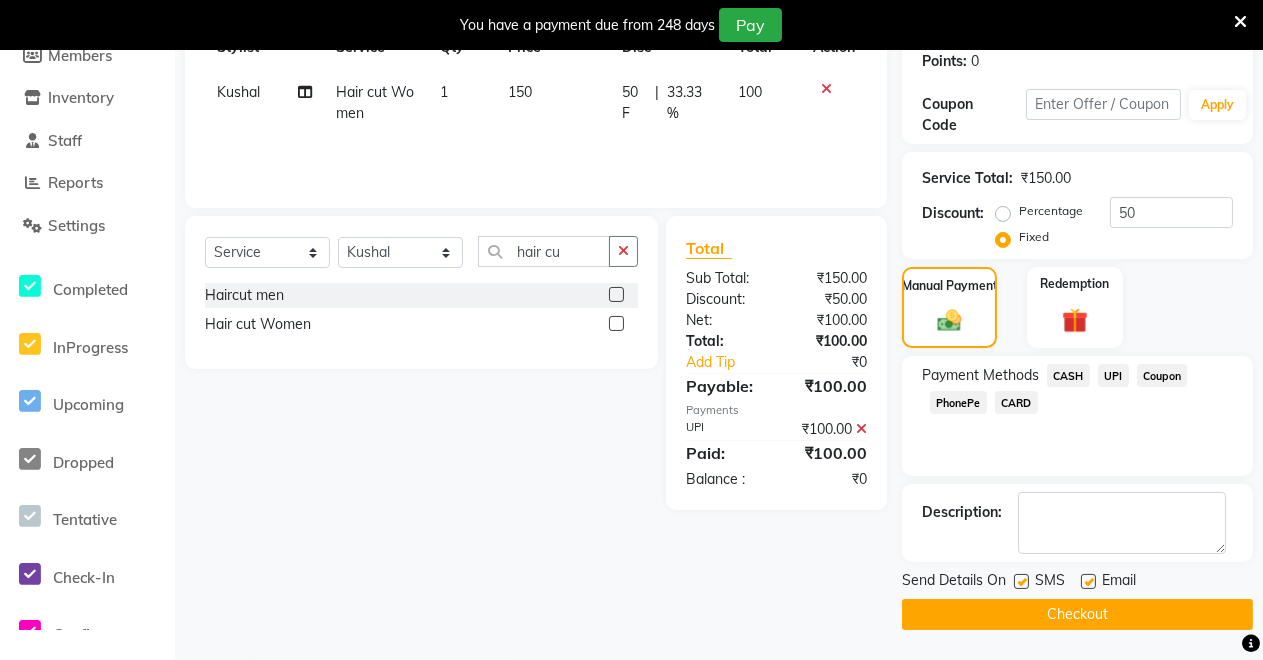 click on "Checkout" 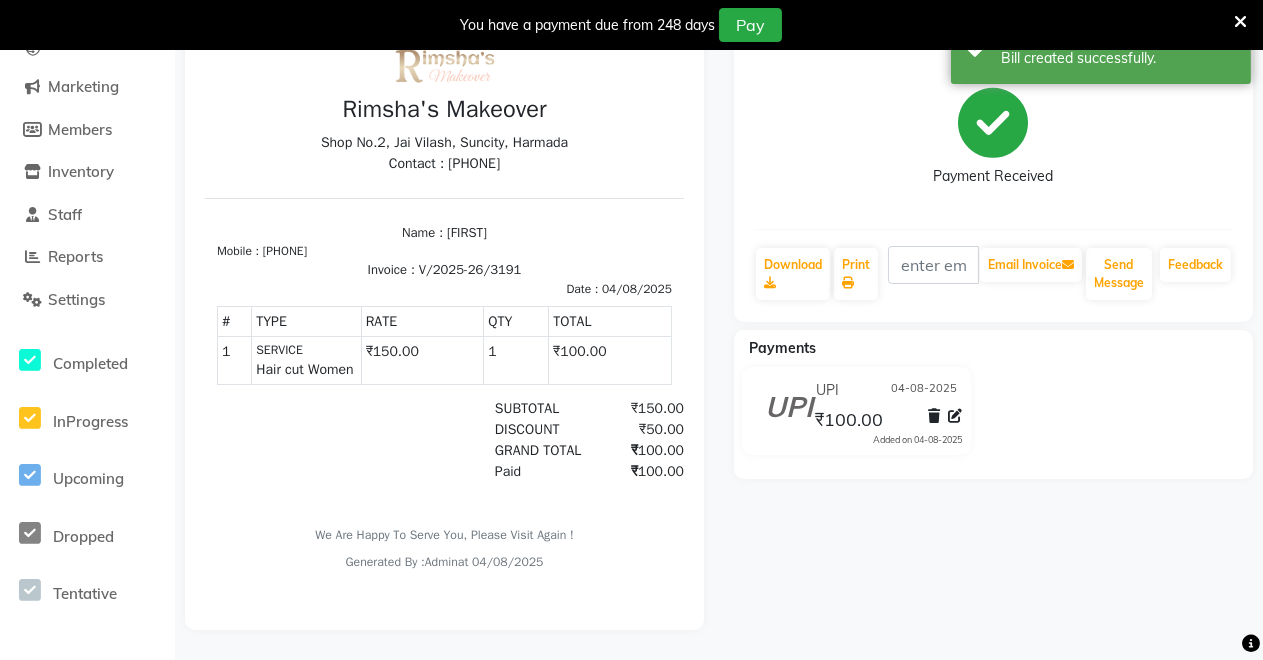 scroll, scrollTop: 0, scrollLeft: 0, axis: both 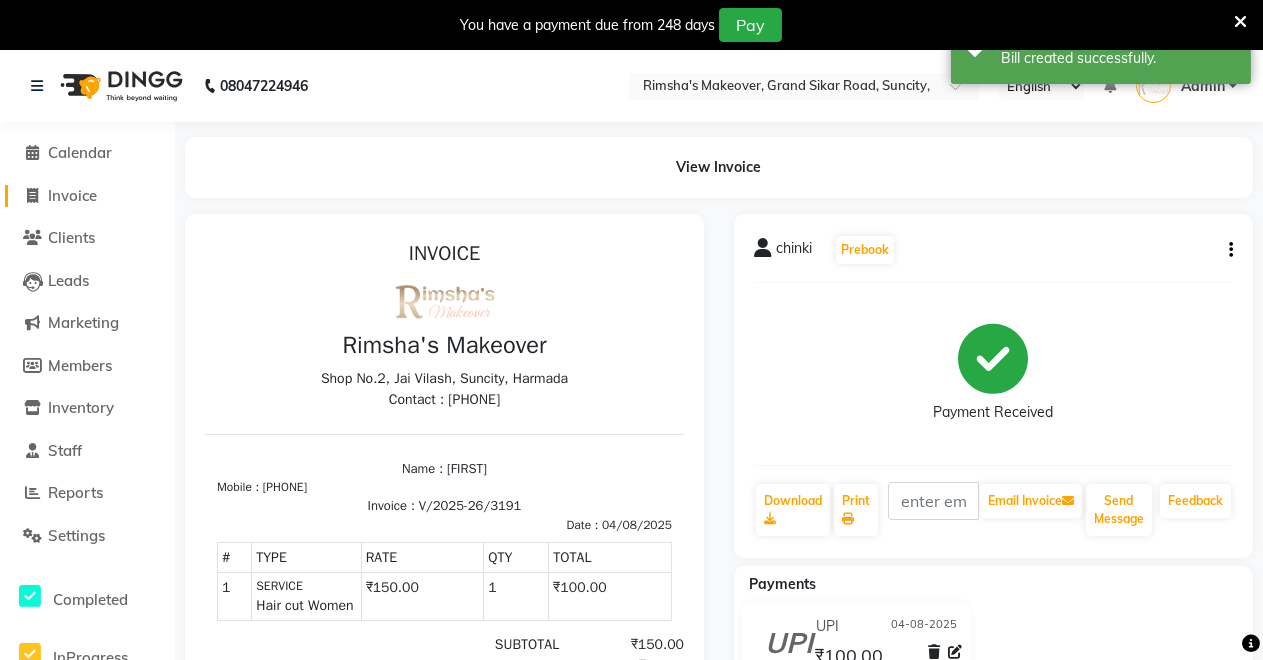 click on "Invoice" 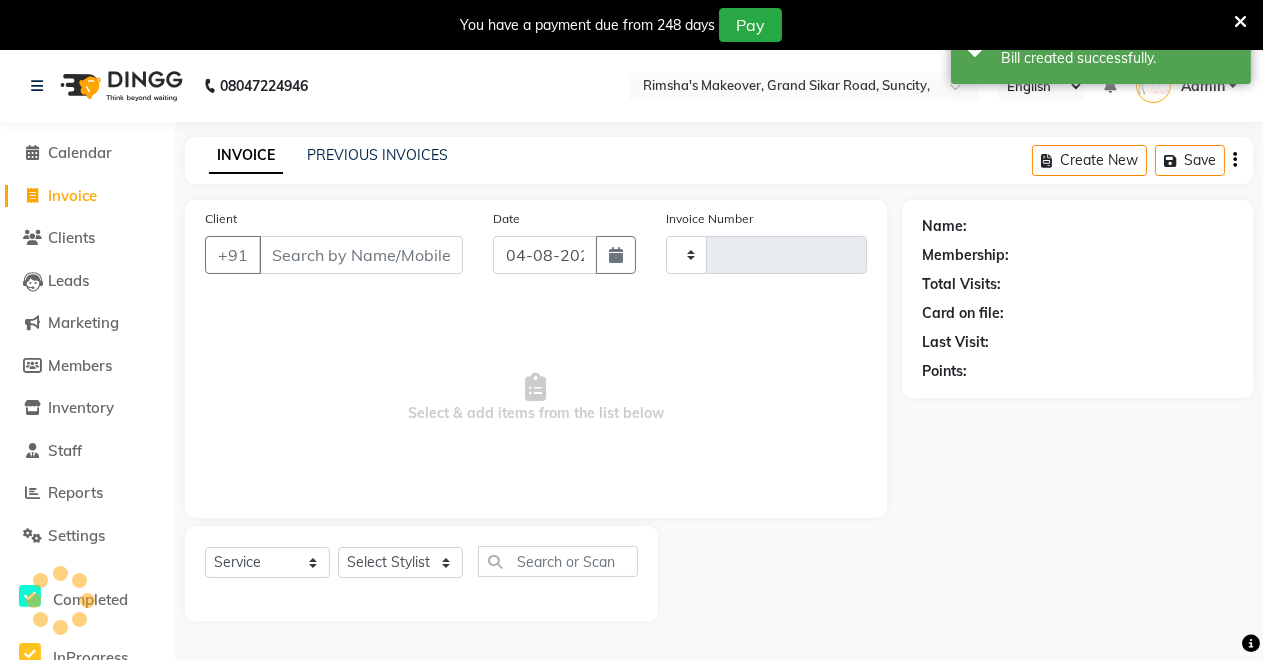scroll, scrollTop: 49, scrollLeft: 0, axis: vertical 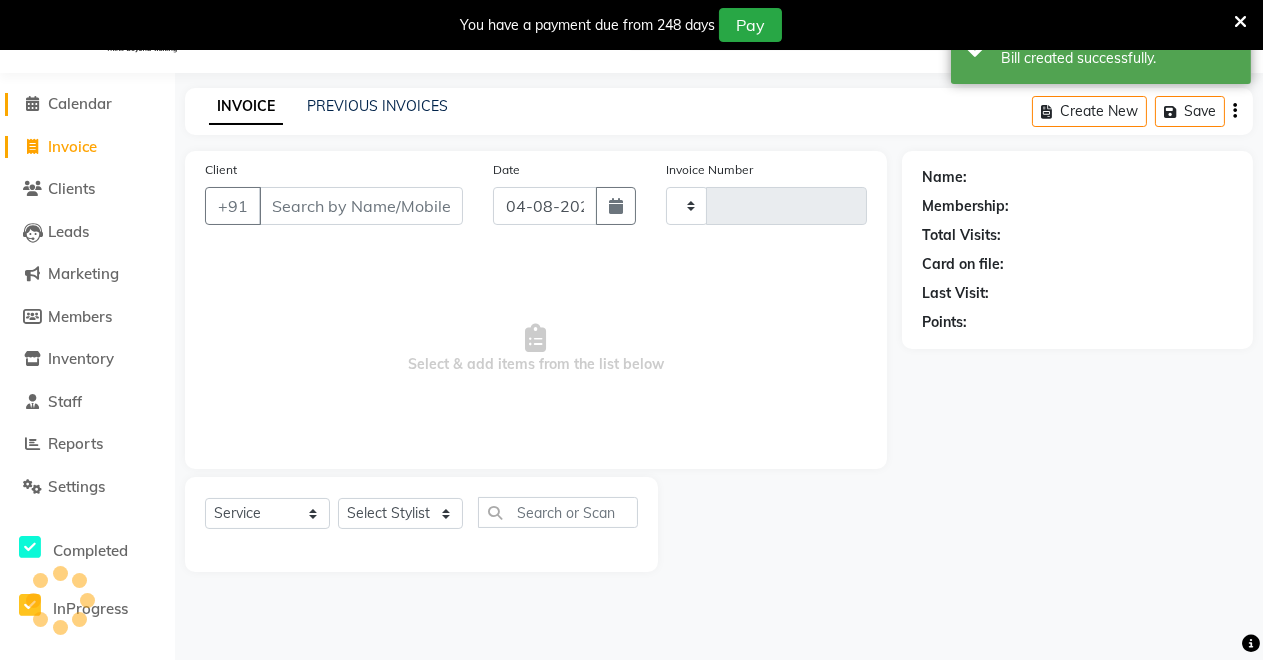 type on "3192" 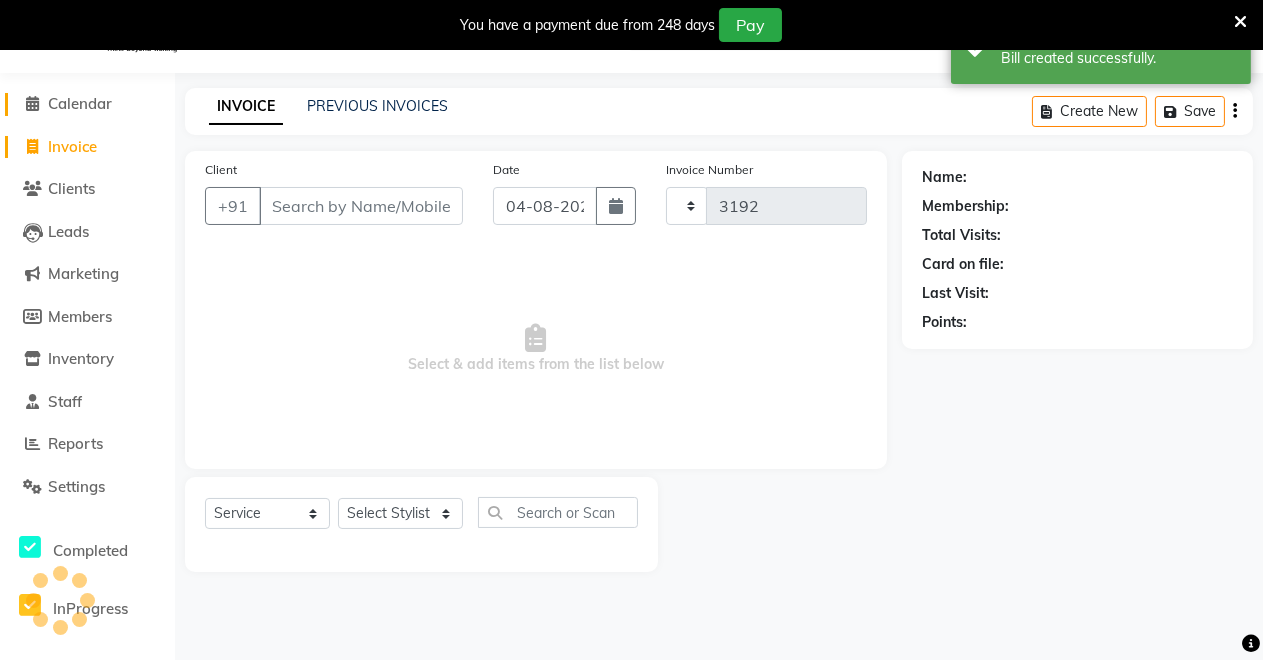 select on "7317" 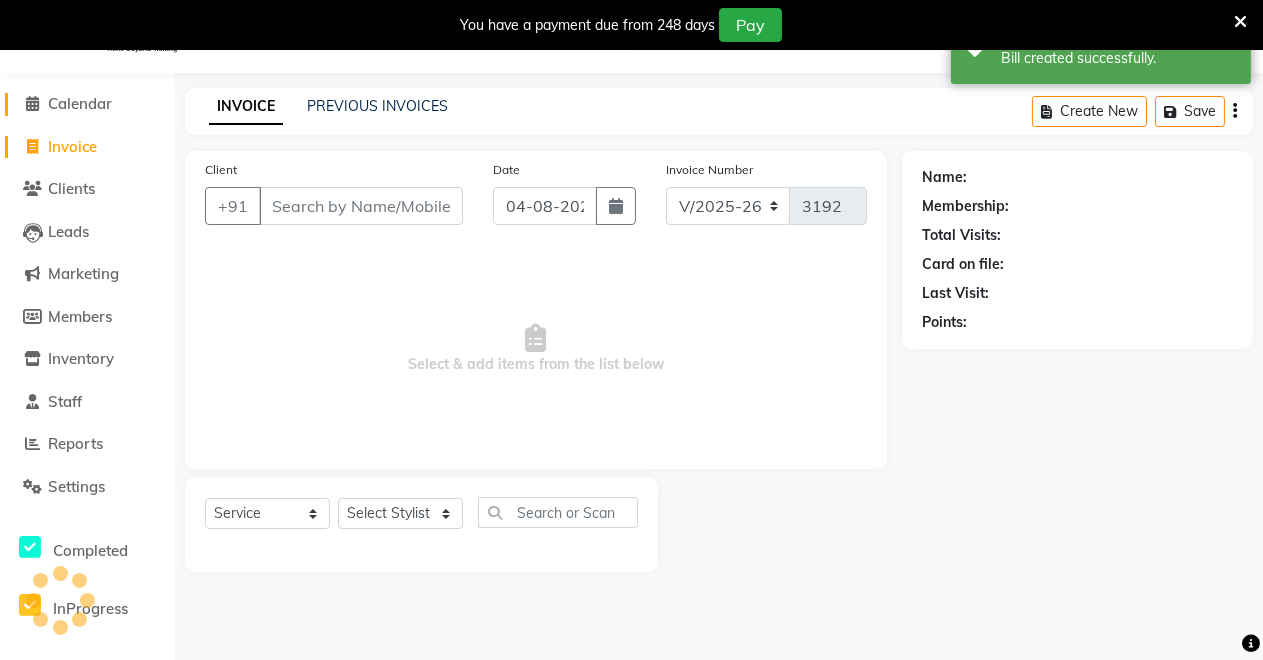 click 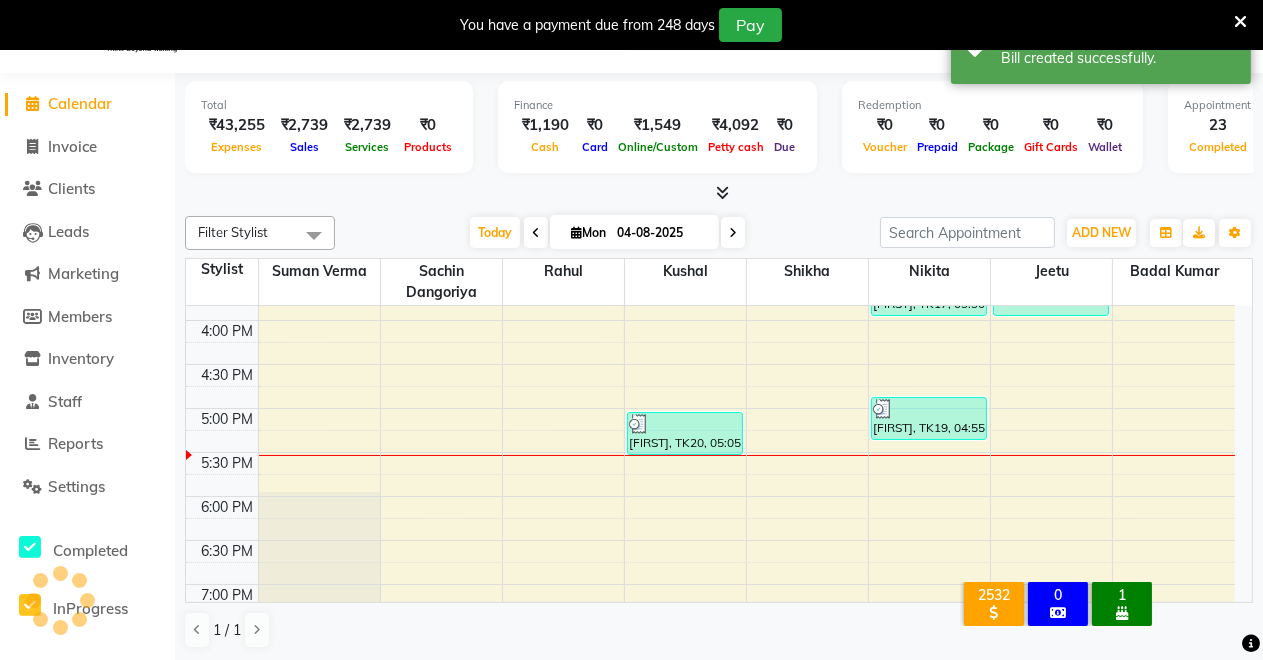 scroll, scrollTop: 0, scrollLeft: 0, axis: both 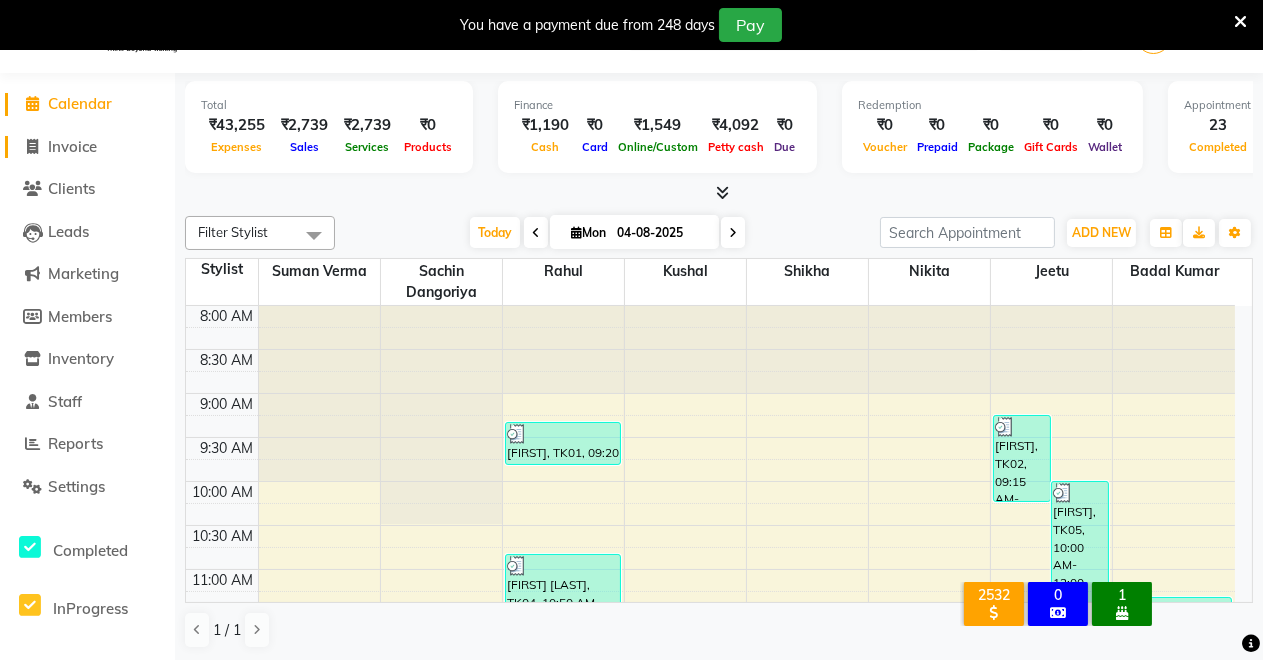 click on "Invoice" 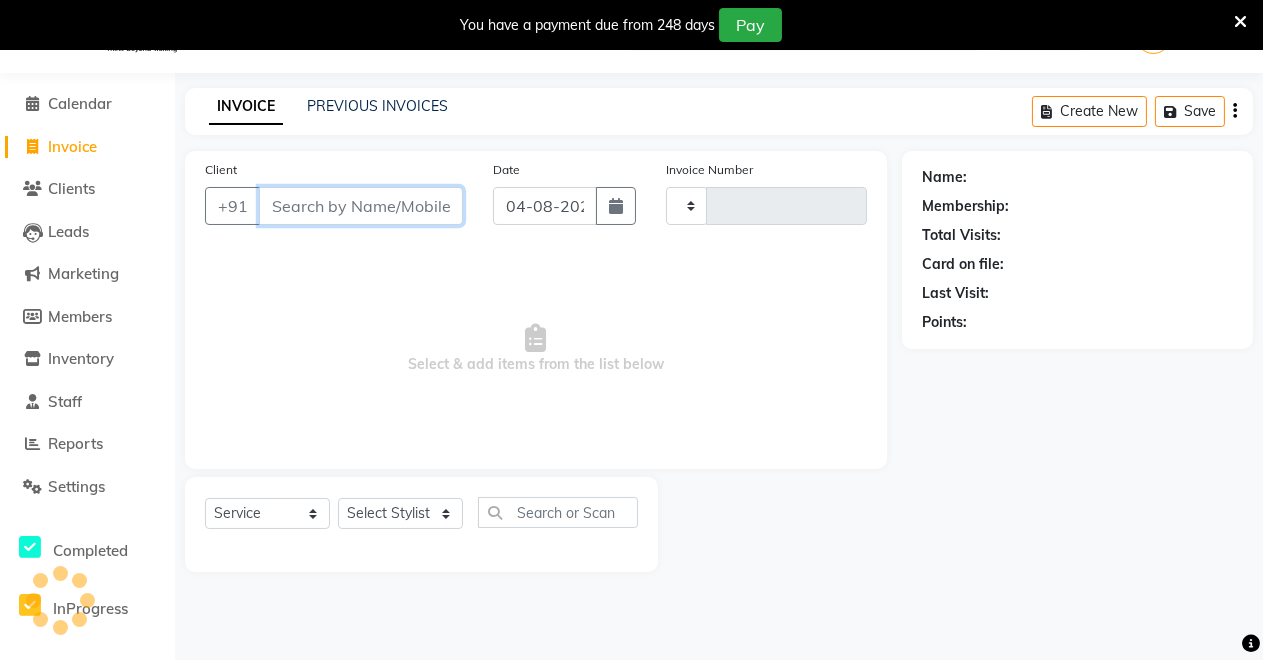 drag, startPoint x: 287, startPoint y: 203, endPoint x: 318, endPoint y: 205, distance: 31.06445 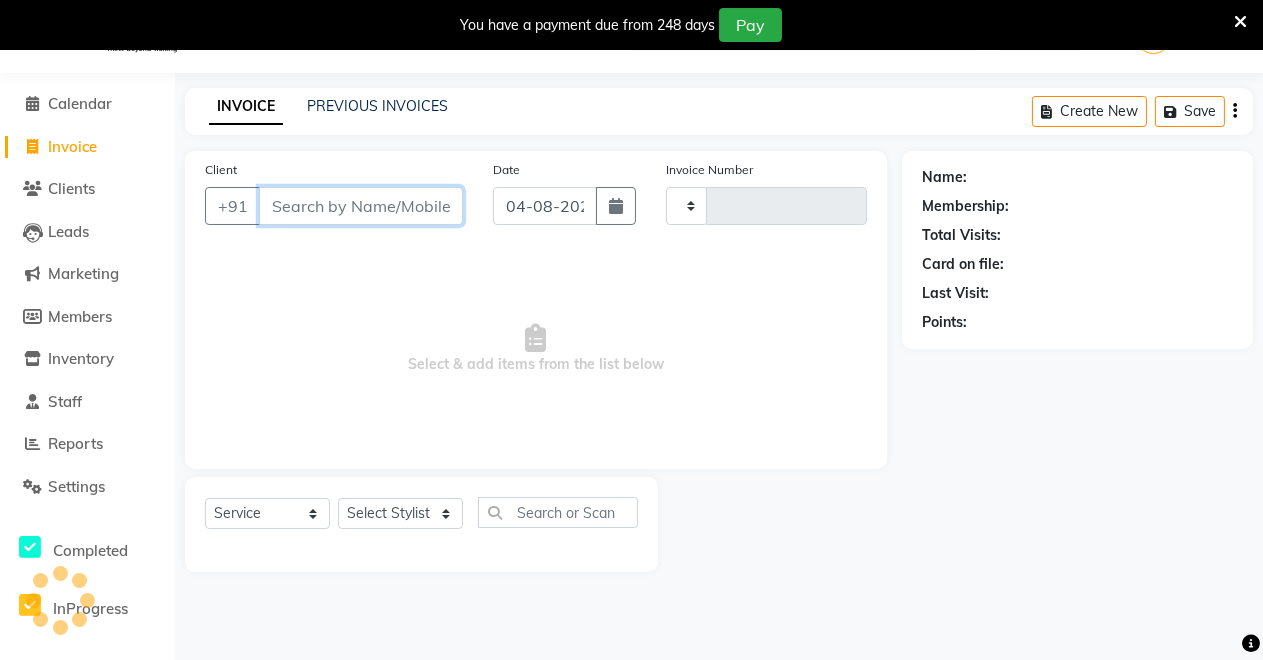 type on "3192" 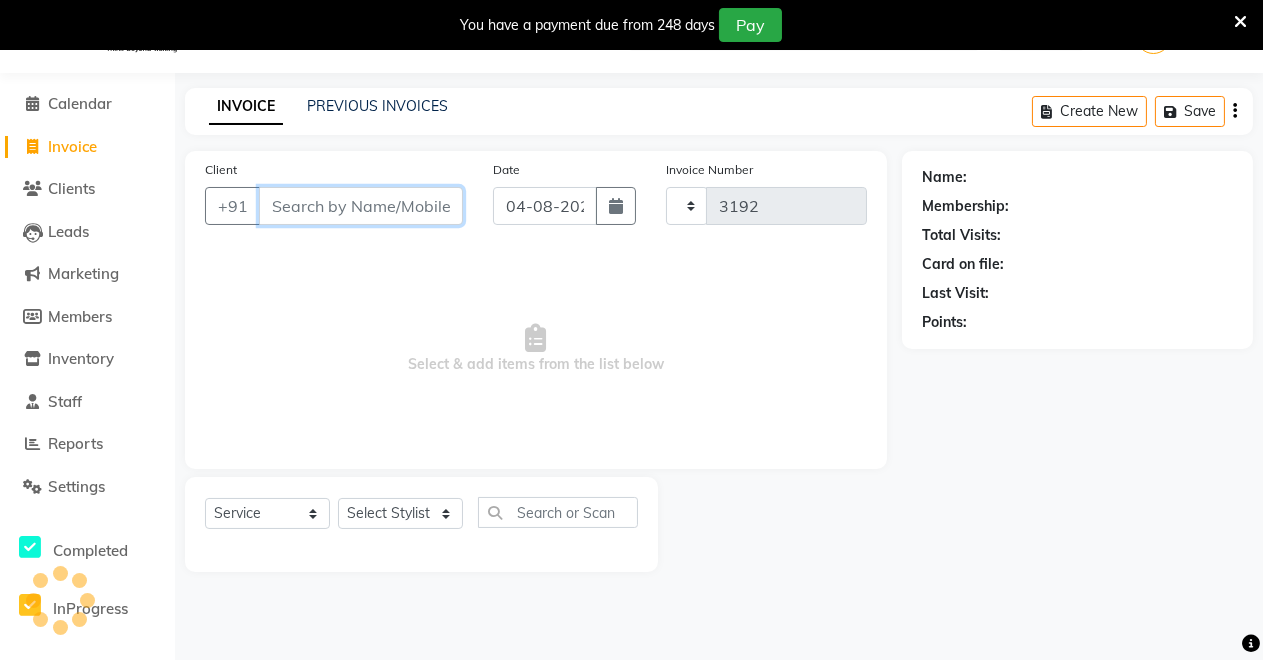 select on "7317" 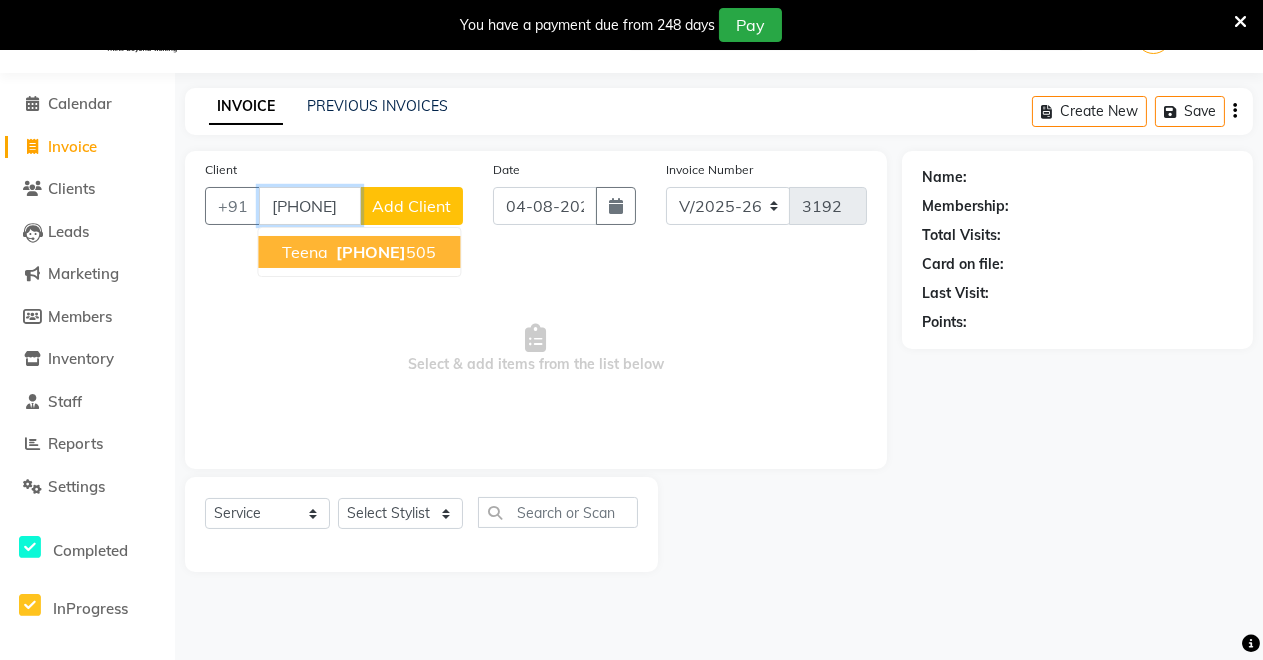click on "[PHONE]" at bounding box center (371, 252) 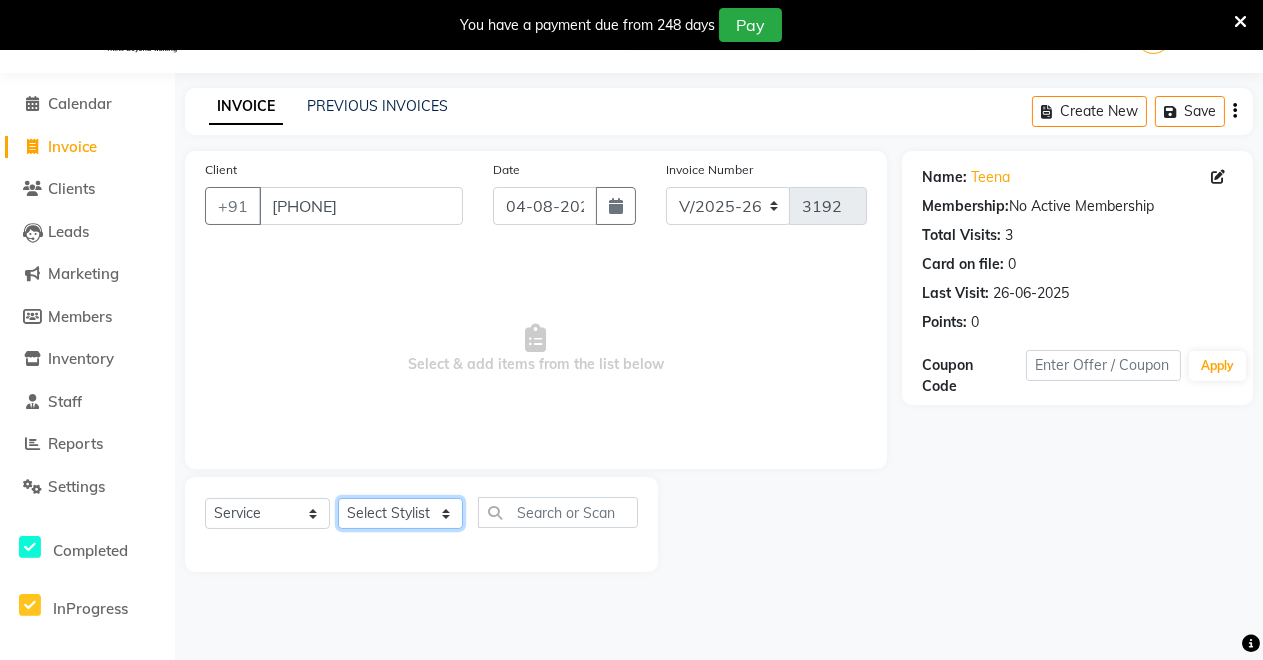 click on "Select Stylist Badal kumar Jeetu Kushal Nikita Rahul Sachin Dangoriya Shikha Suman Verma" 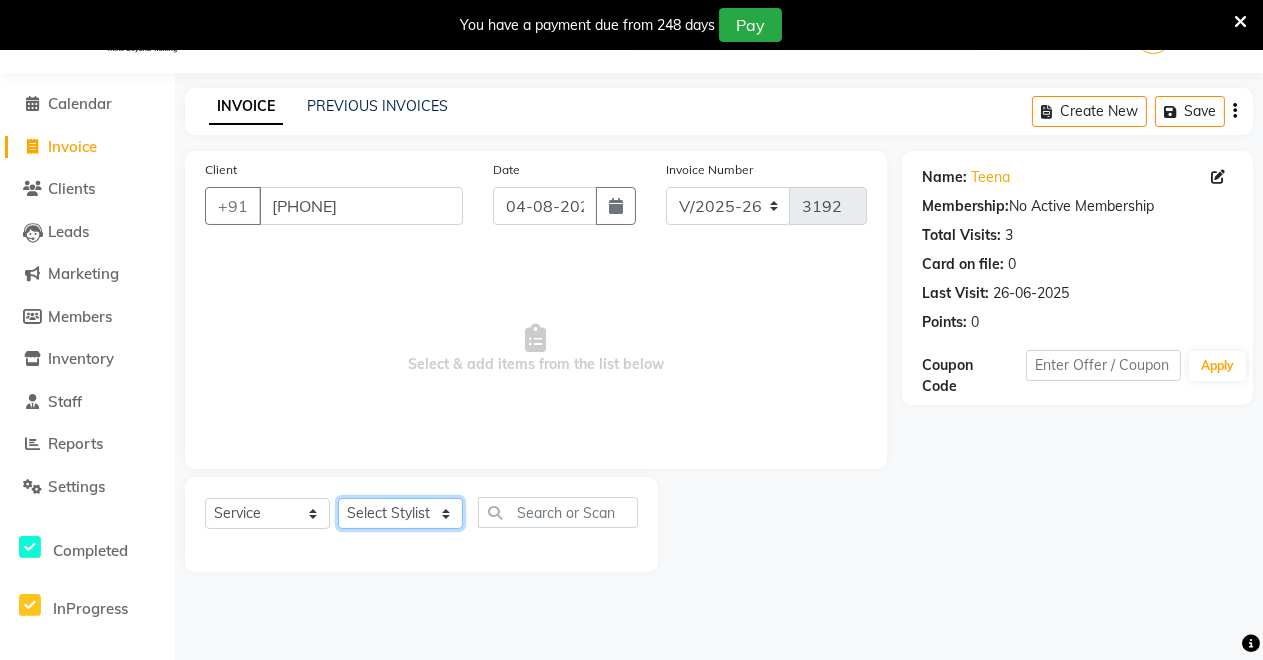 select on "64880" 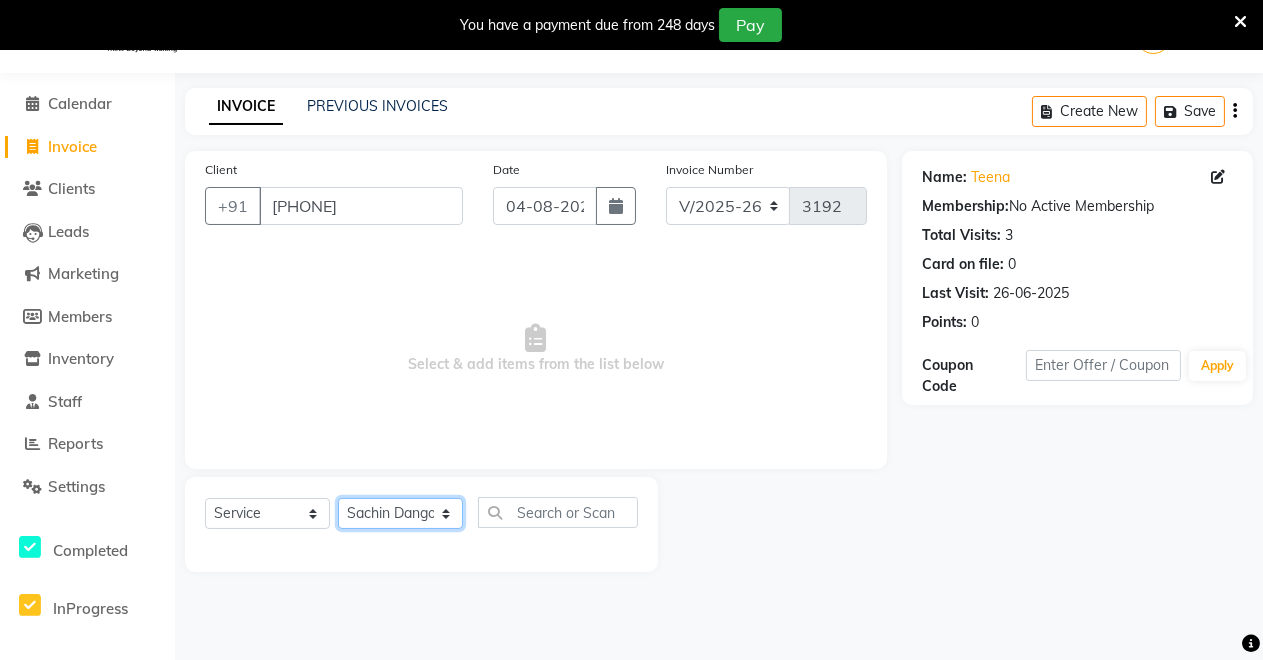 click on "Select Stylist Badal kumar Jeetu Kushal Nikita Rahul Sachin Dangoriya Shikha Suman Verma" 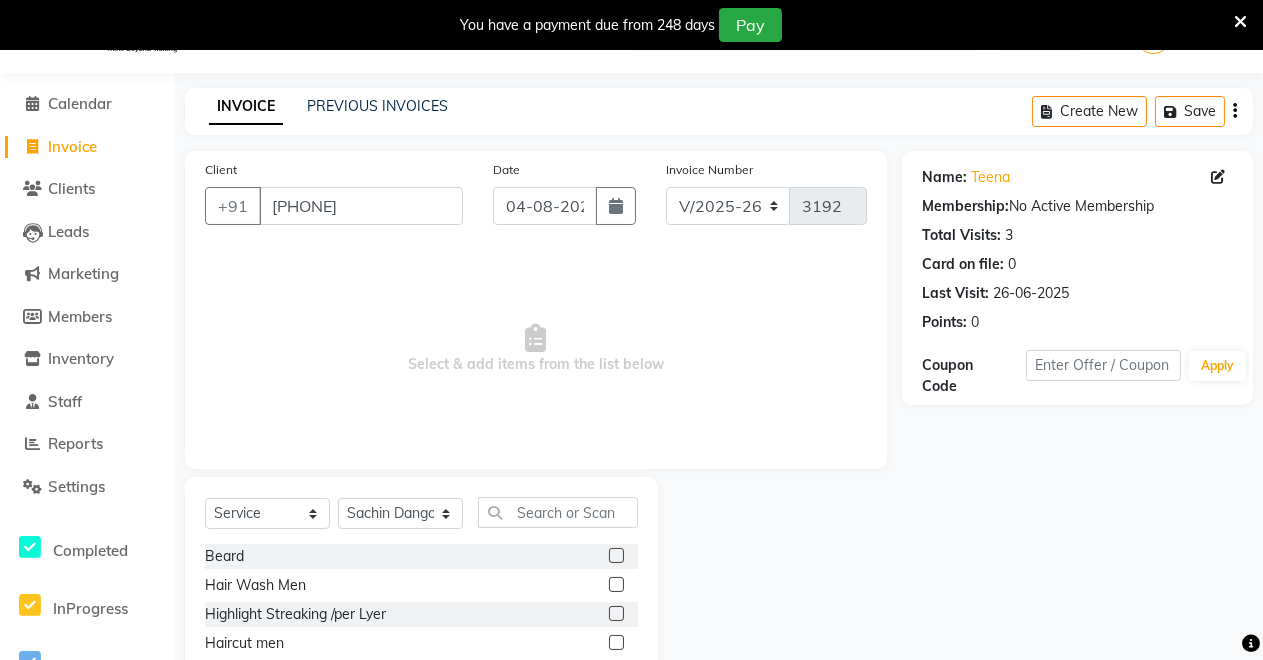 click 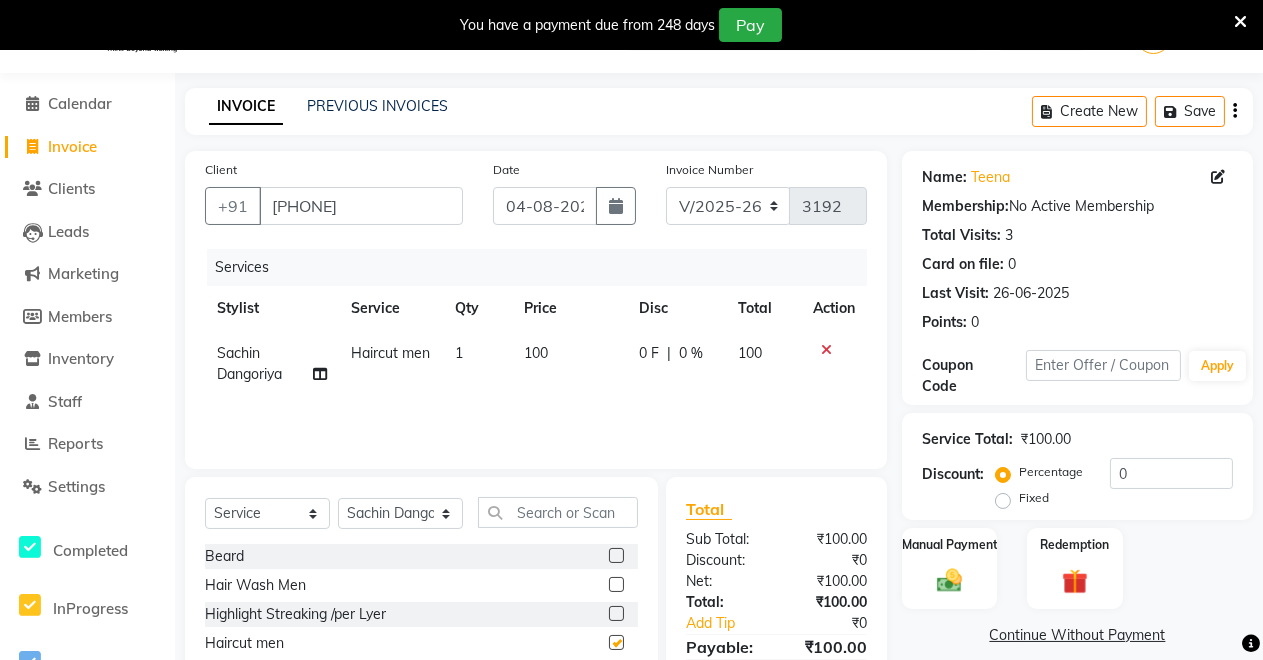 checkbox on "false" 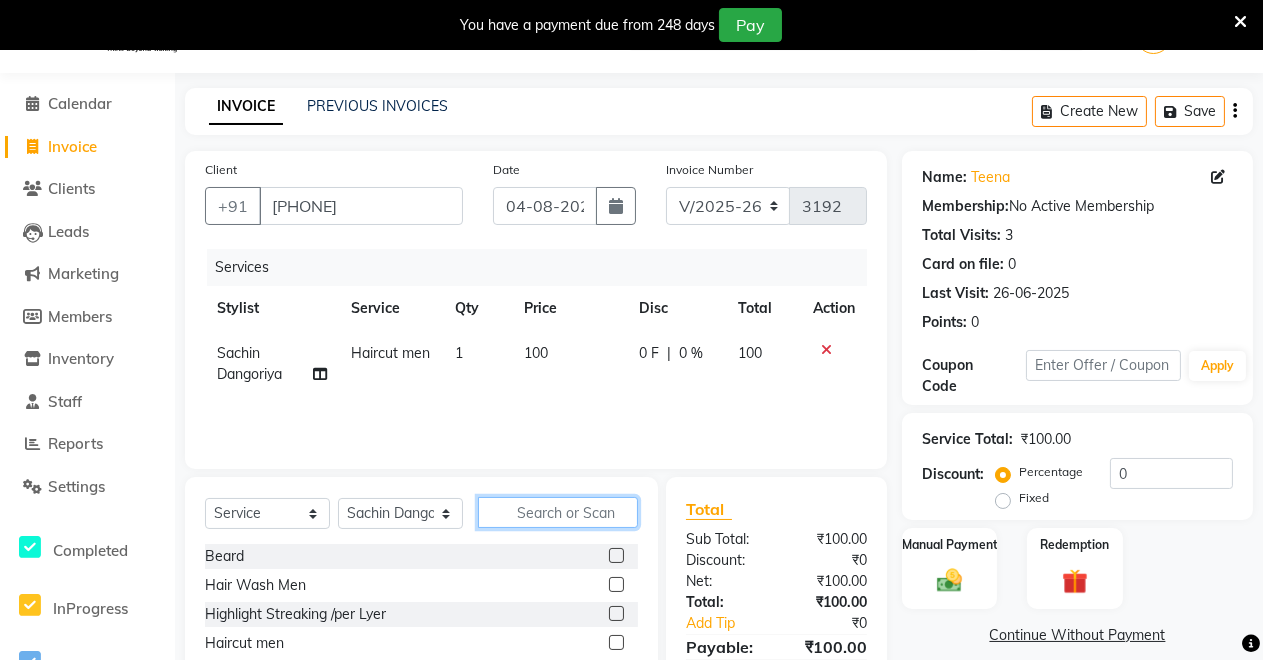 click 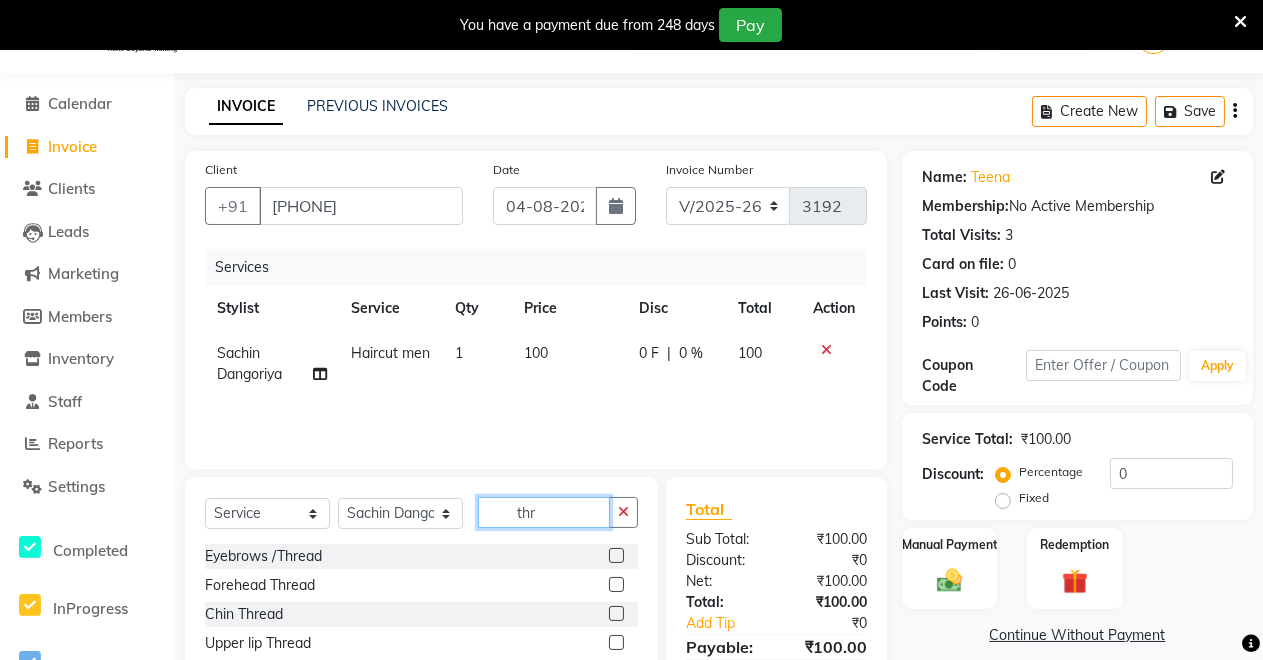 type on "thr" 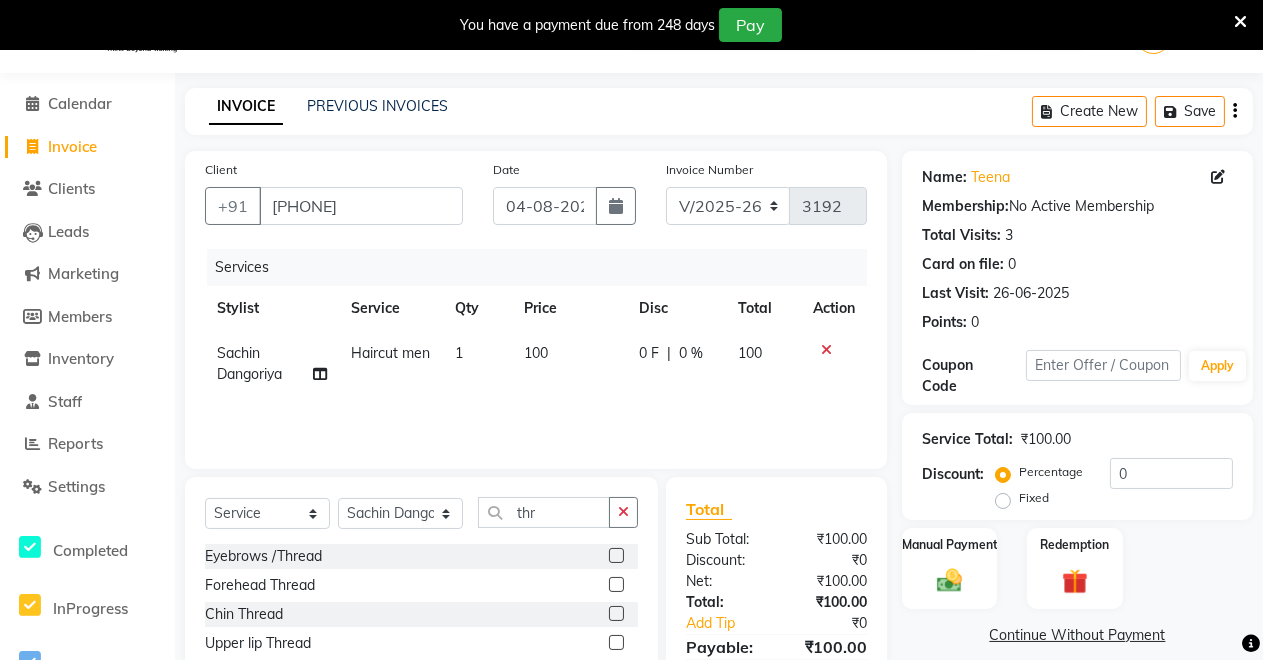 click 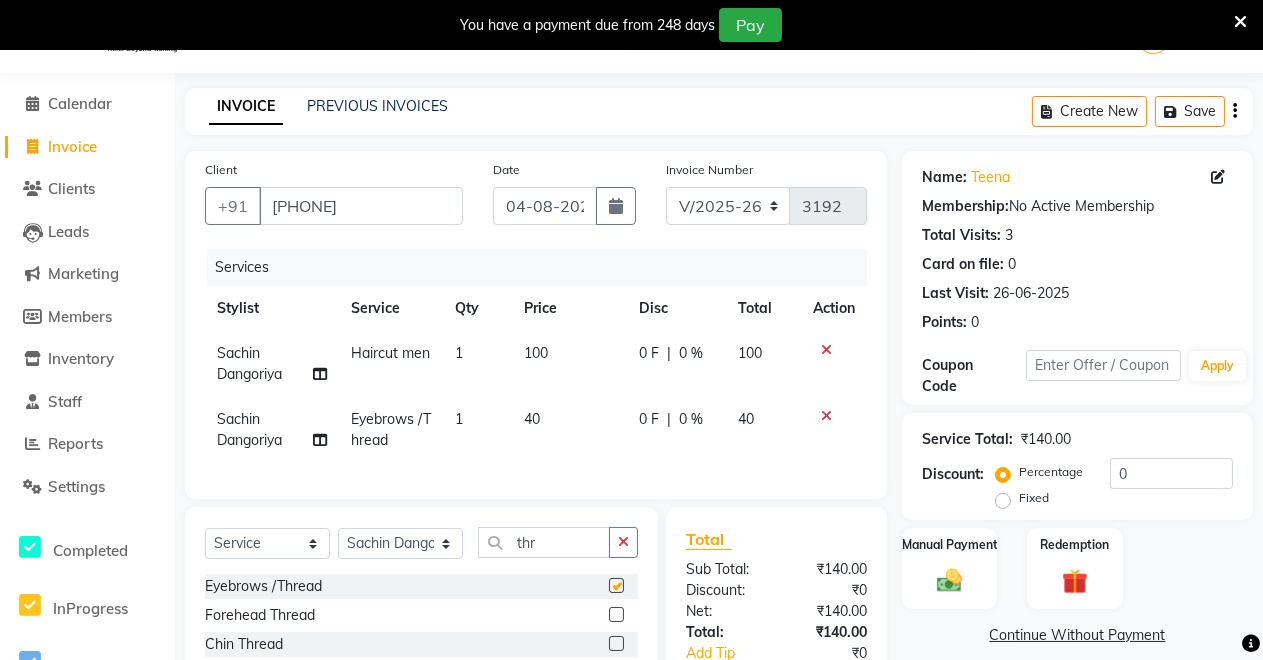 checkbox on "false" 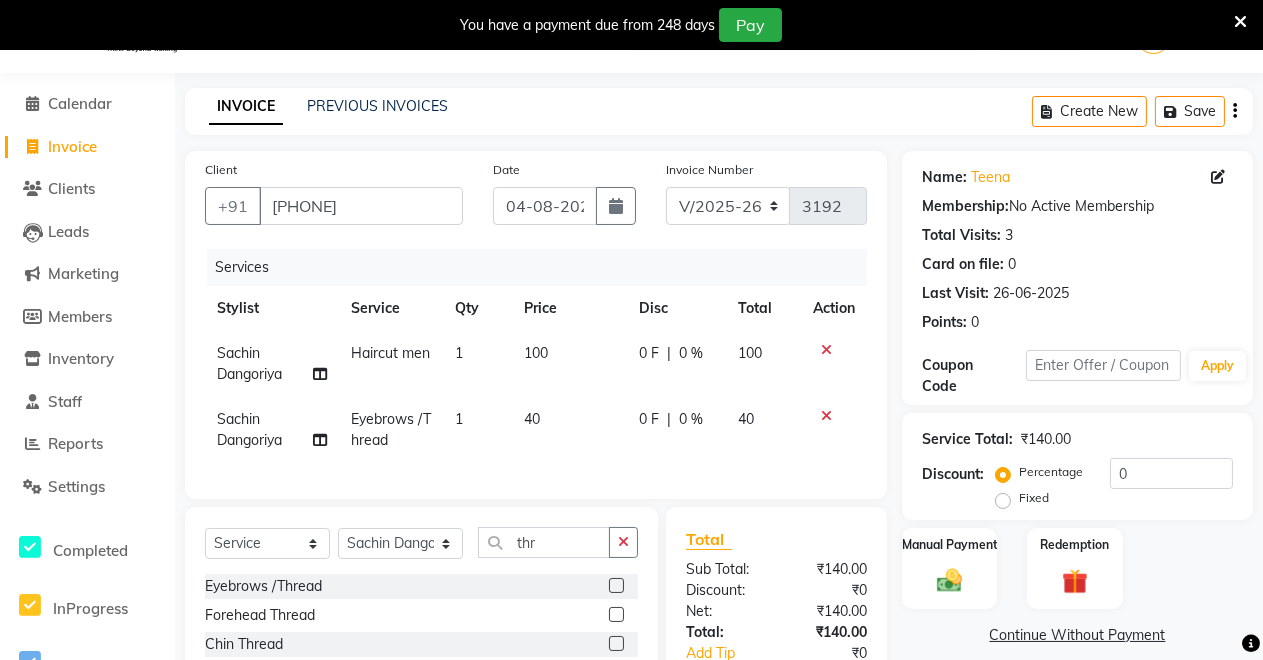 click 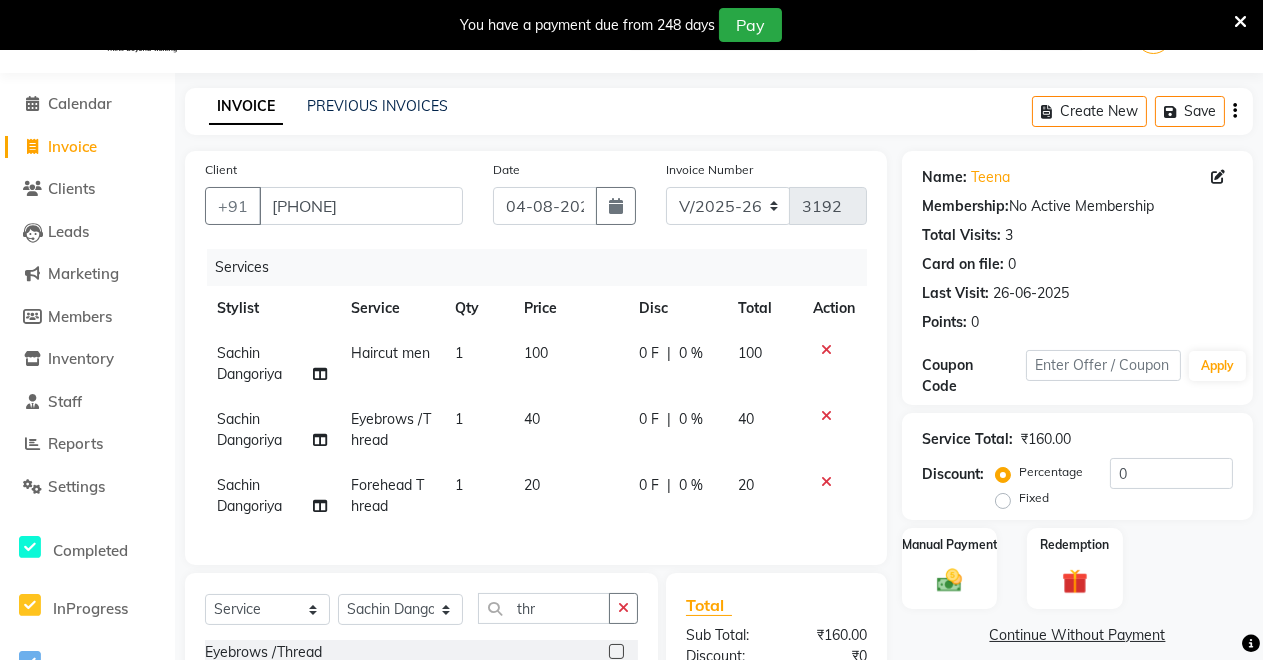 checkbox on "false" 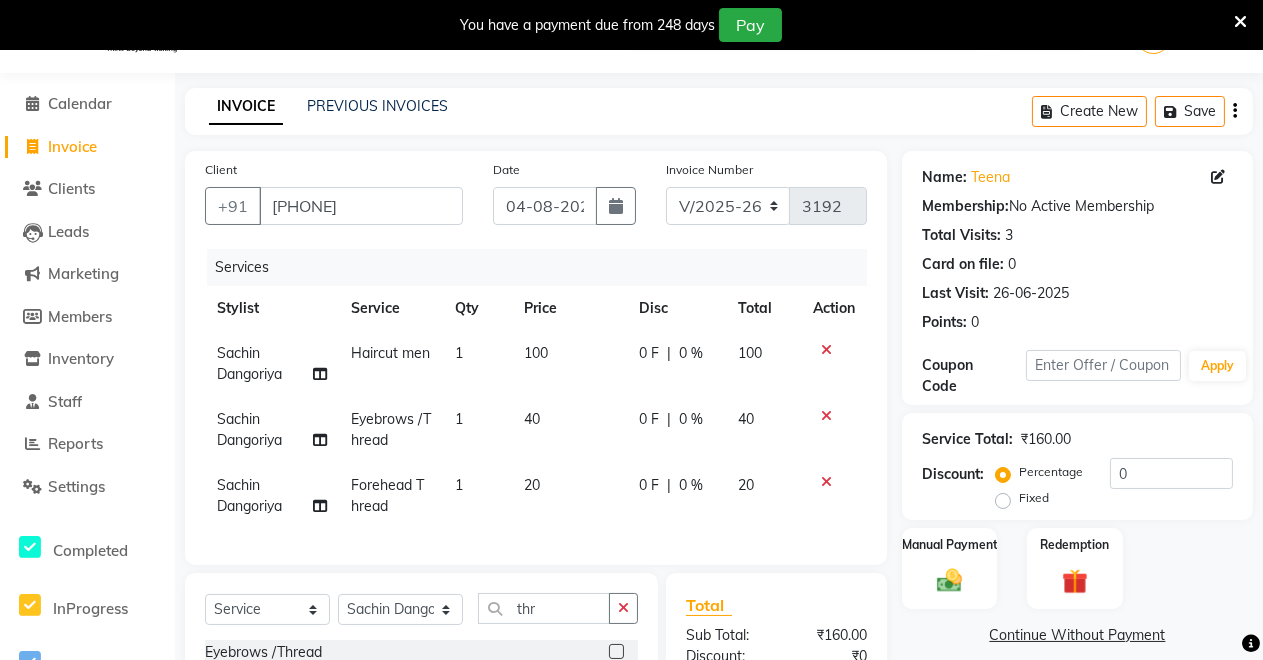scroll, scrollTop: 260, scrollLeft: 0, axis: vertical 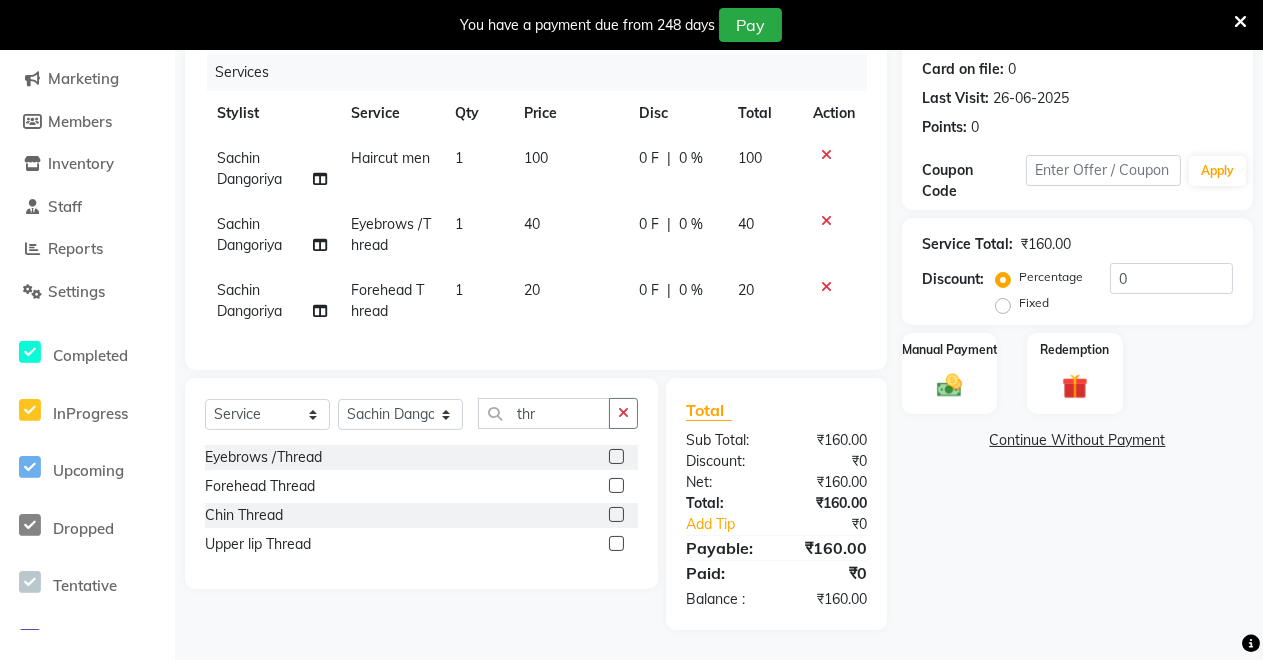 click 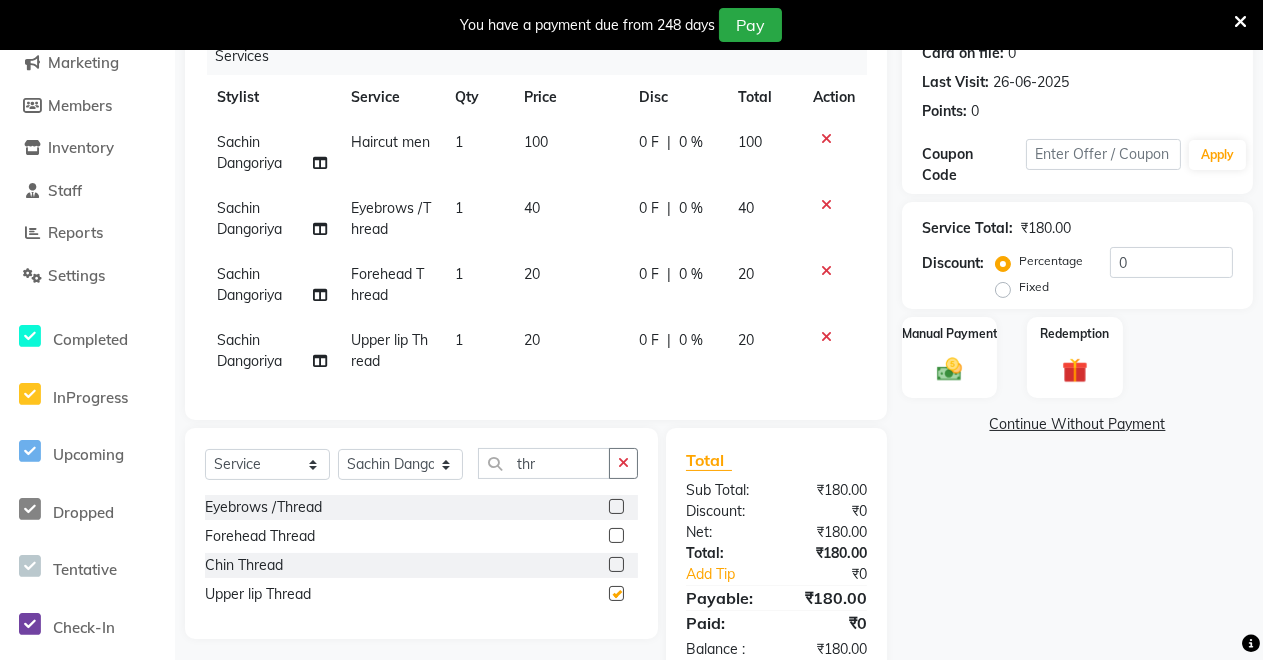checkbox on "false" 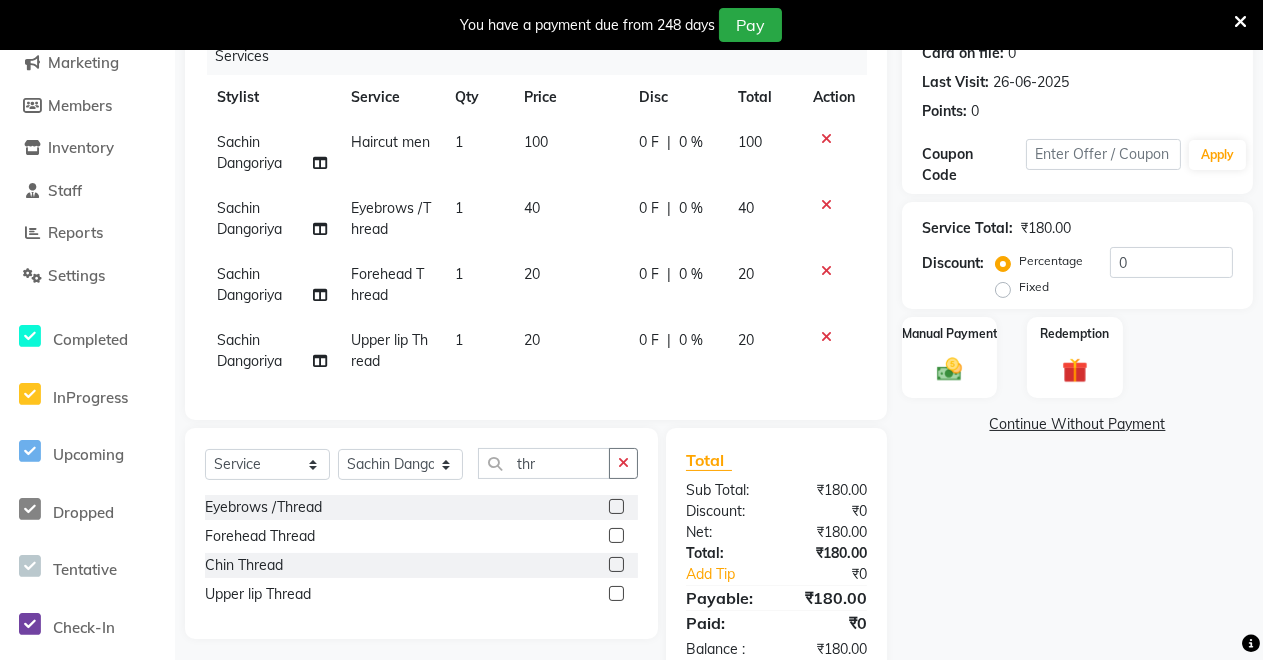 drag, startPoint x: 821, startPoint y: 333, endPoint x: 840, endPoint y: 314, distance: 26.870058 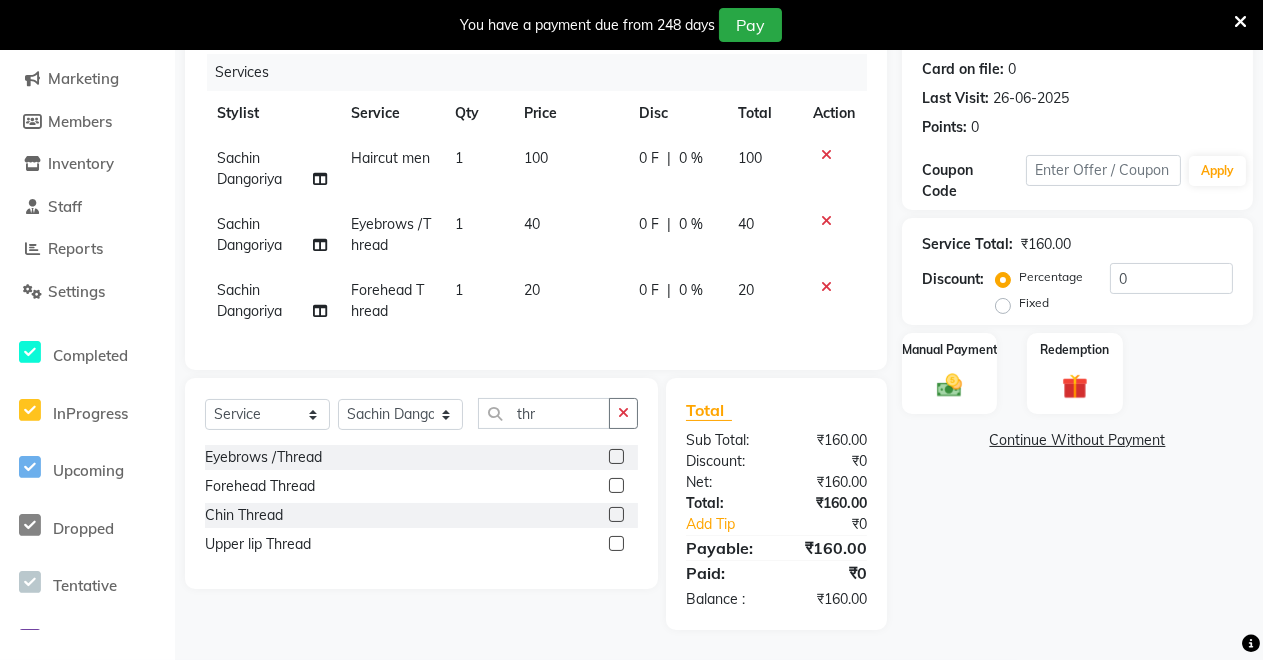 click 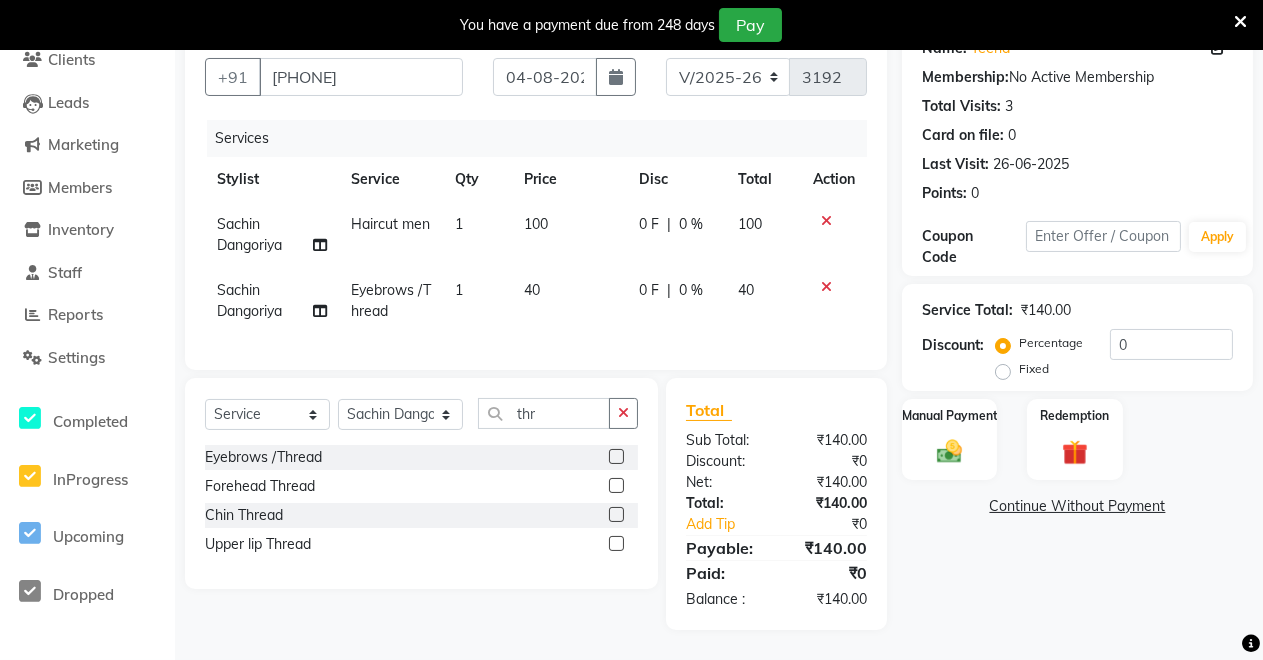 click 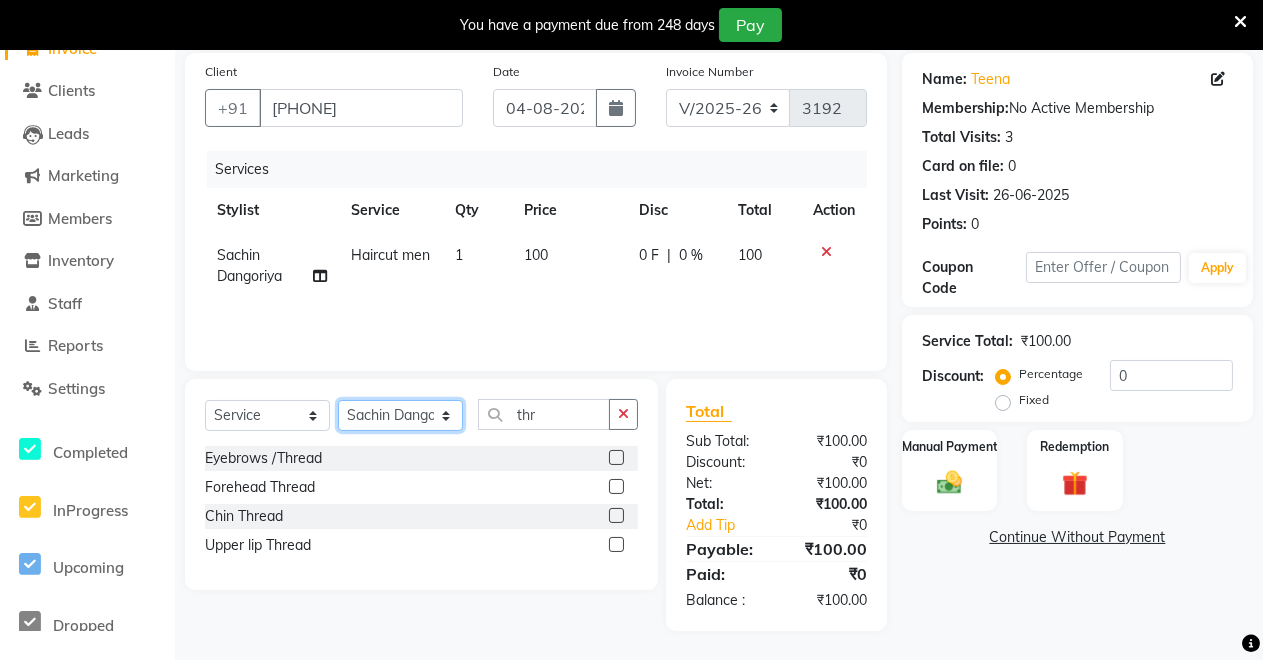 click on "Select Stylist Badal kumar Jeetu Kushal Nikita Rahul Sachin Dangoriya Shikha Suman Verma" 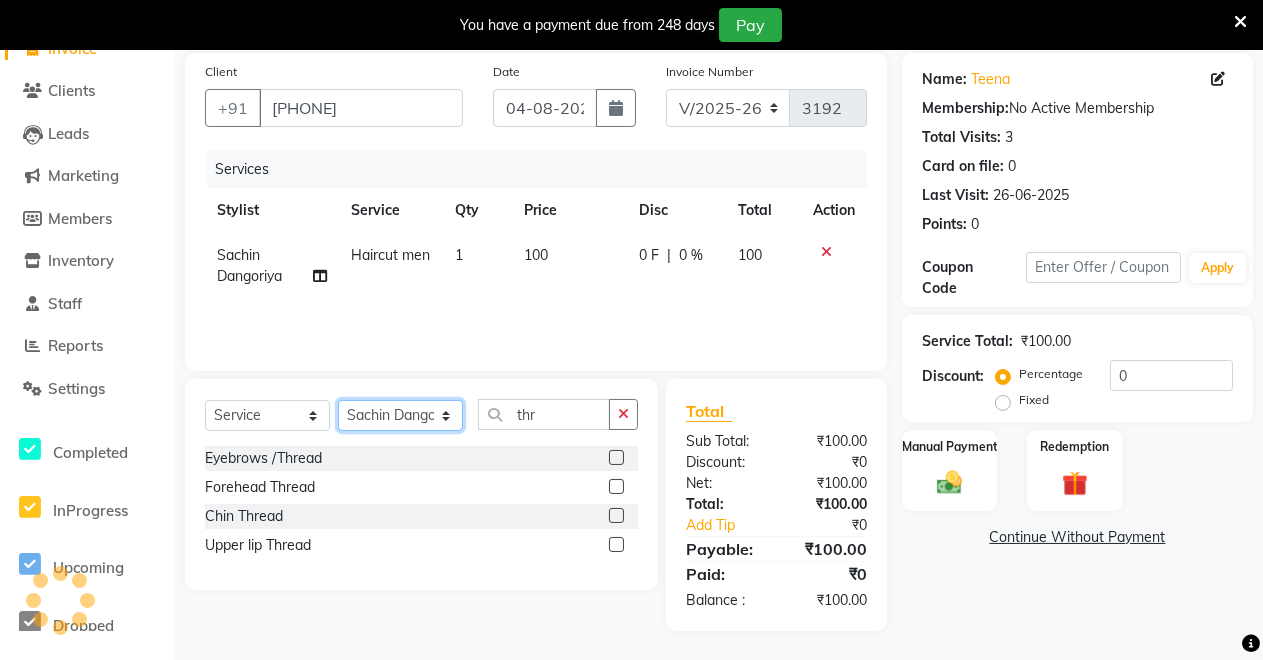 select on "77366" 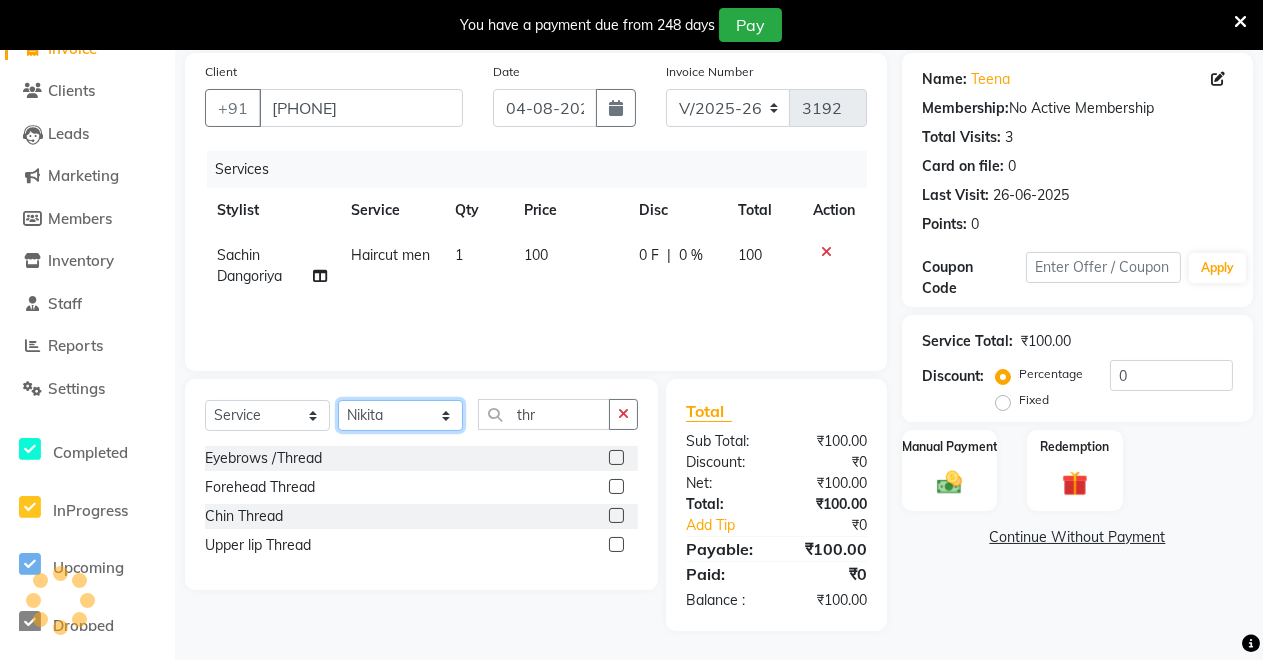 click on "Select Stylist Badal kumar Jeetu Kushal Nikita Rahul Sachin Dangoriya Shikha Suman Verma" 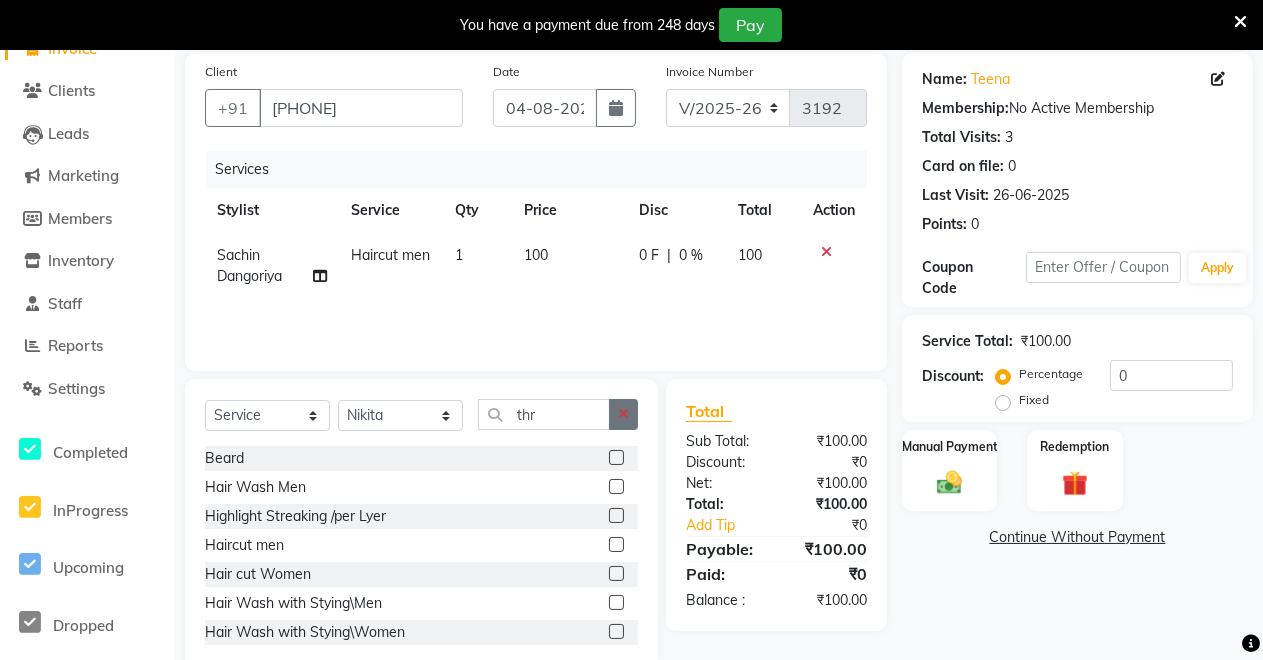 click 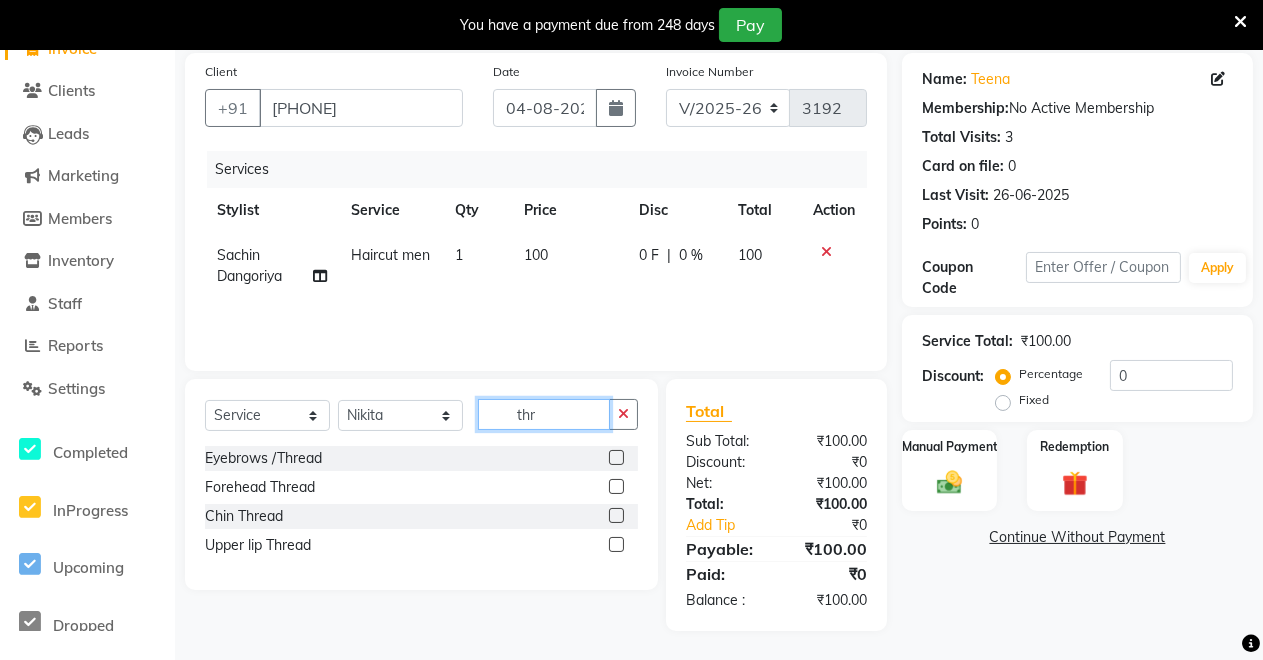 type on "thr" 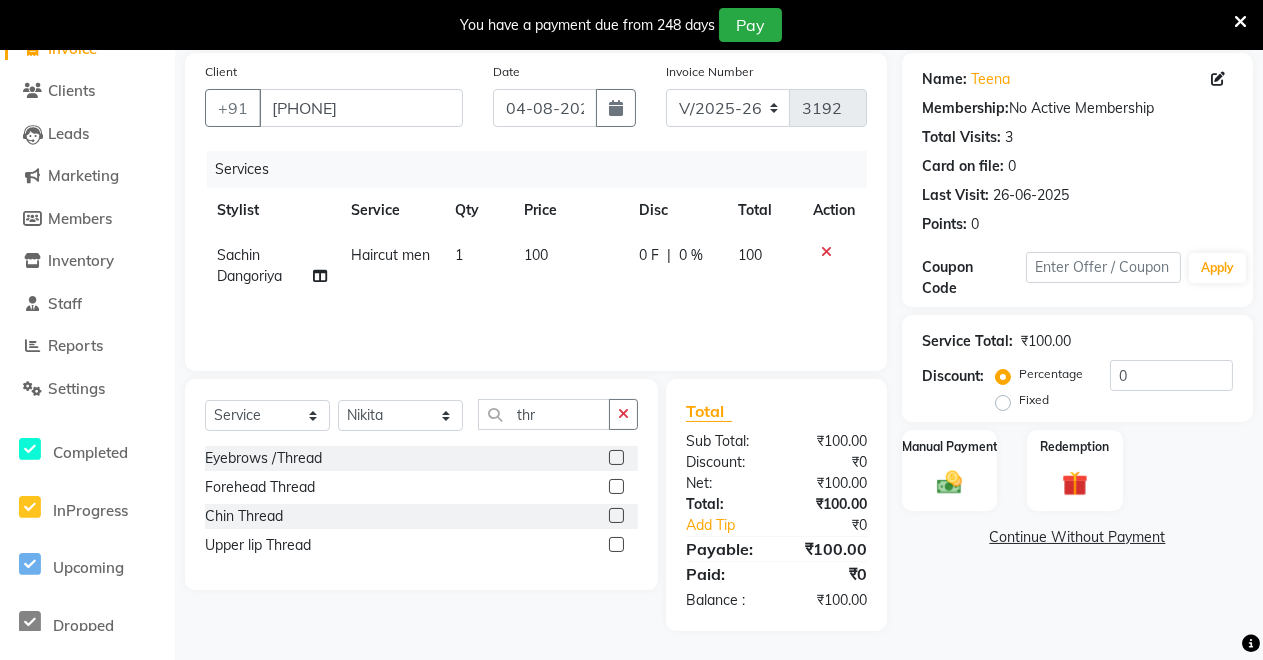 click 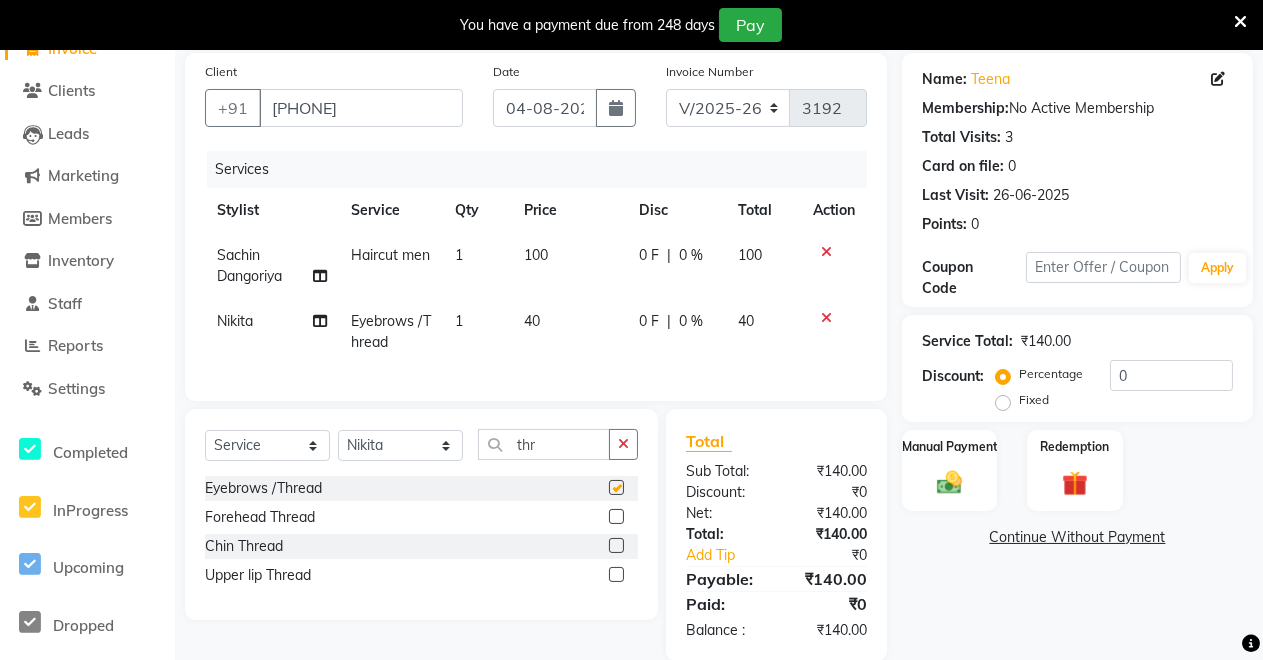 checkbox on "false" 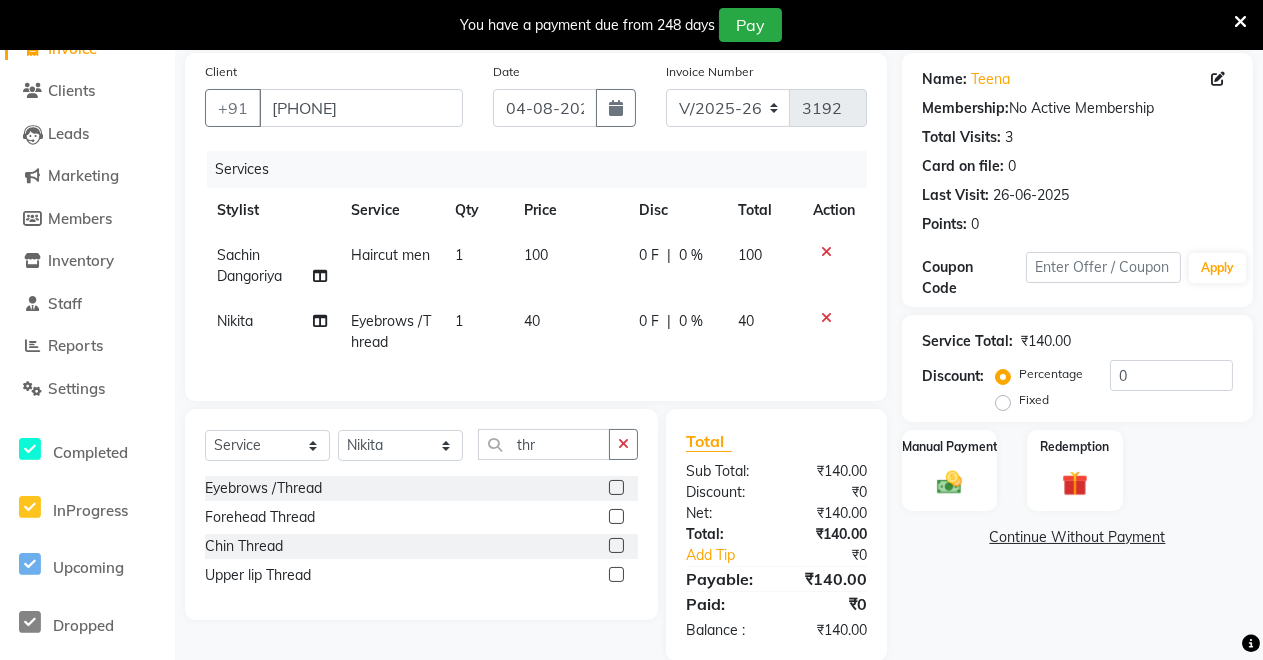 click 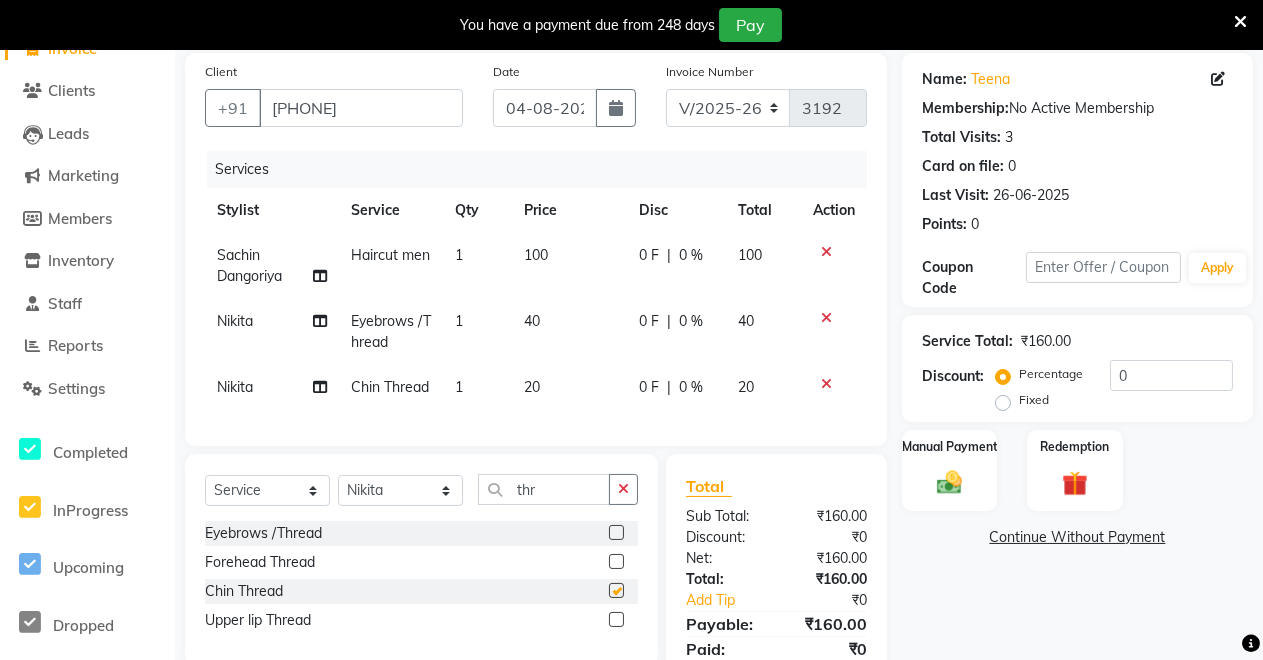 checkbox on "false" 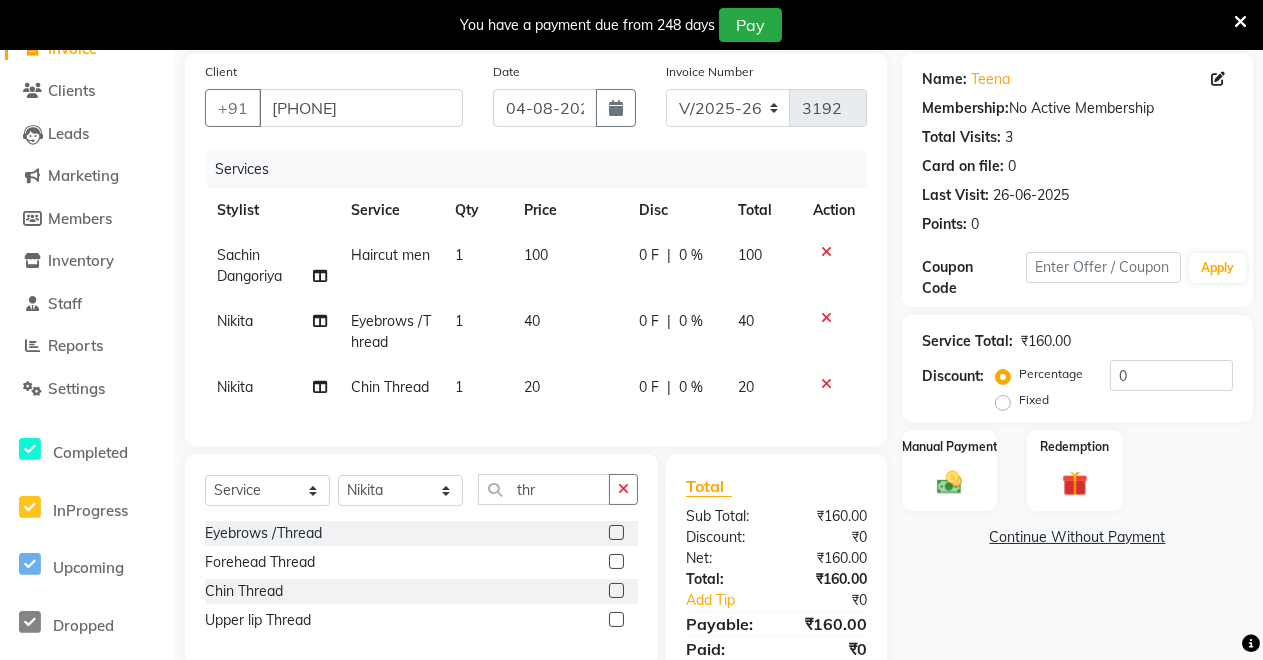 click 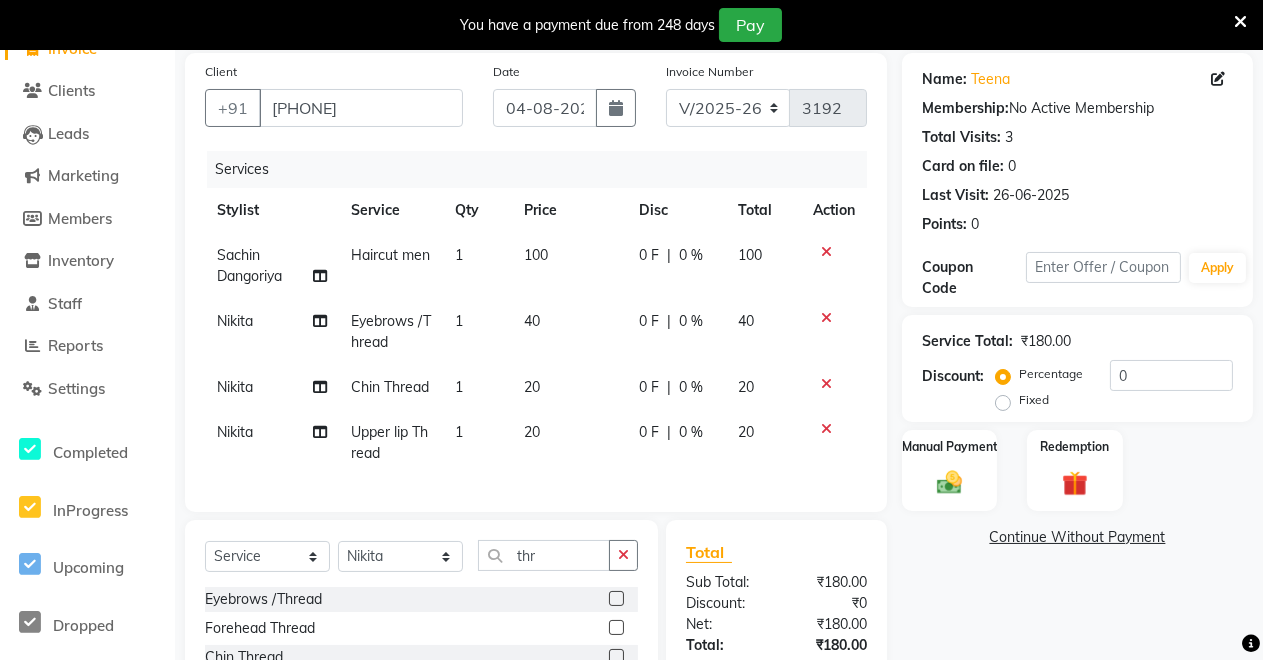 checkbox on "false" 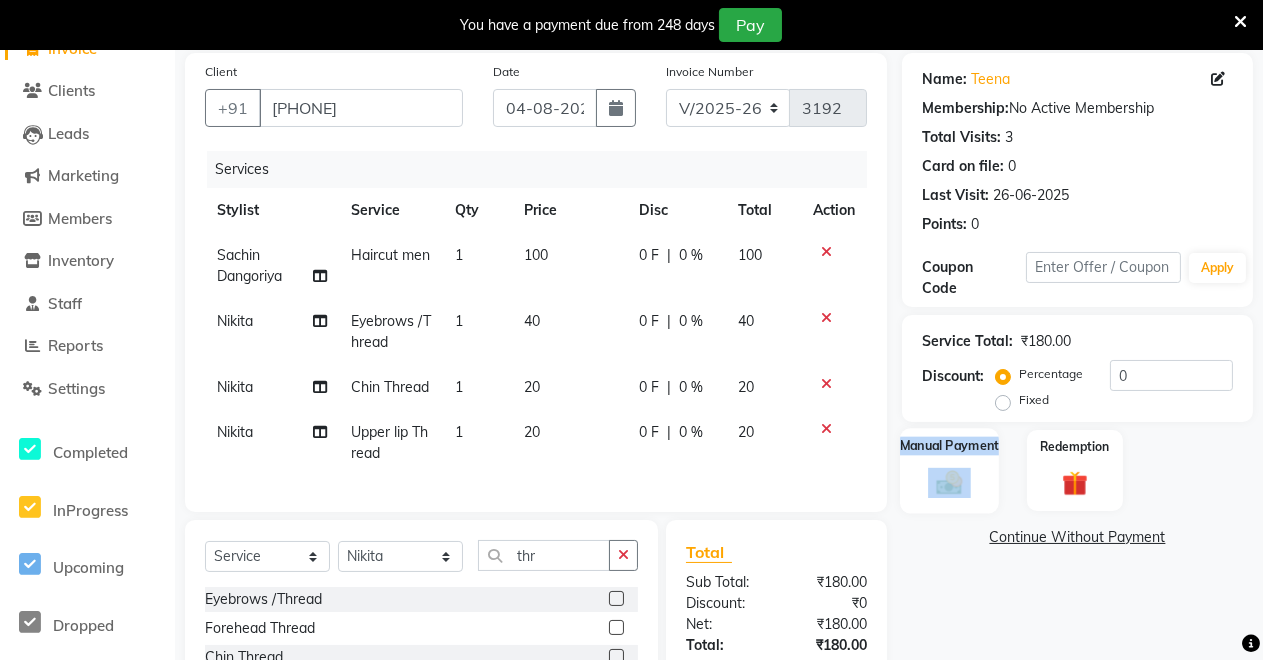 drag, startPoint x: 964, startPoint y: 463, endPoint x: 959, endPoint y: 472, distance: 10.29563 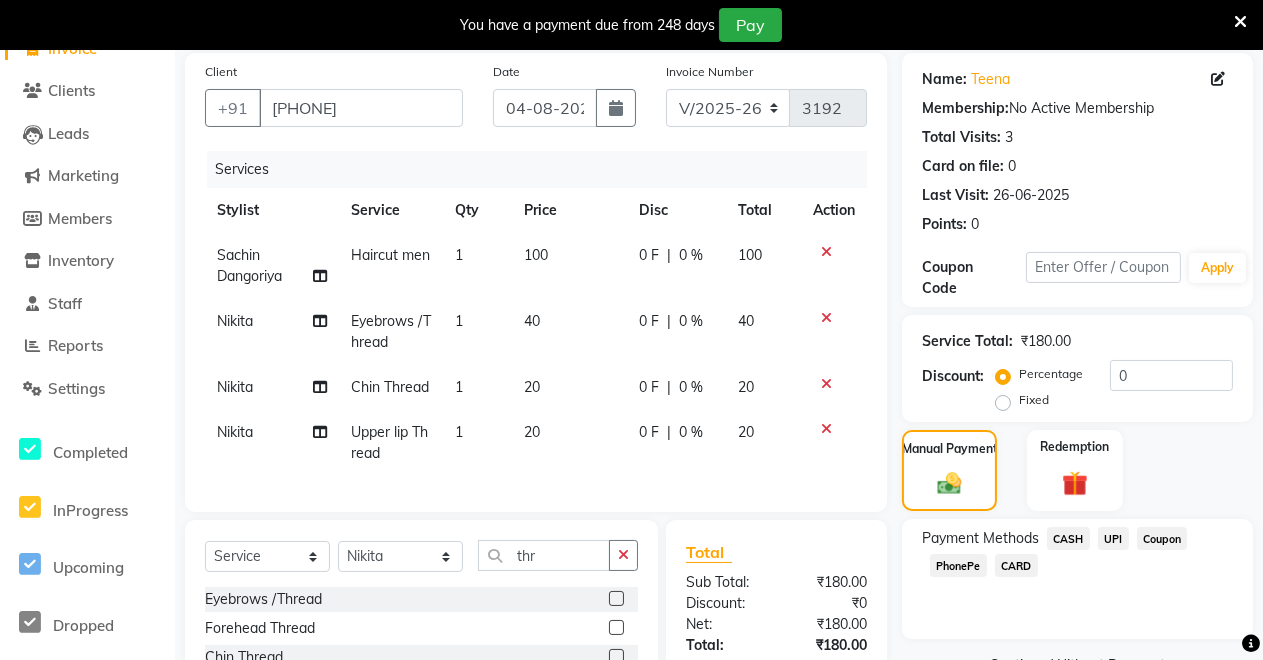 drag, startPoint x: 1103, startPoint y: 540, endPoint x: 1064, endPoint y: 542, distance: 39.051247 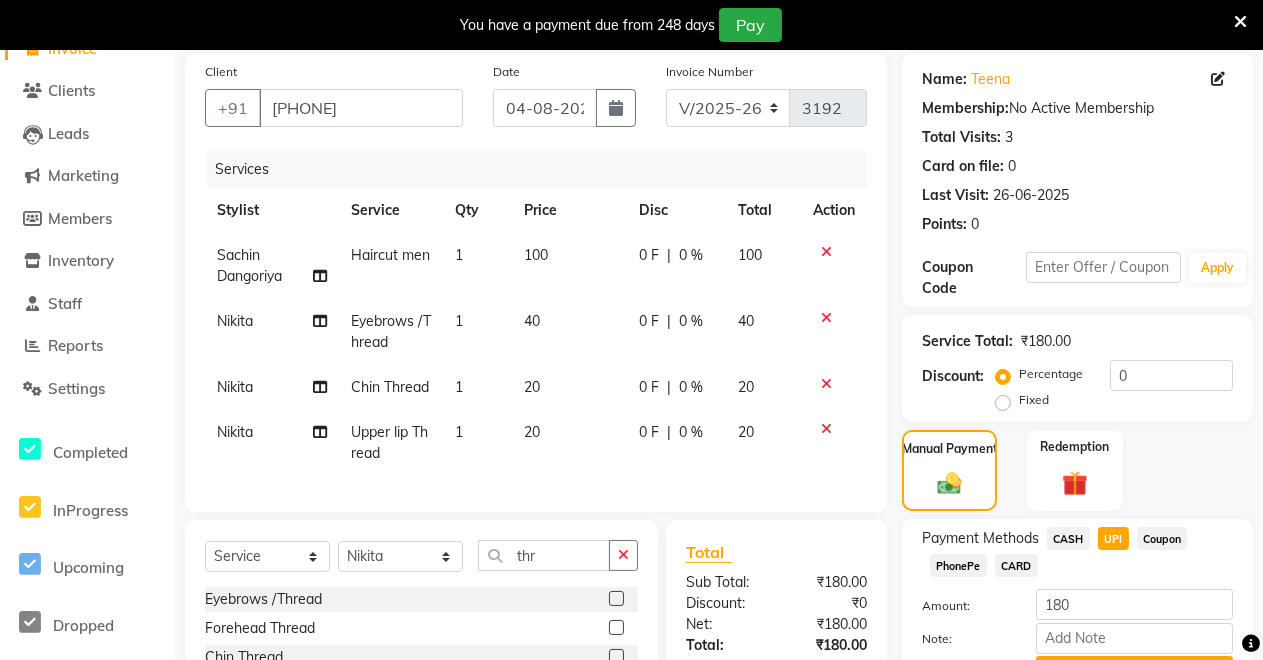 scroll, scrollTop: 305, scrollLeft: 0, axis: vertical 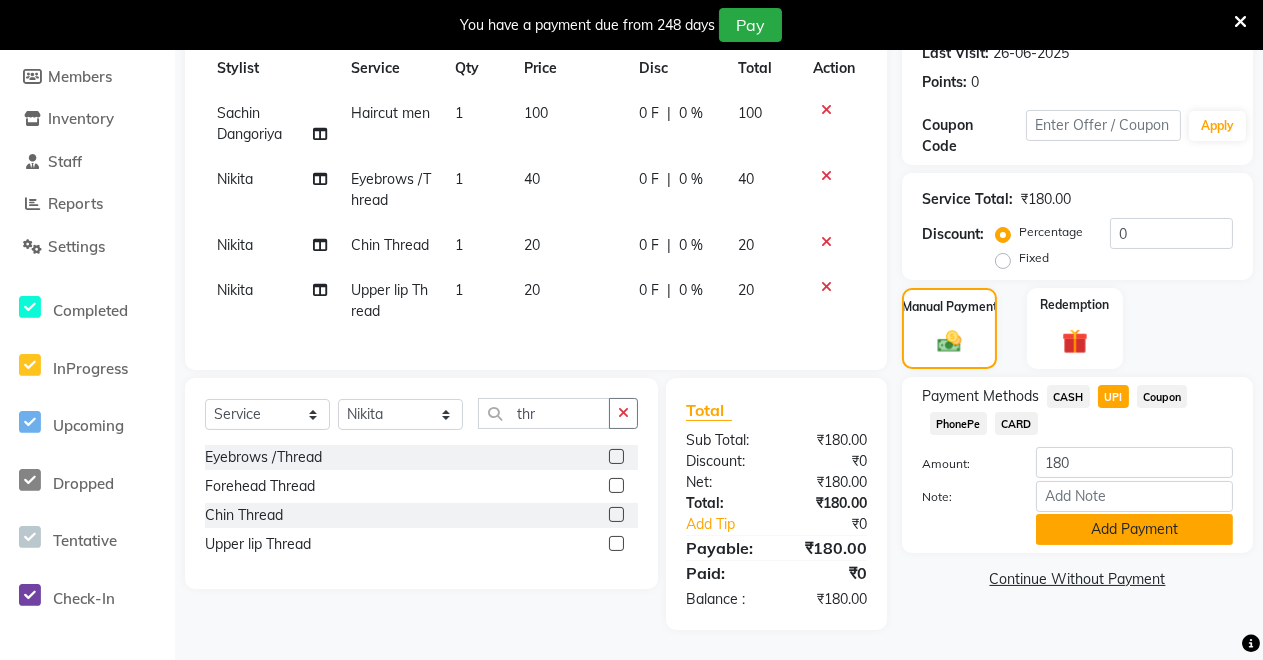 click on "Add Payment" 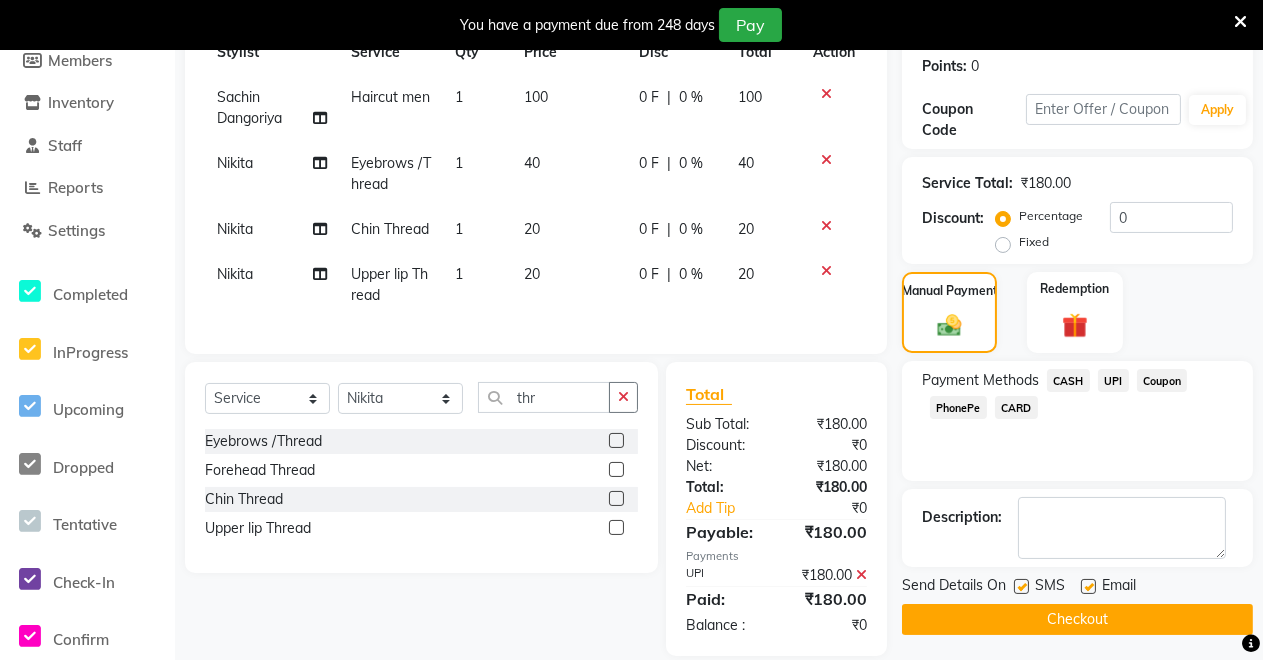 drag, startPoint x: 1148, startPoint y: 604, endPoint x: 1132, endPoint y: 603, distance: 16.03122 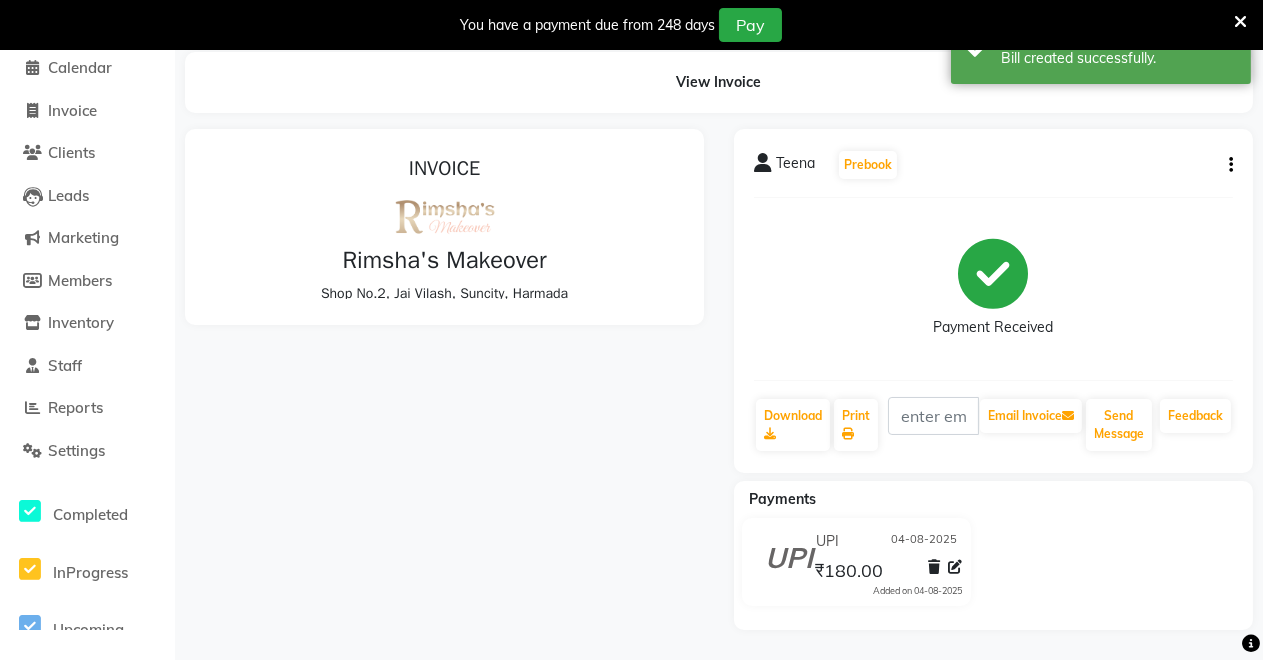 scroll, scrollTop: 0, scrollLeft: 0, axis: both 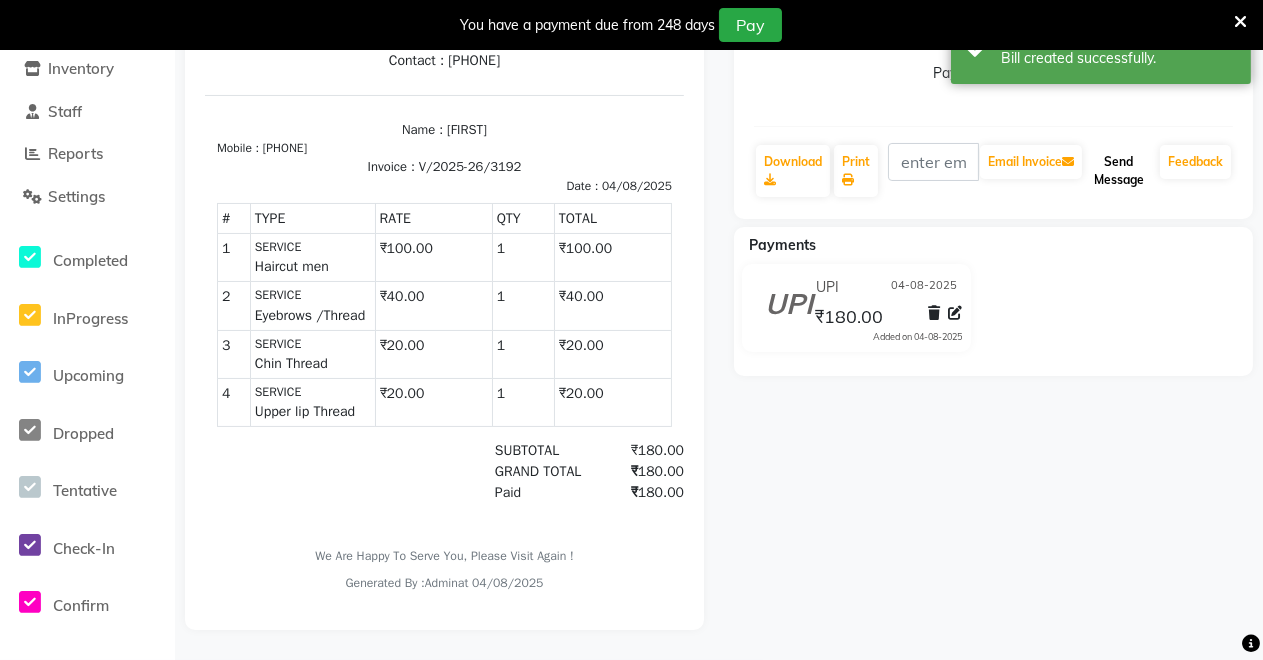 click on "Send Message" 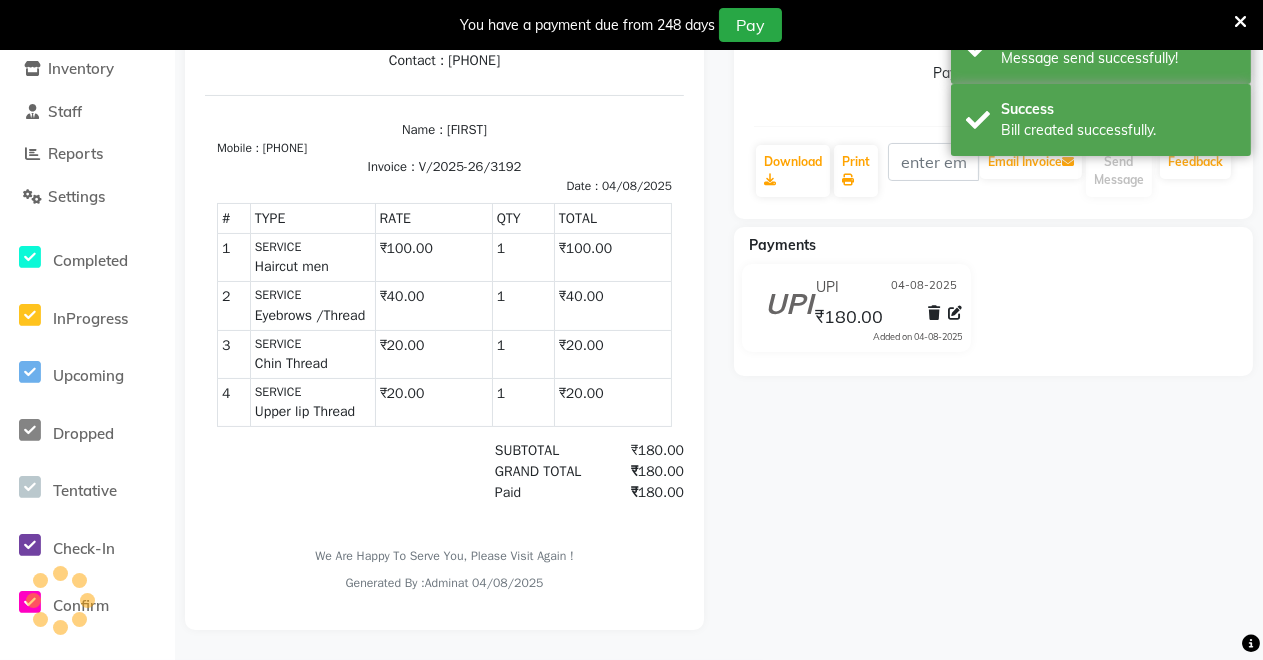 scroll, scrollTop: 0, scrollLeft: 0, axis: both 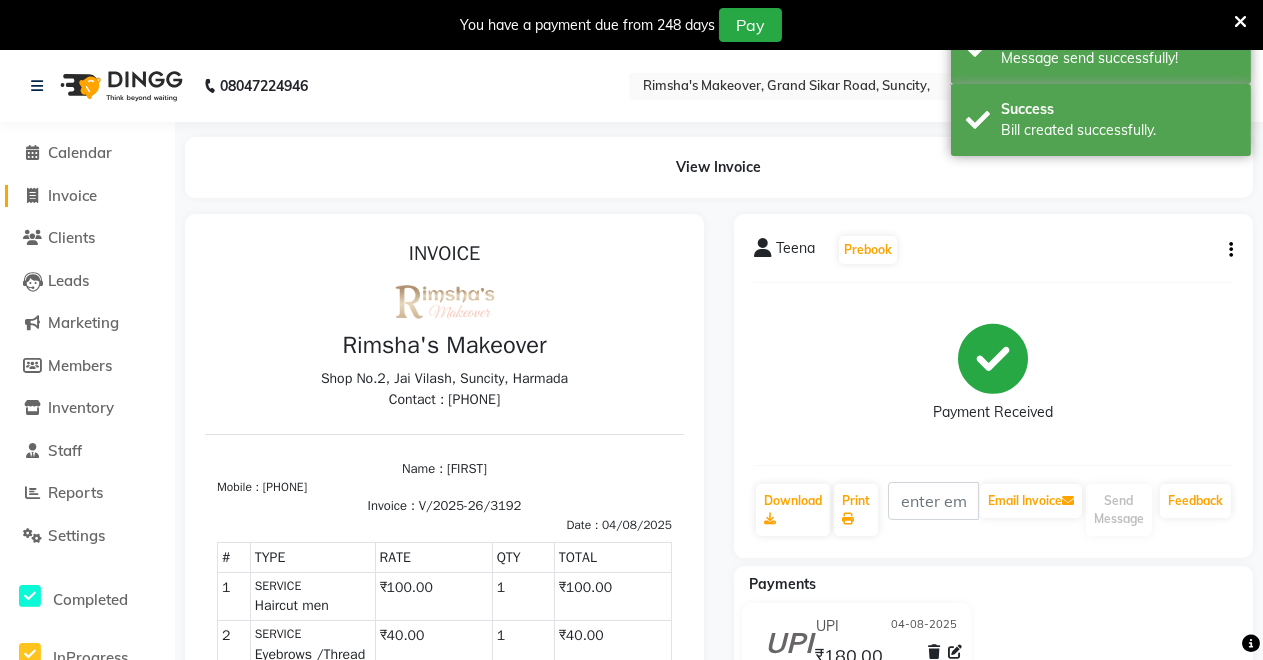 click 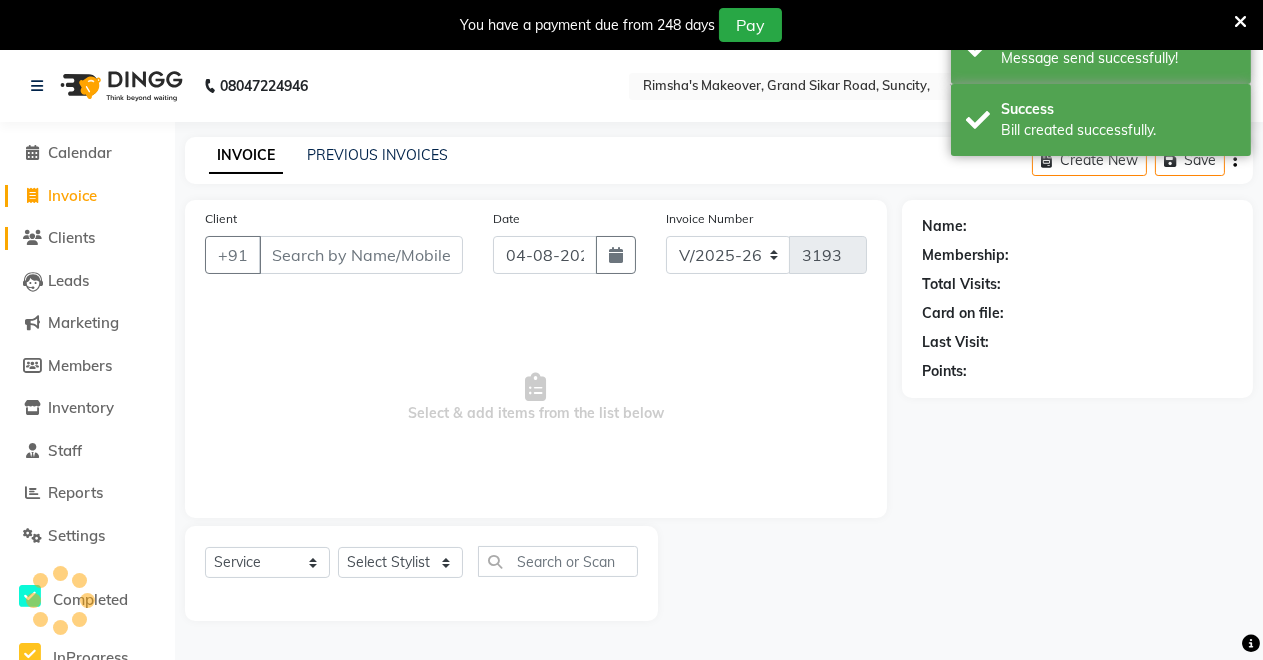 scroll, scrollTop: 49, scrollLeft: 0, axis: vertical 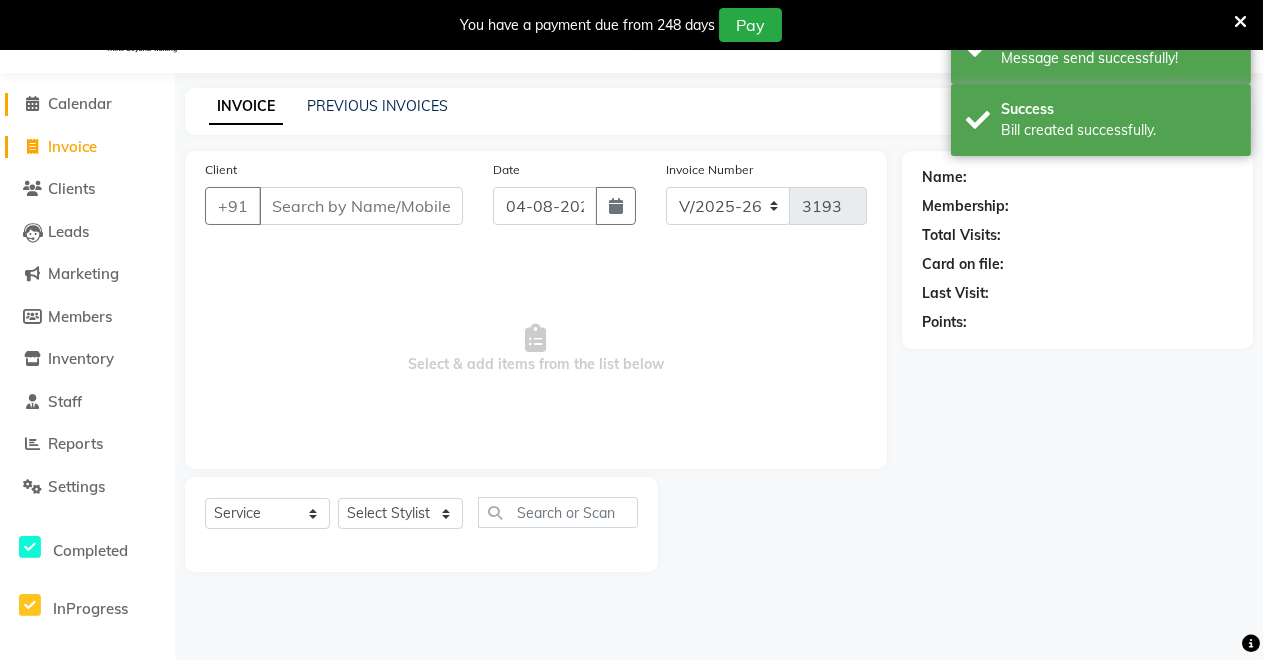click on "Calendar" 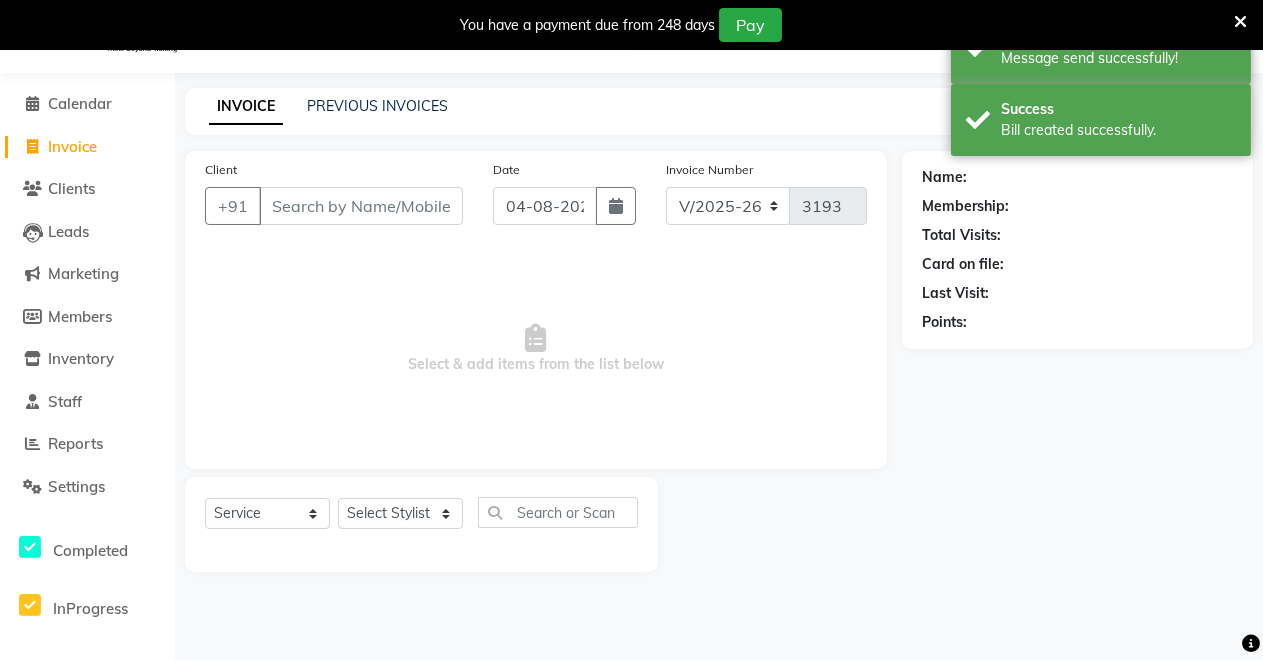 click on "Calendar" 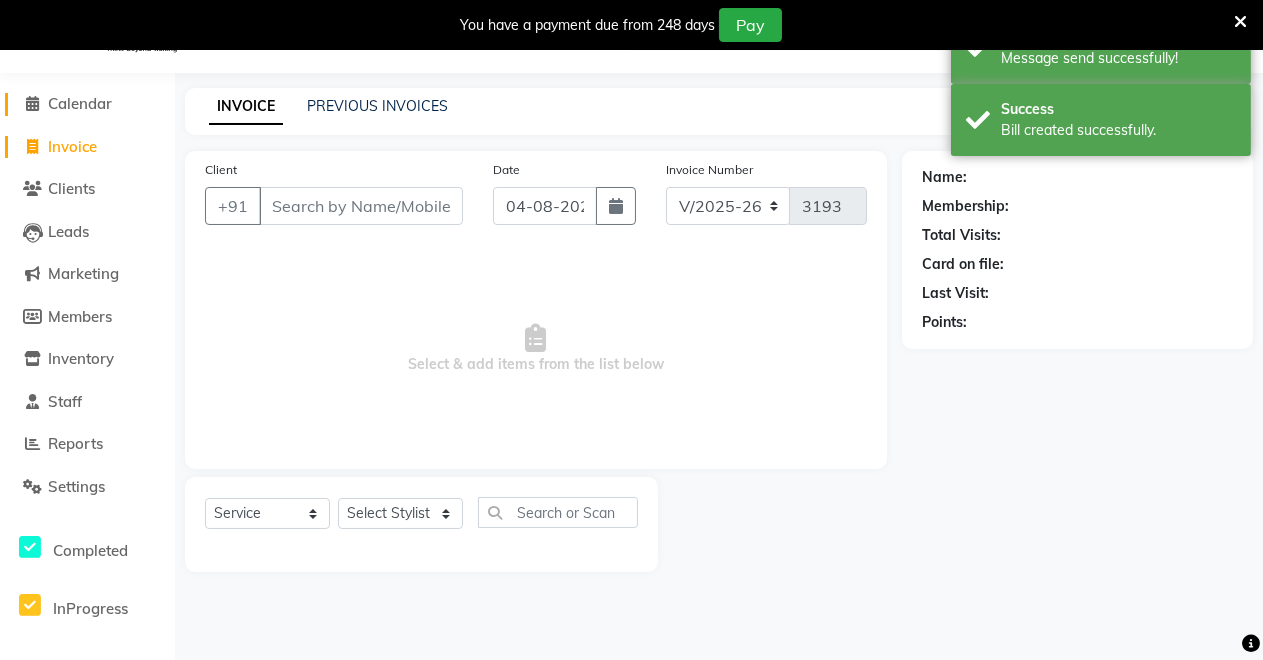 click on "Calendar" 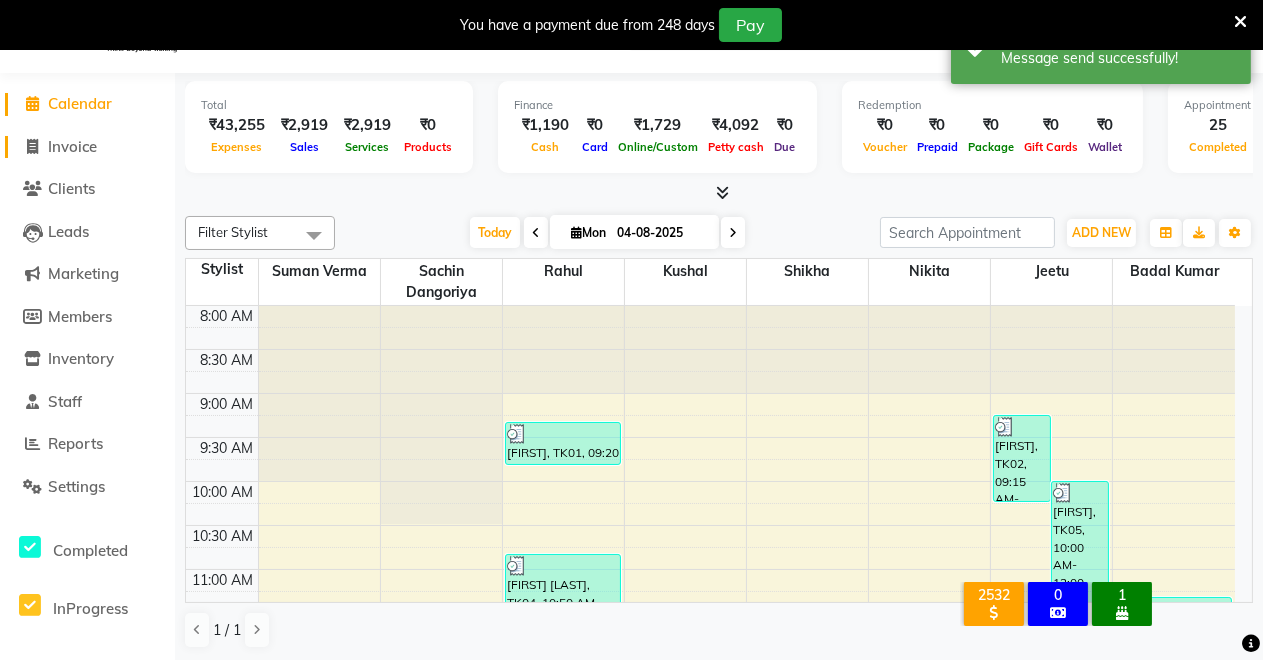 click on "Invoice" 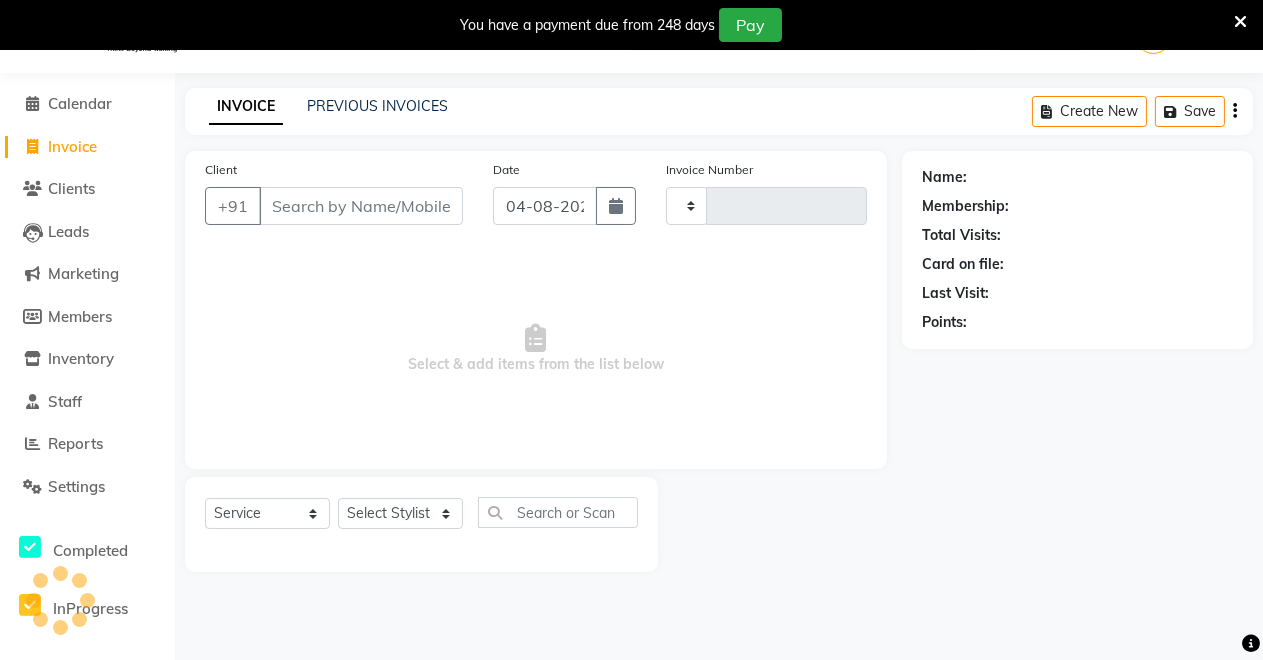 type on "3193" 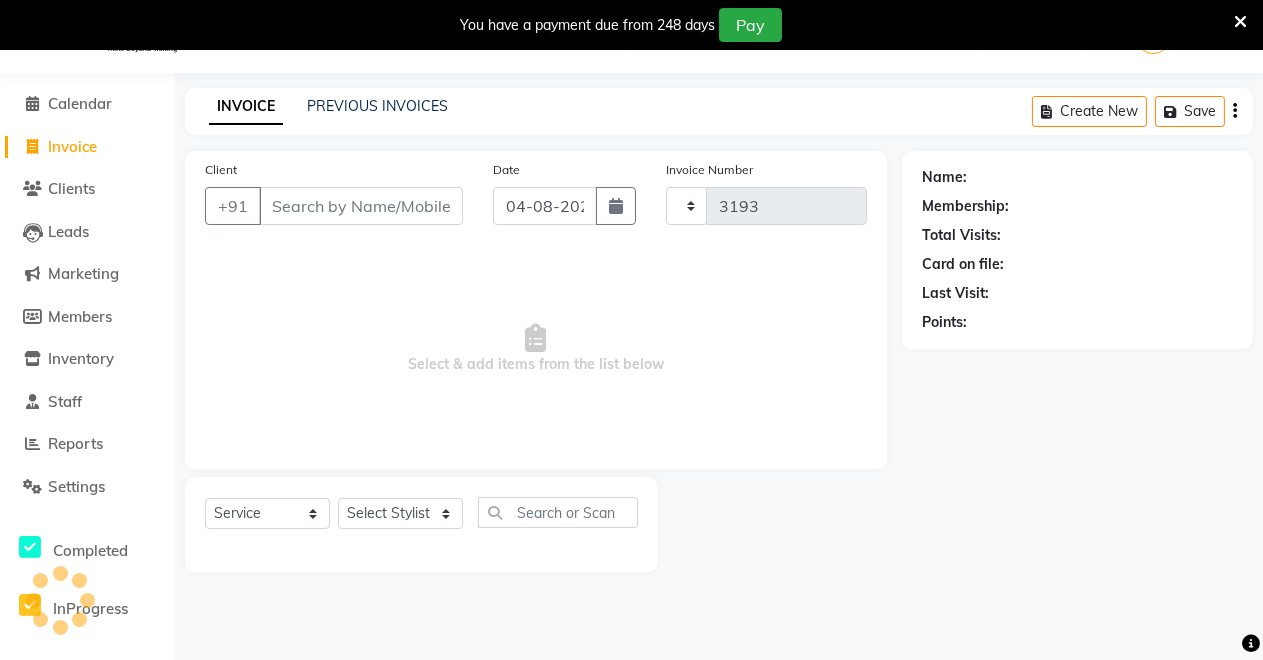 select on "7317" 